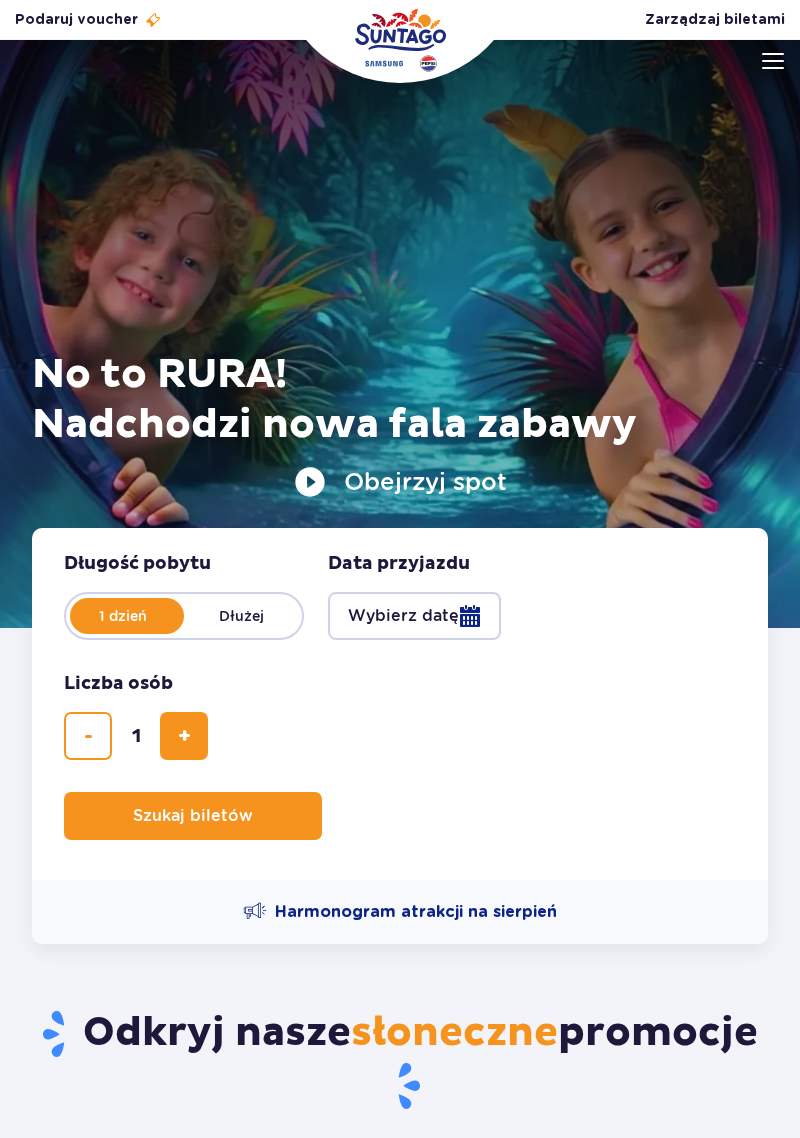 scroll, scrollTop: 0, scrollLeft: 0, axis: both 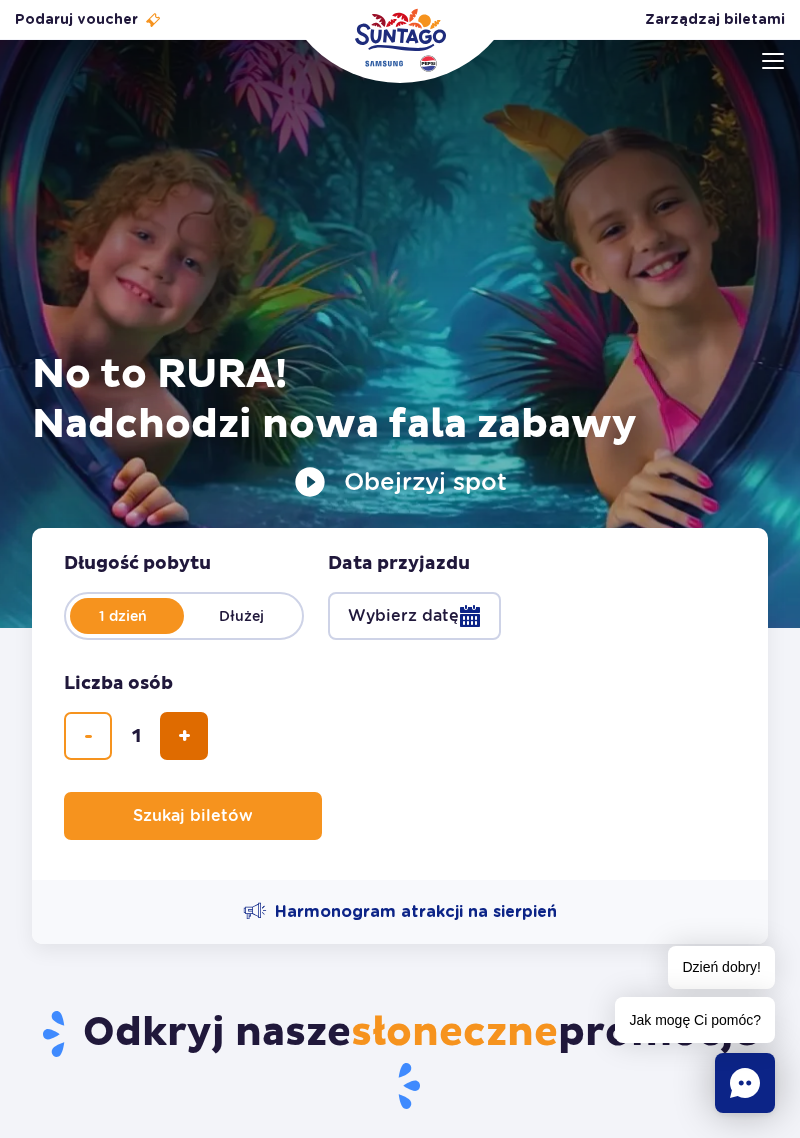 click at bounding box center (184, 736) 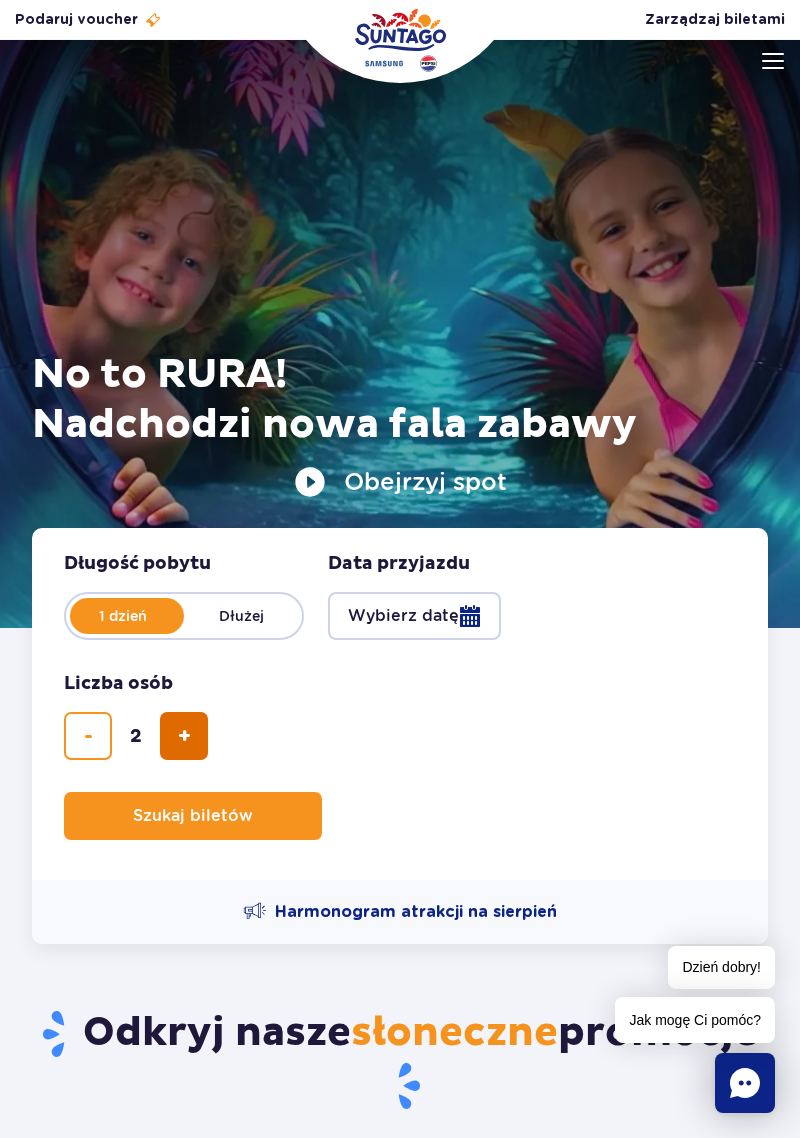 click at bounding box center [184, 736] 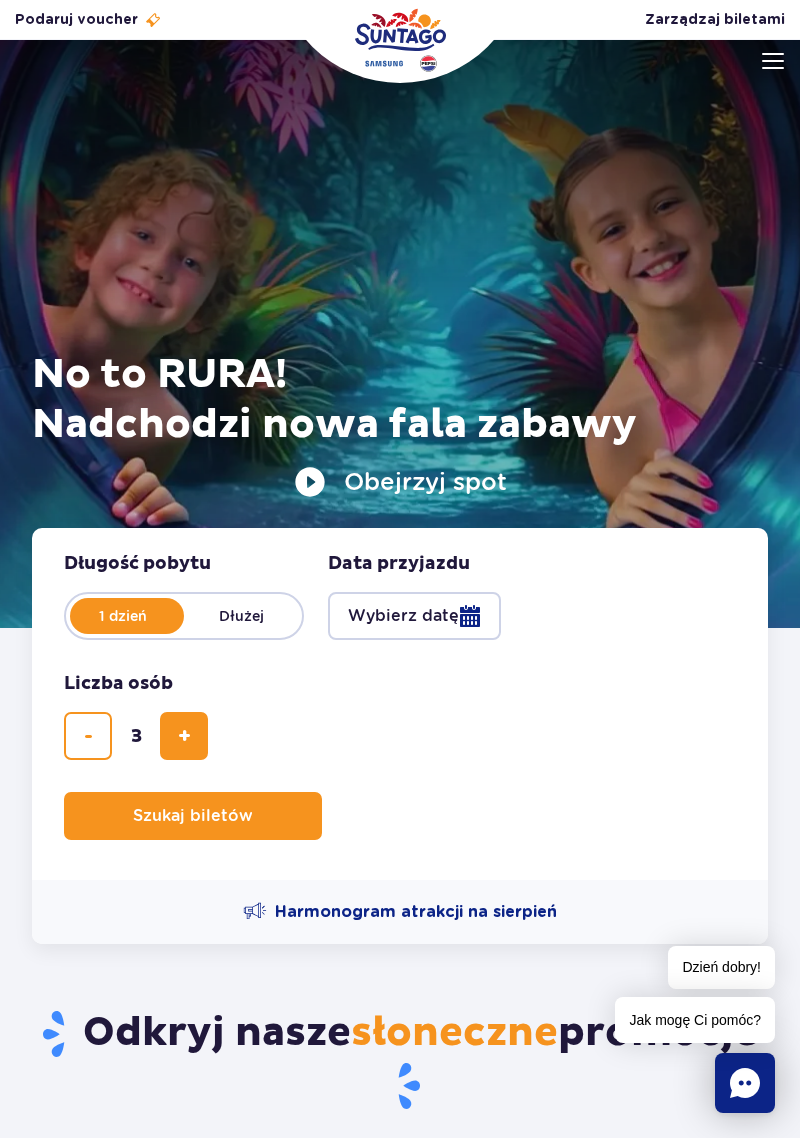 click on "Wybierz datę" at bounding box center [414, 616] 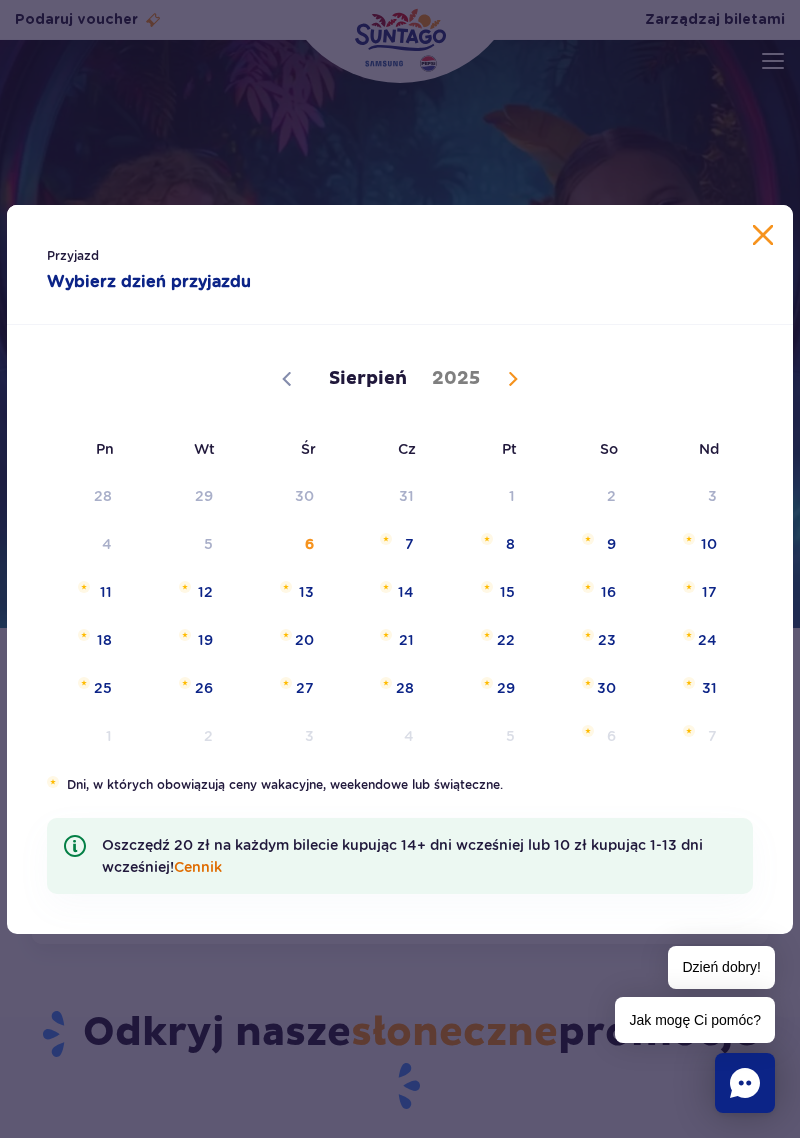 click on "Cennik" at bounding box center (198, 867) 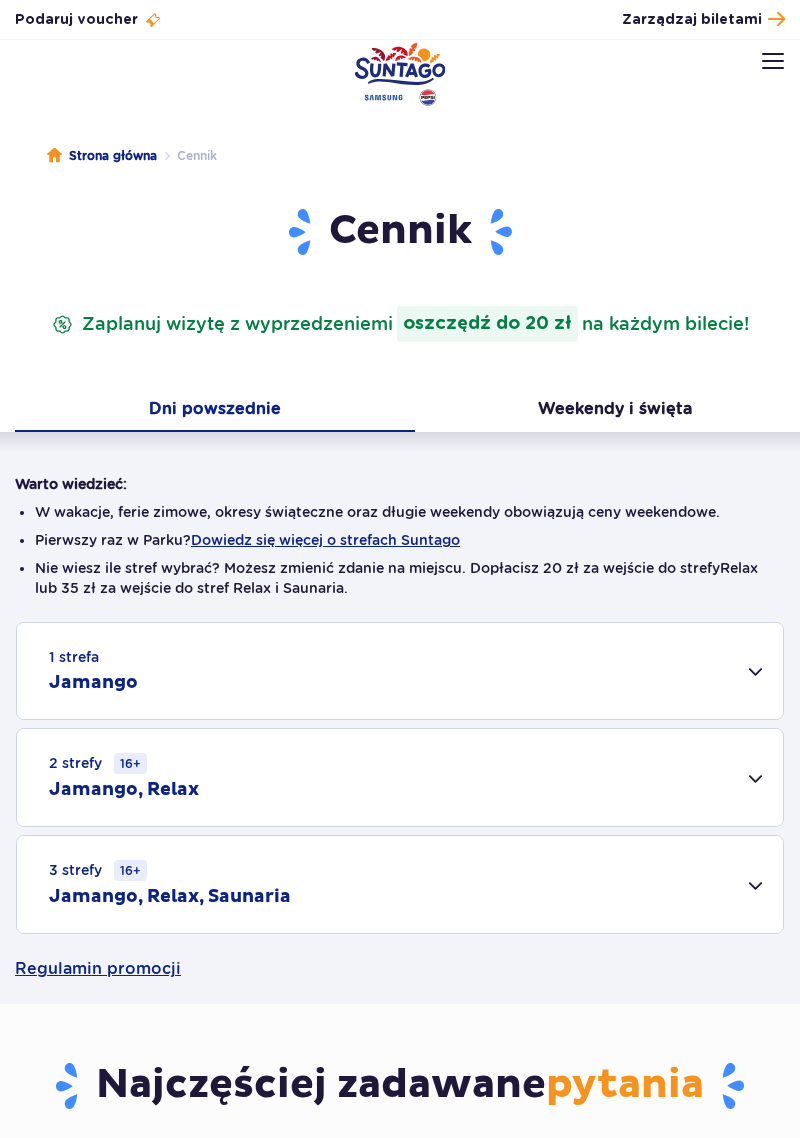 scroll, scrollTop: 0, scrollLeft: 0, axis: both 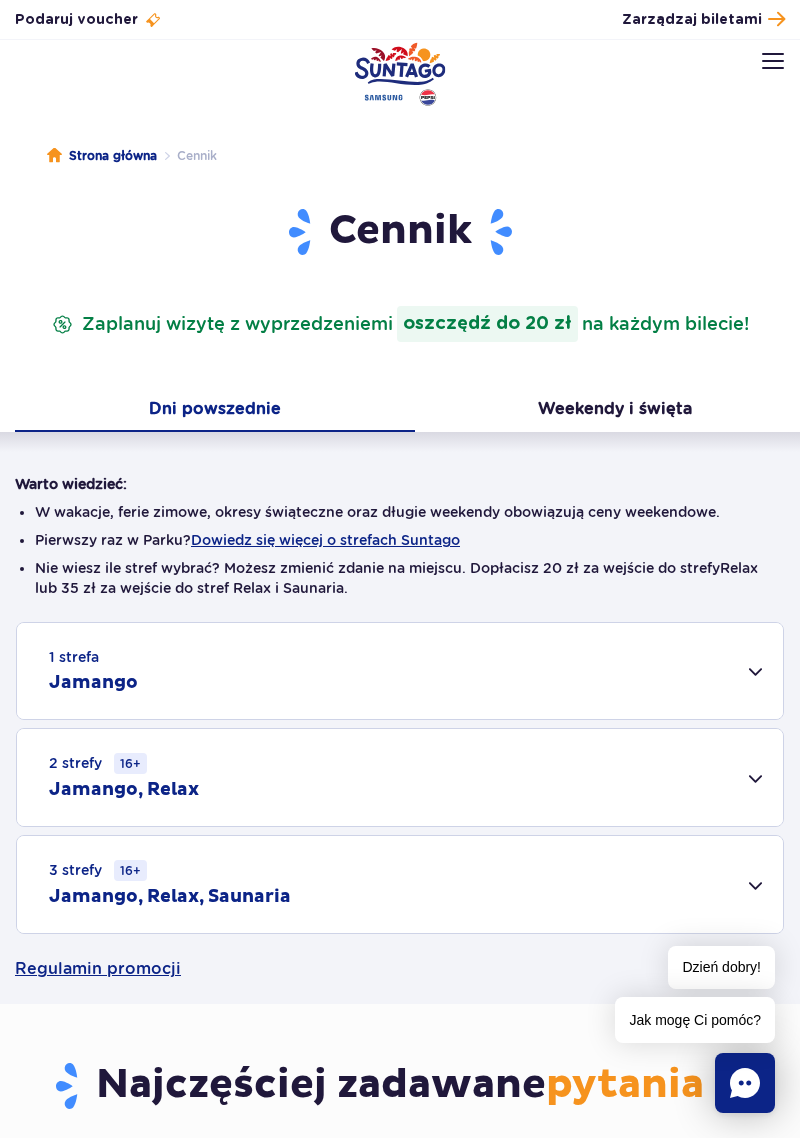 click on "3 strefy  16+
Jamango, Relax, Saunaria" at bounding box center (400, 884) 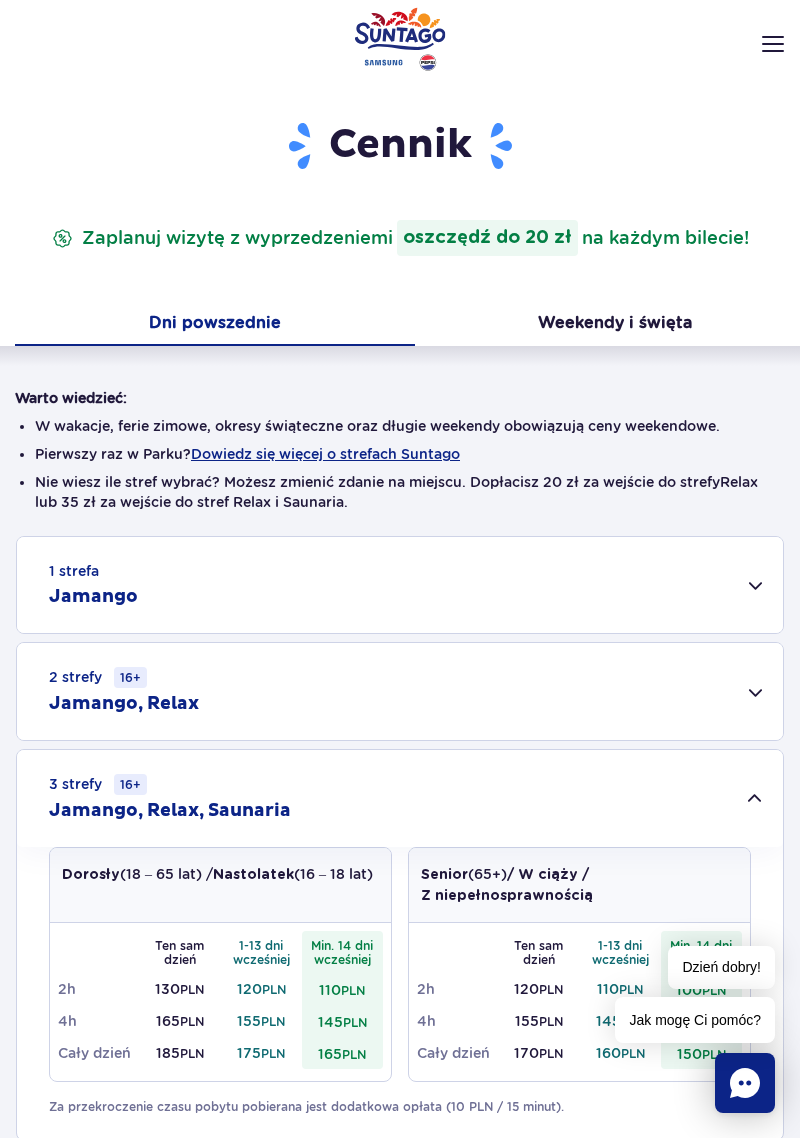 scroll, scrollTop: 89, scrollLeft: 0, axis: vertical 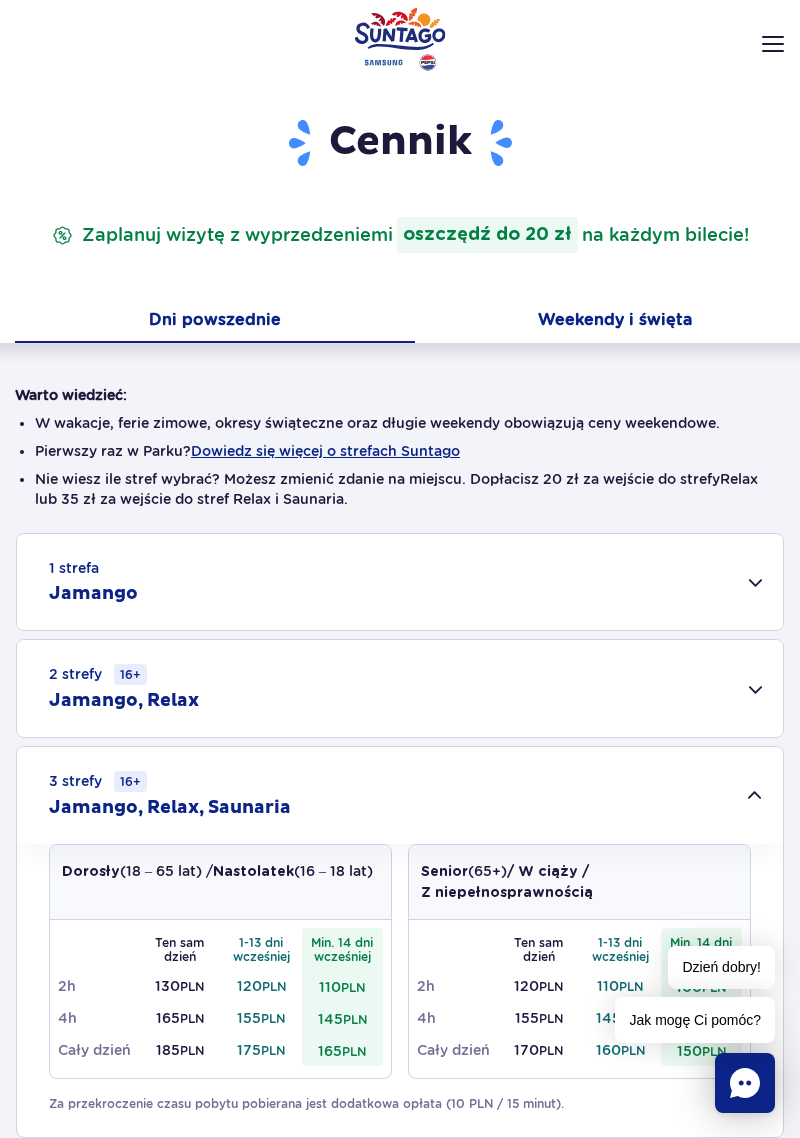 click on "Weekendy i święta" at bounding box center [615, 322] 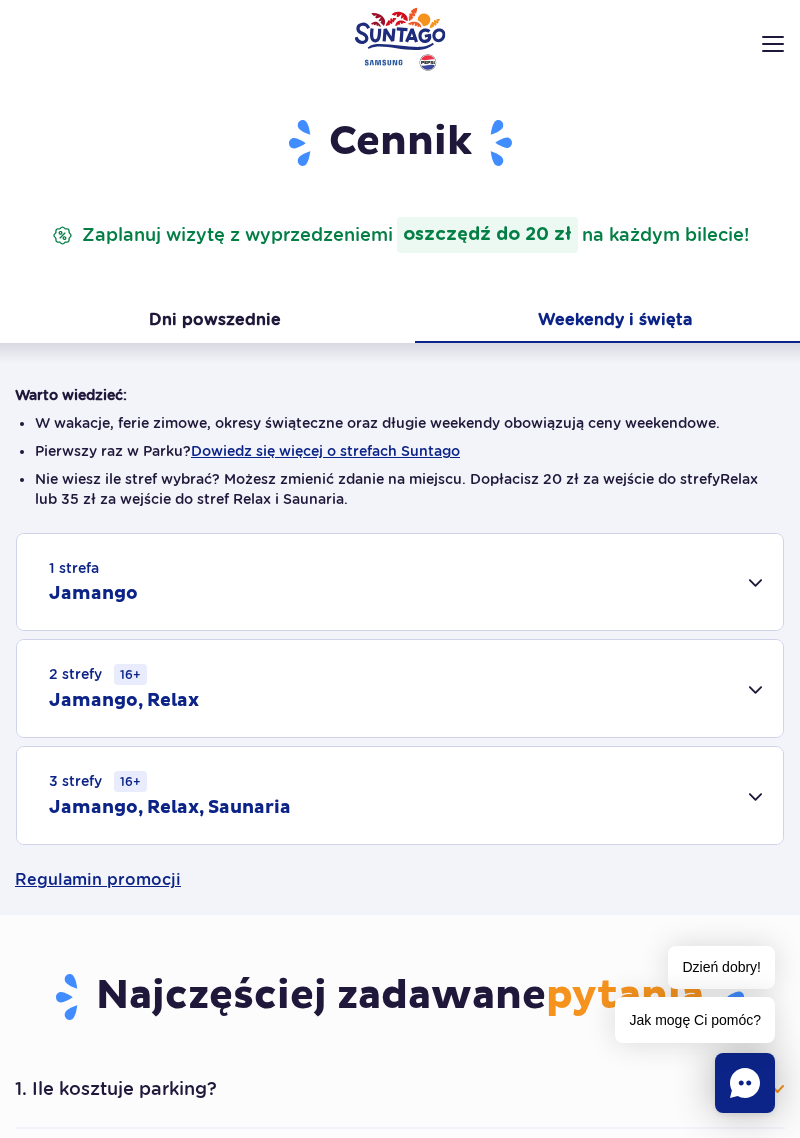 click on "3 strefy  16+
Jamango, Relax, Saunaria" at bounding box center [400, 795] 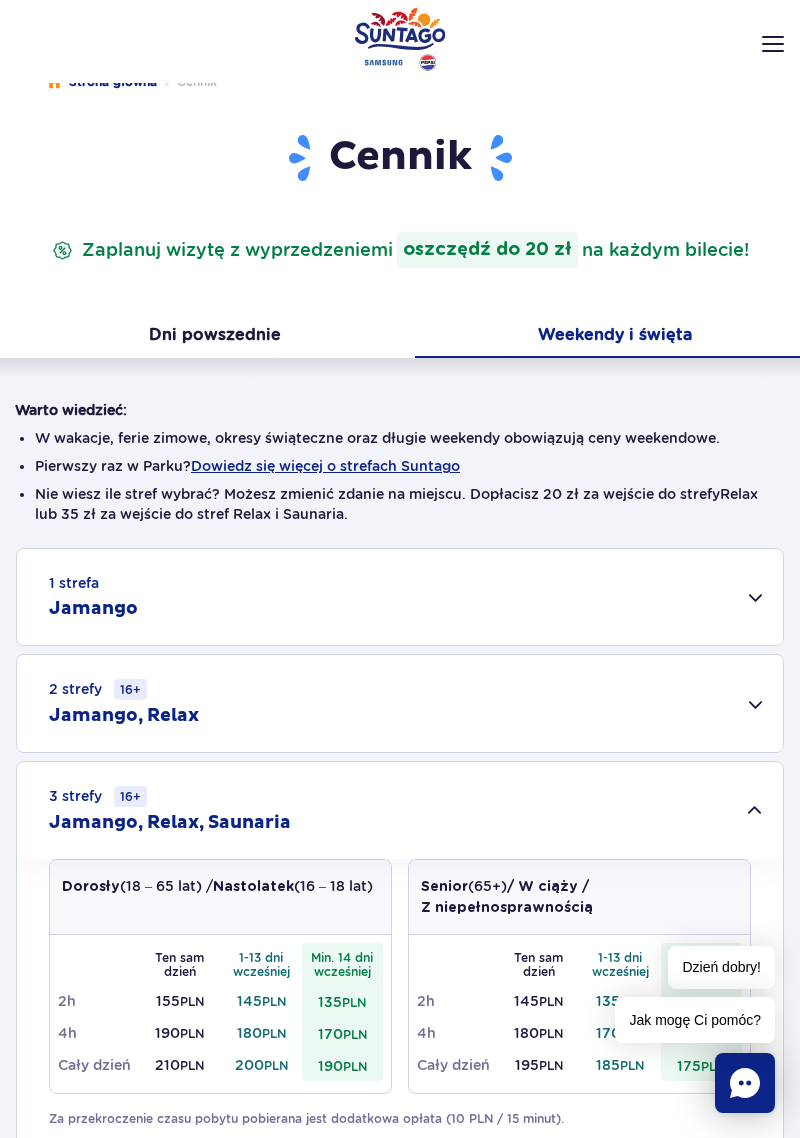 scroll, scrollTop: 74, scrollLeft: 0, axis: vertical 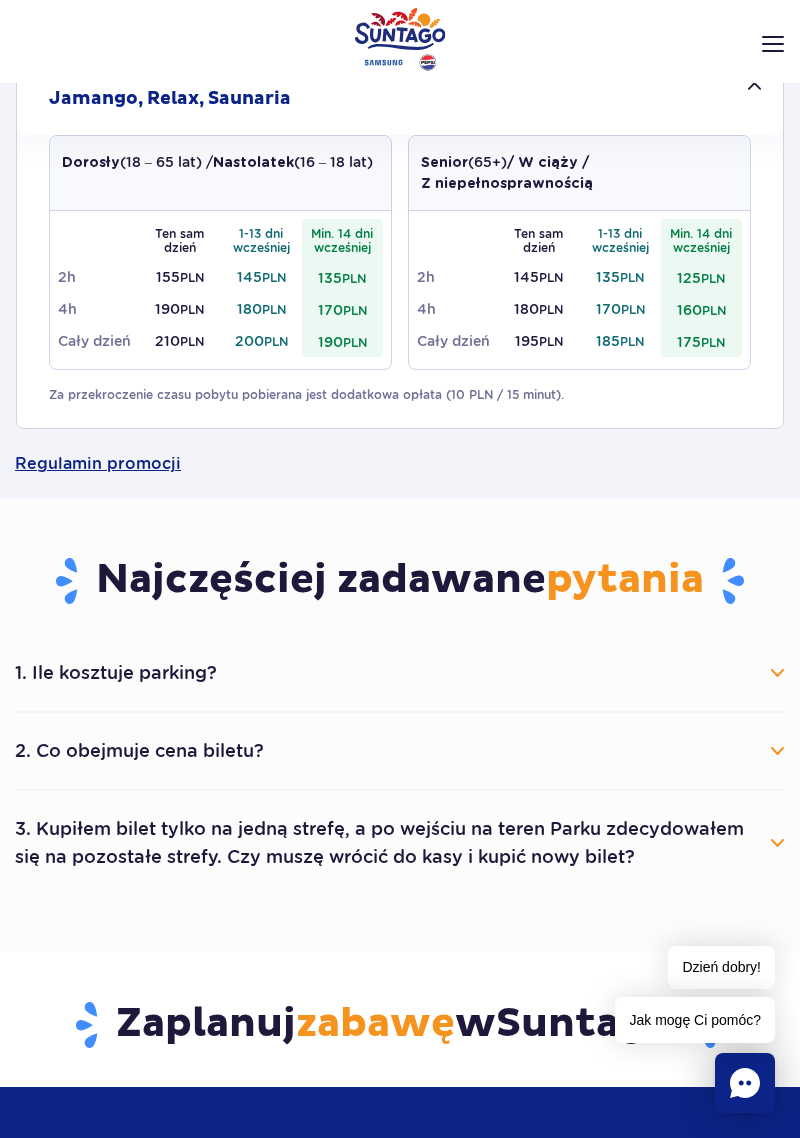 click on "1. Ile kosztuje parking?" at bounding box center (400, 673) 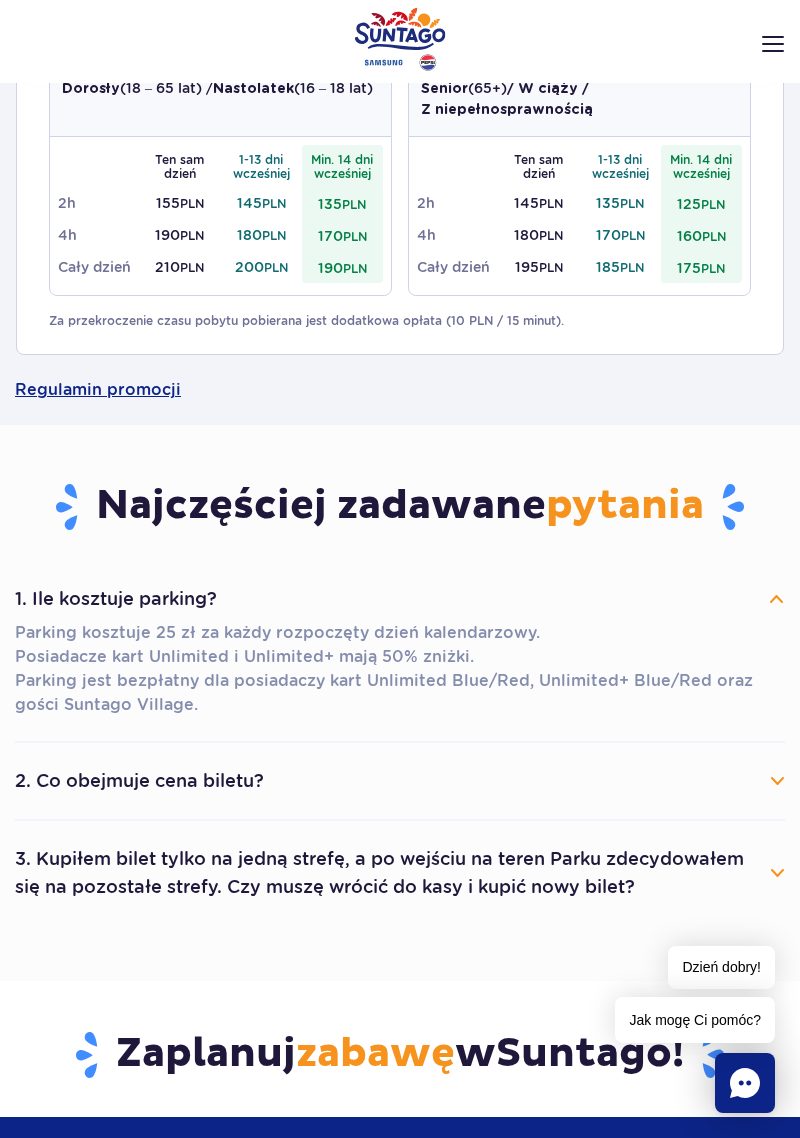 scroll, scrollTop: 1654, scrollLeft: 0, axis: vertical 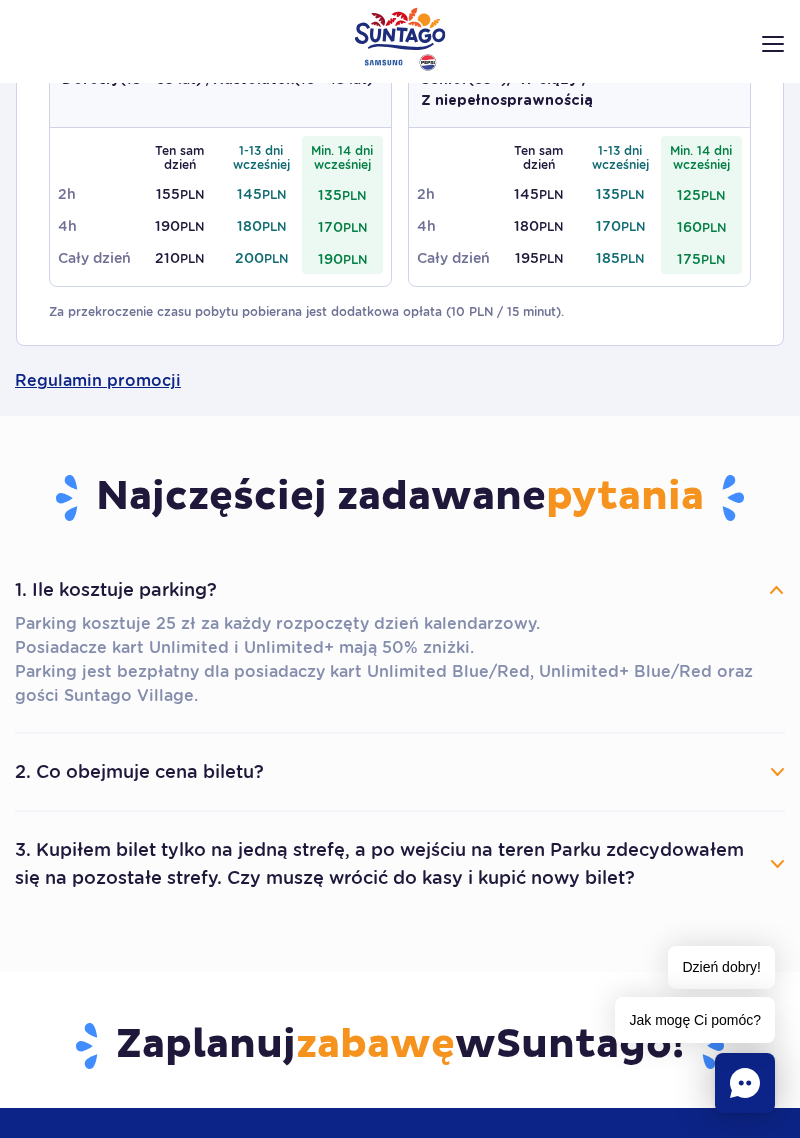 click on "2. Co obejmuje cena biletu?" at bounding box center [400, 772] 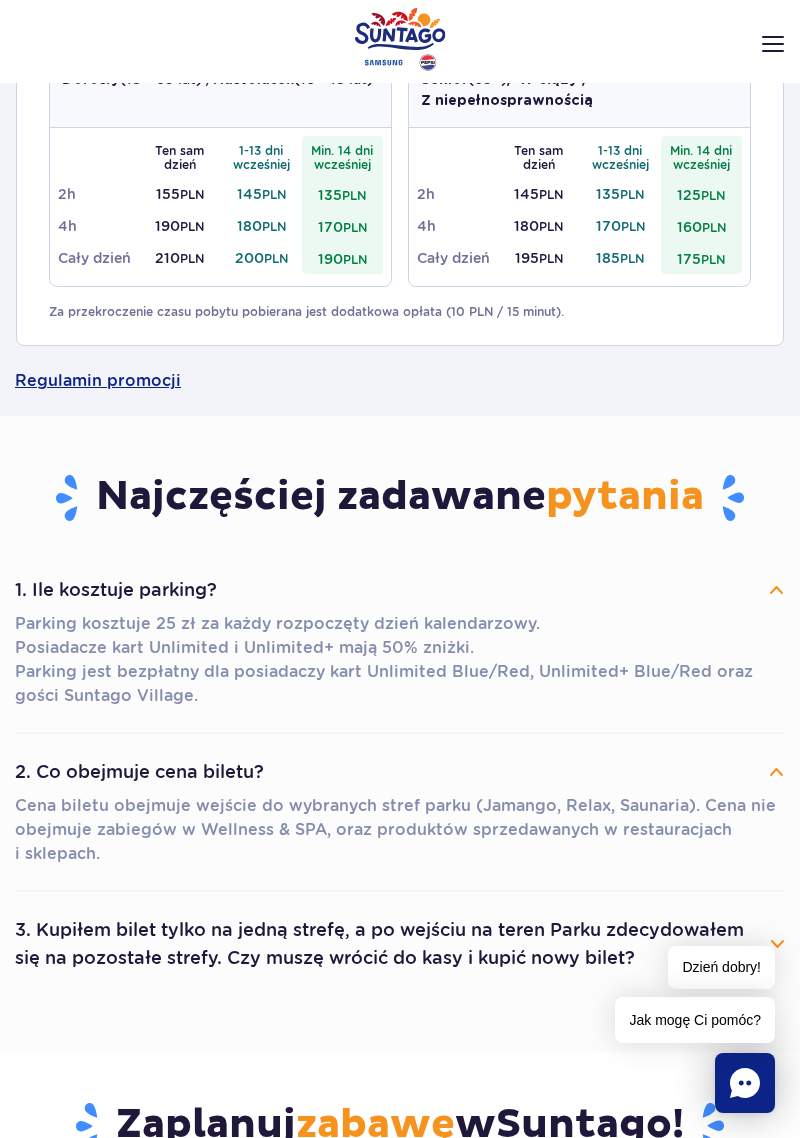click on "3. Kupiłem bilet tylko na jedną strefę, a po wejściu na teren Parku zdecydowałem się na pozostałe strefy. Czy muszę wrócić do kasy i kupić nowy bilet?" at bounding box center [400, 944] 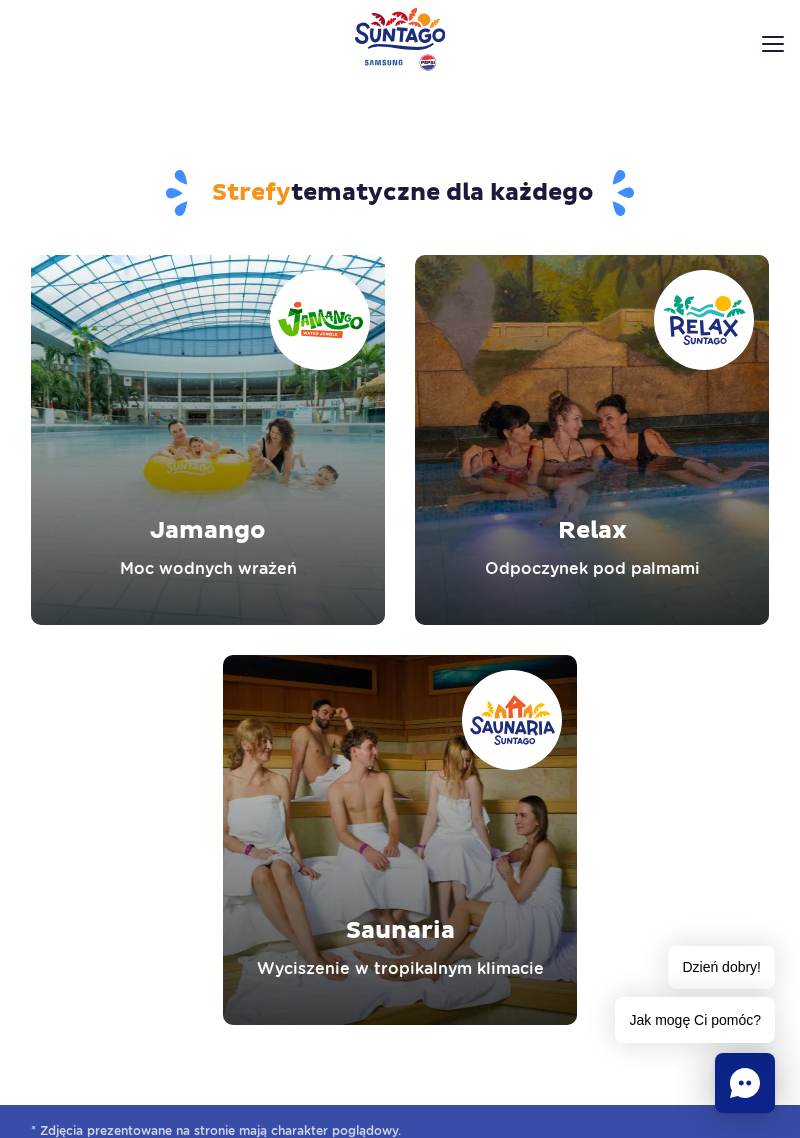 scroll, scrollTop: 3234, scrollLeft: 0, axis: vertical 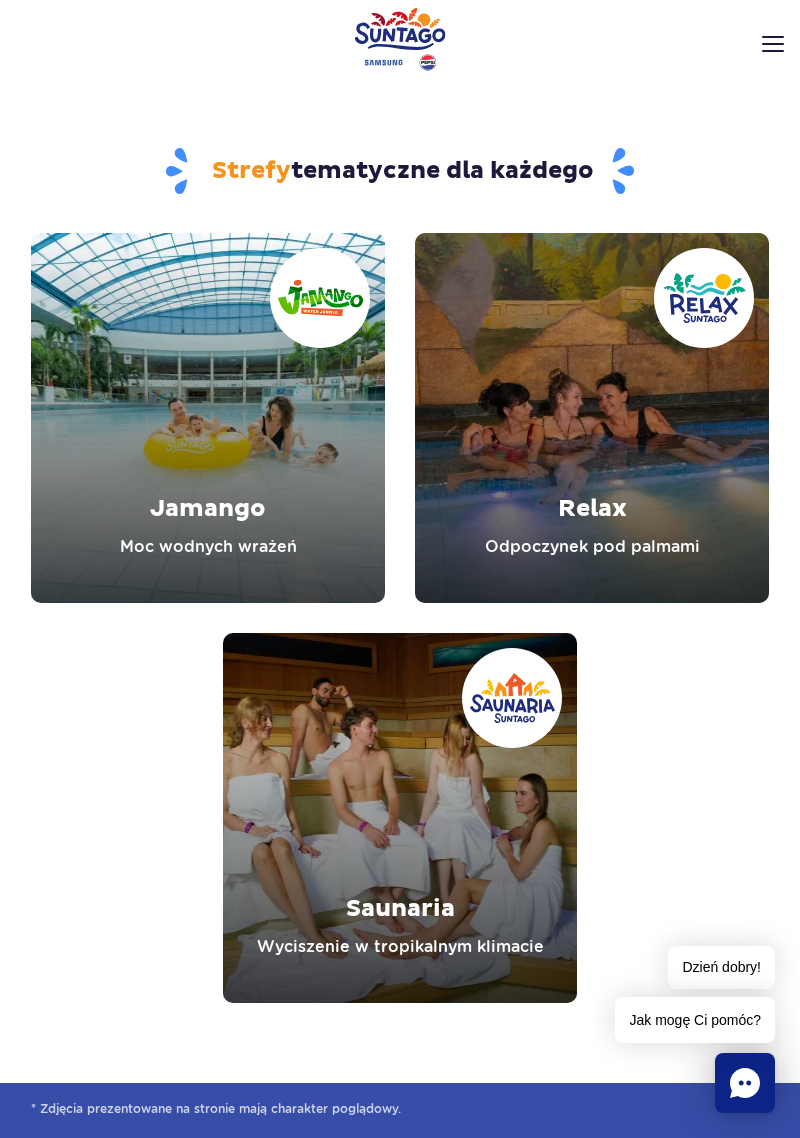 click at bounding box center (592, 418) 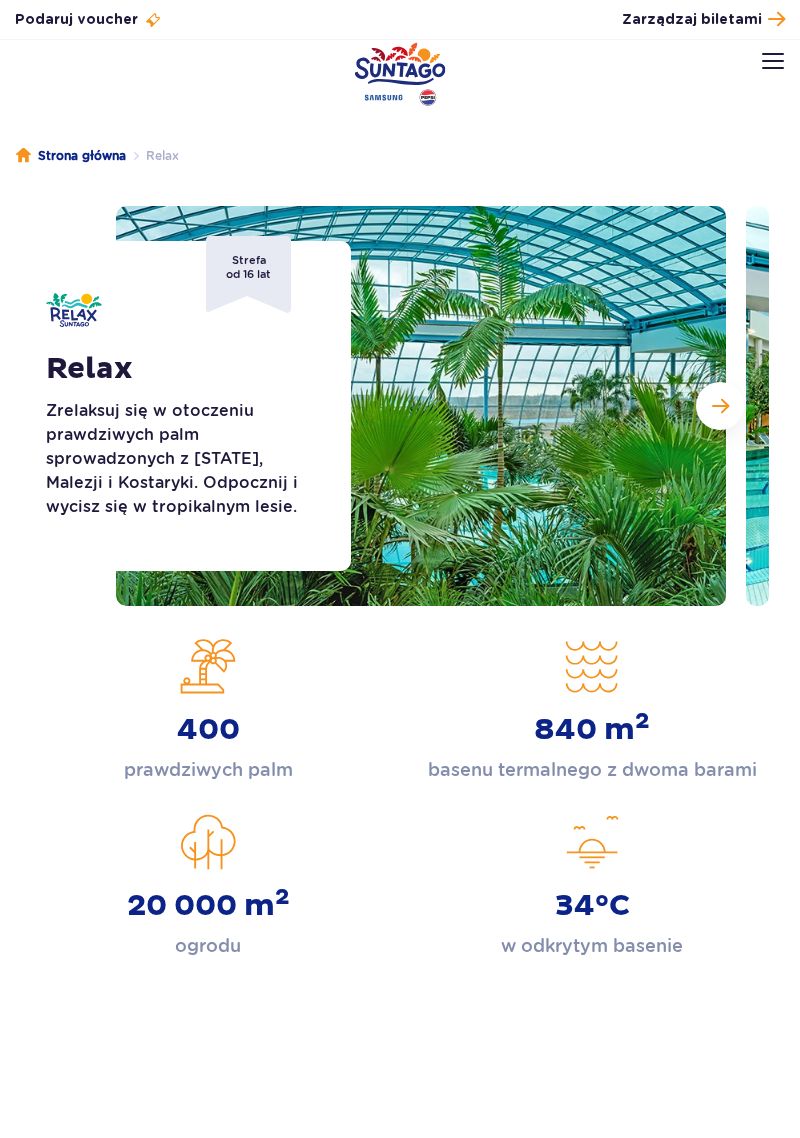 scroll, scrollTop: 0, scrollLeft: 0, axis: both 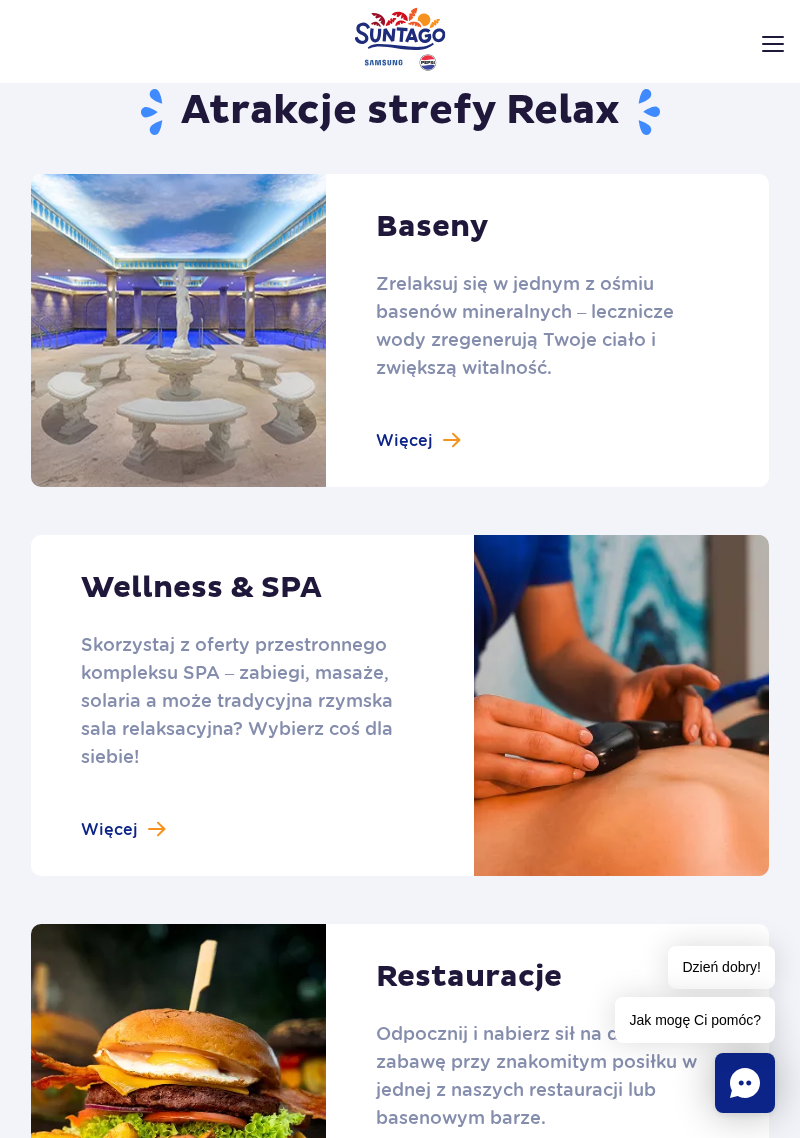 click at bounding box center (400, 705) 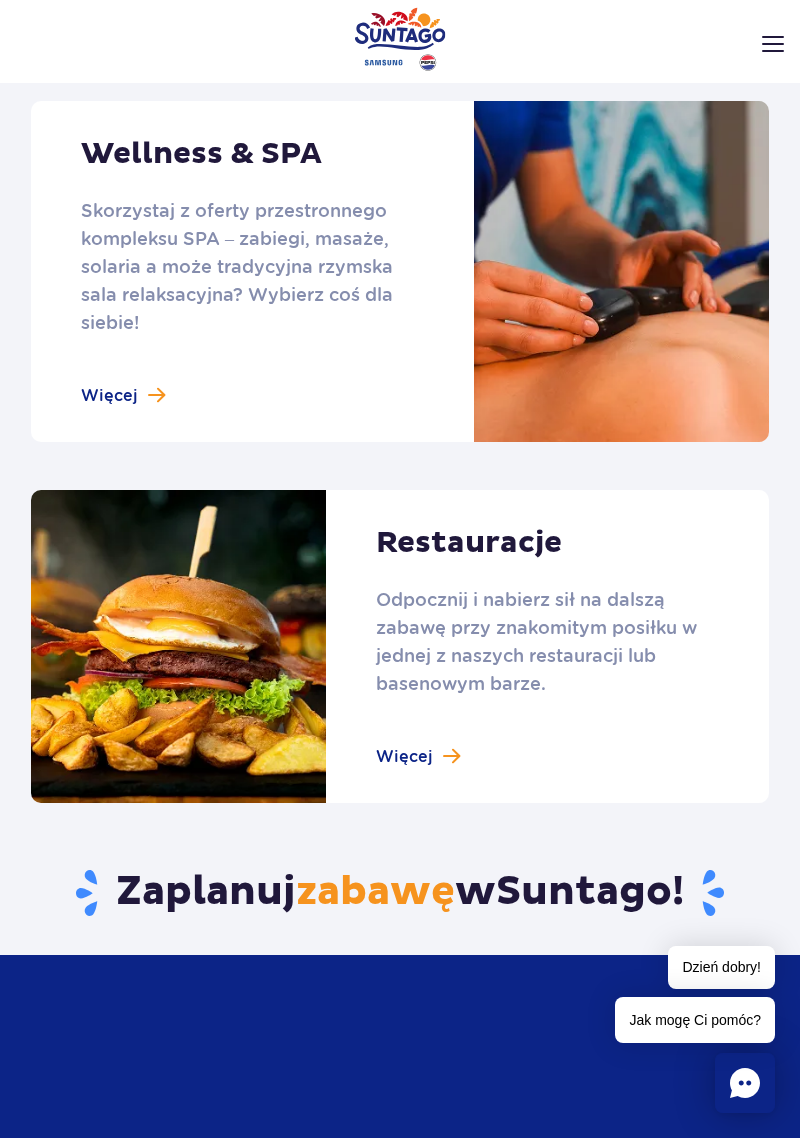 scroll, scrollTop: 1591, scrollLeft: 0, axis: vertical 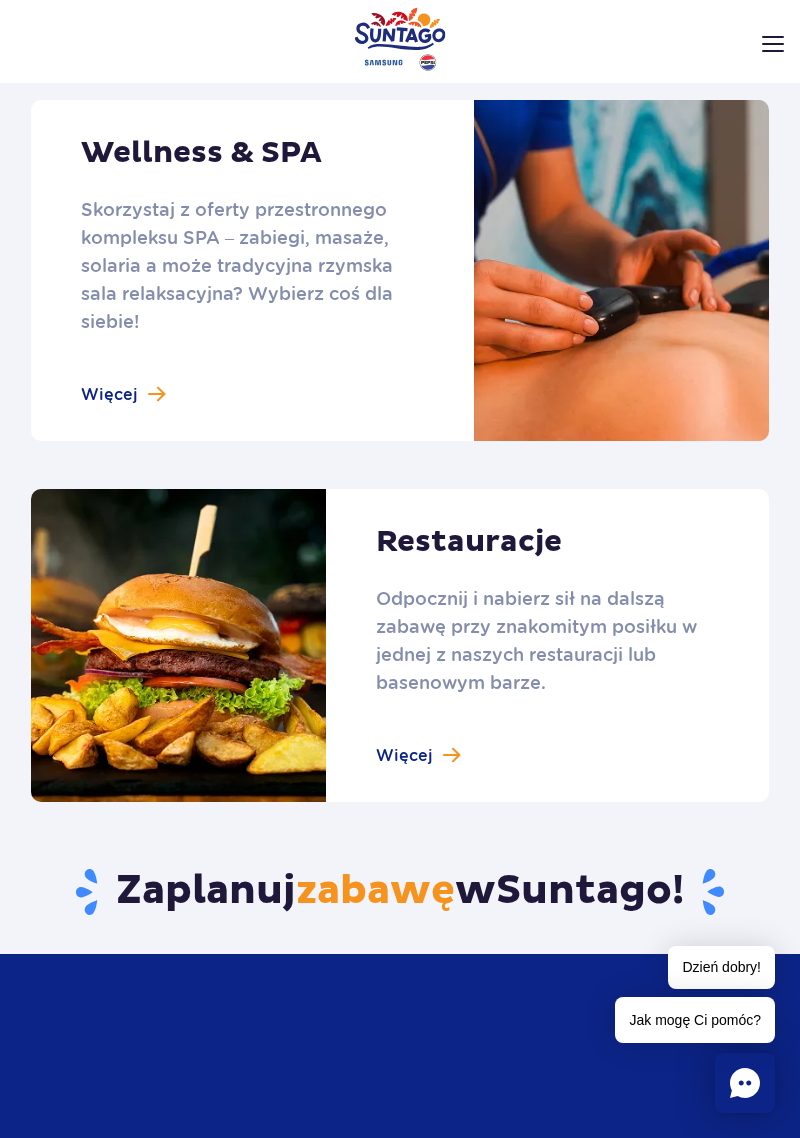 click at bounding box center (400, 645) 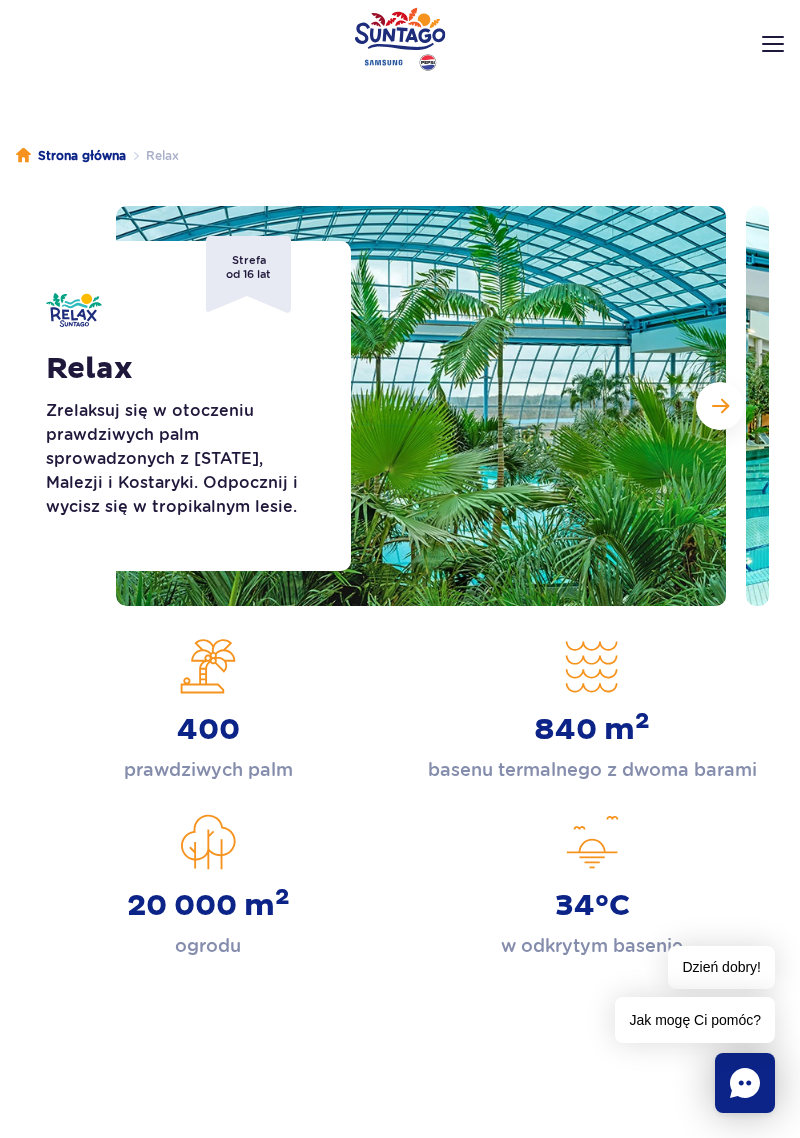 scroll, scrollTop: 0, scrollLeft: 0, axis: both 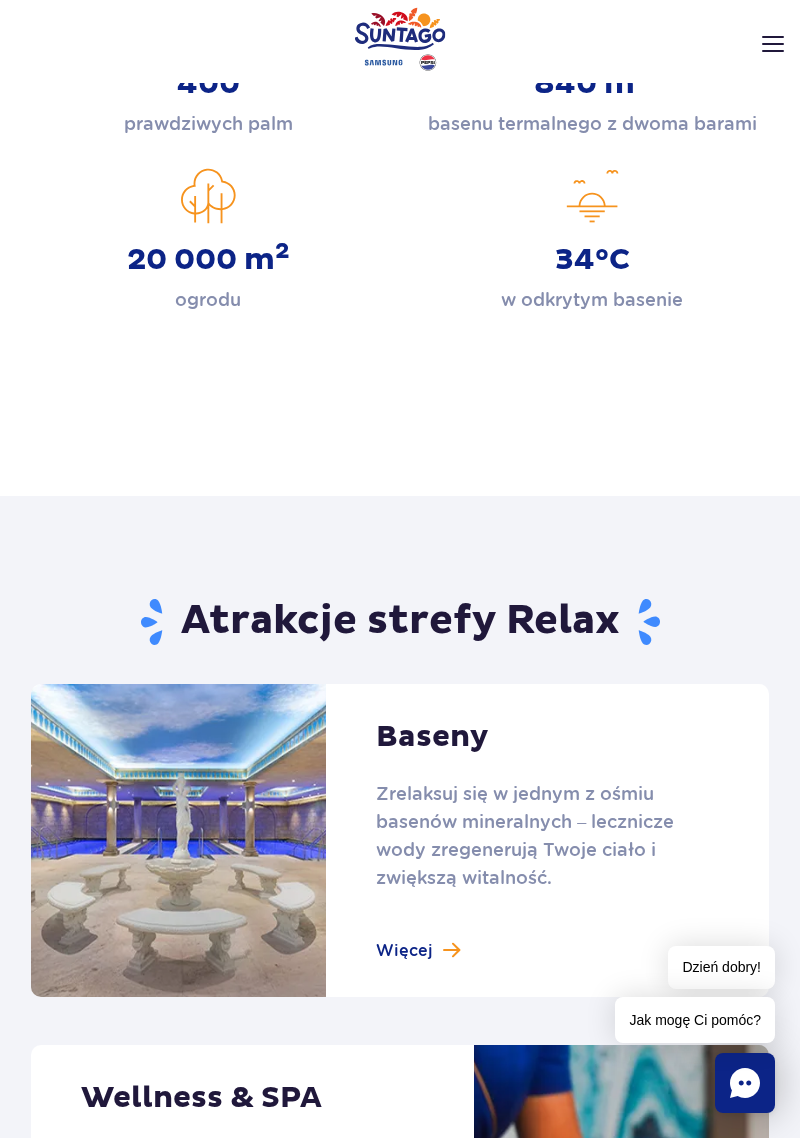 click at bounding box center [400, 840] 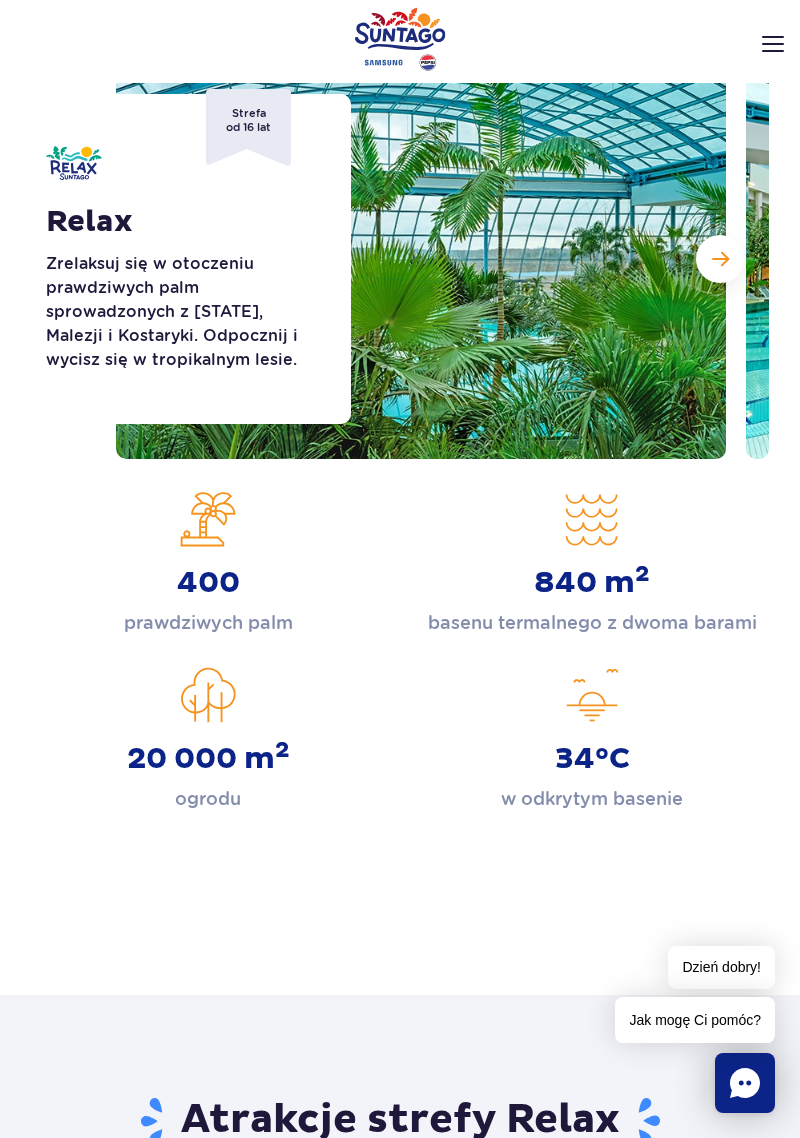 scroll, scrollTop: 0, scrollLeft: 0, axis: both 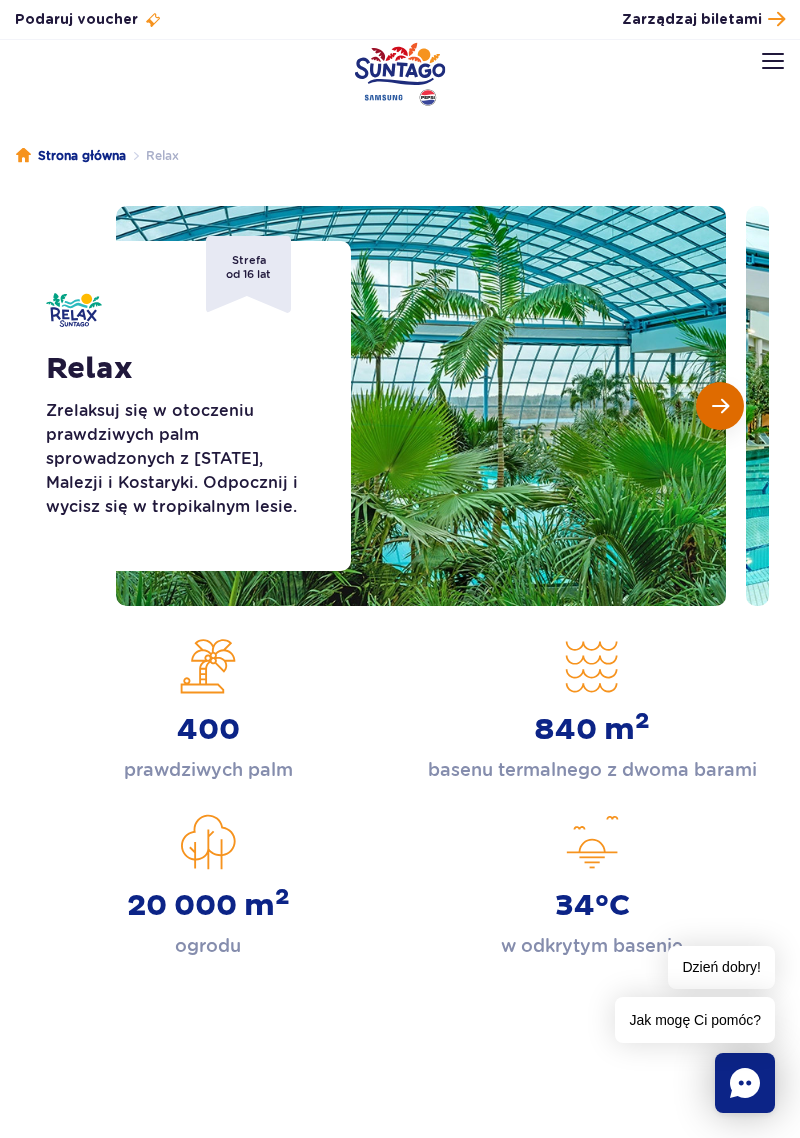 click at bounding box center [720, 406] 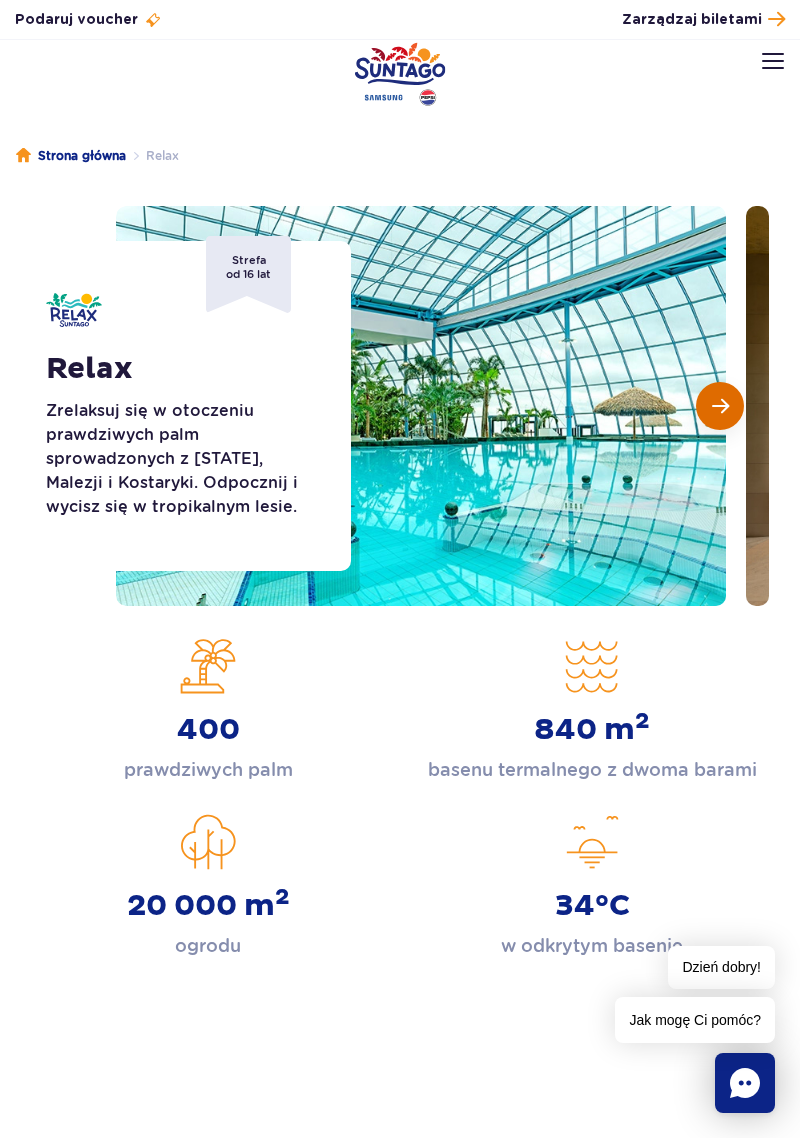 click at bounding box center [421, 406] 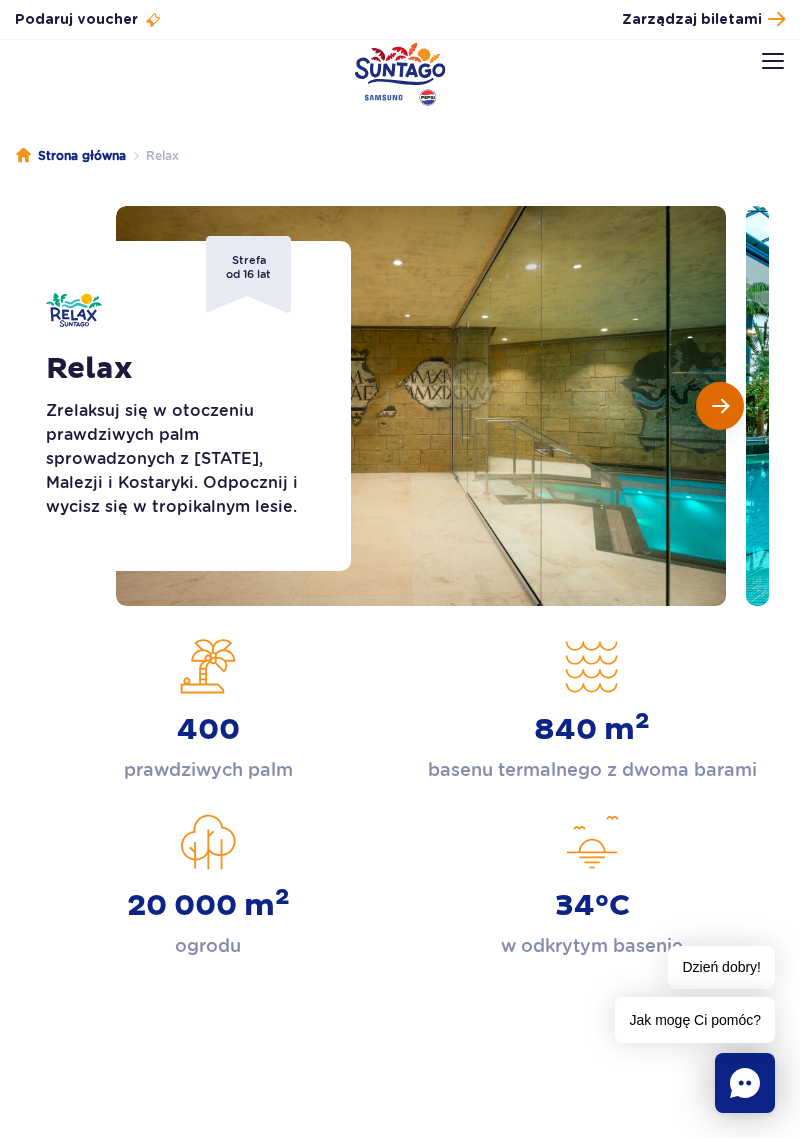 click at bounding box center (720, 406) 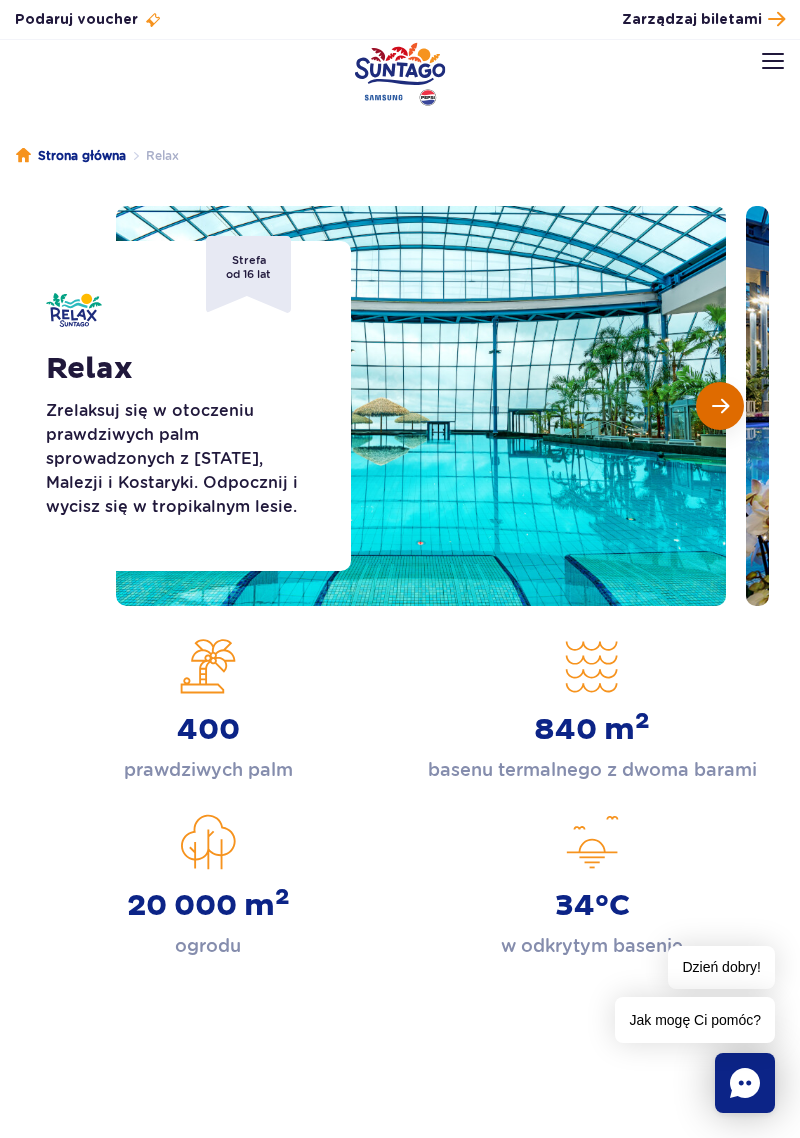 click at bounding box center (720, 406) 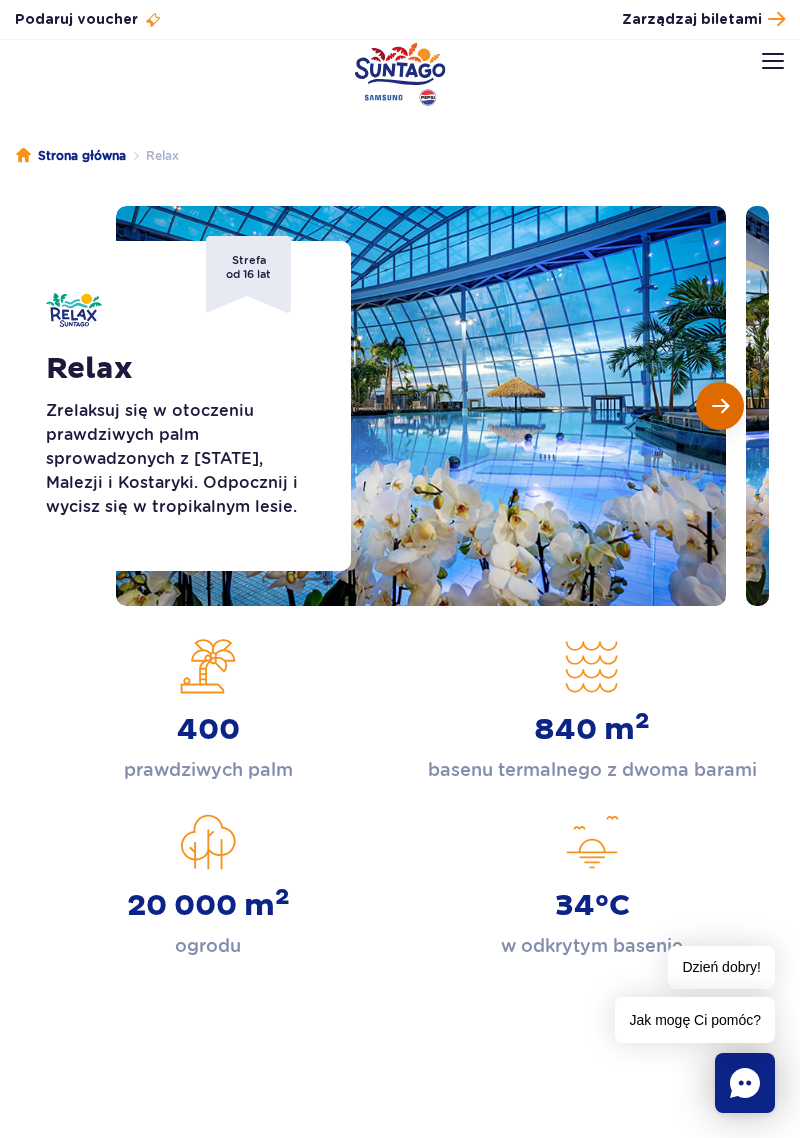click at bounding box center (720, 406) 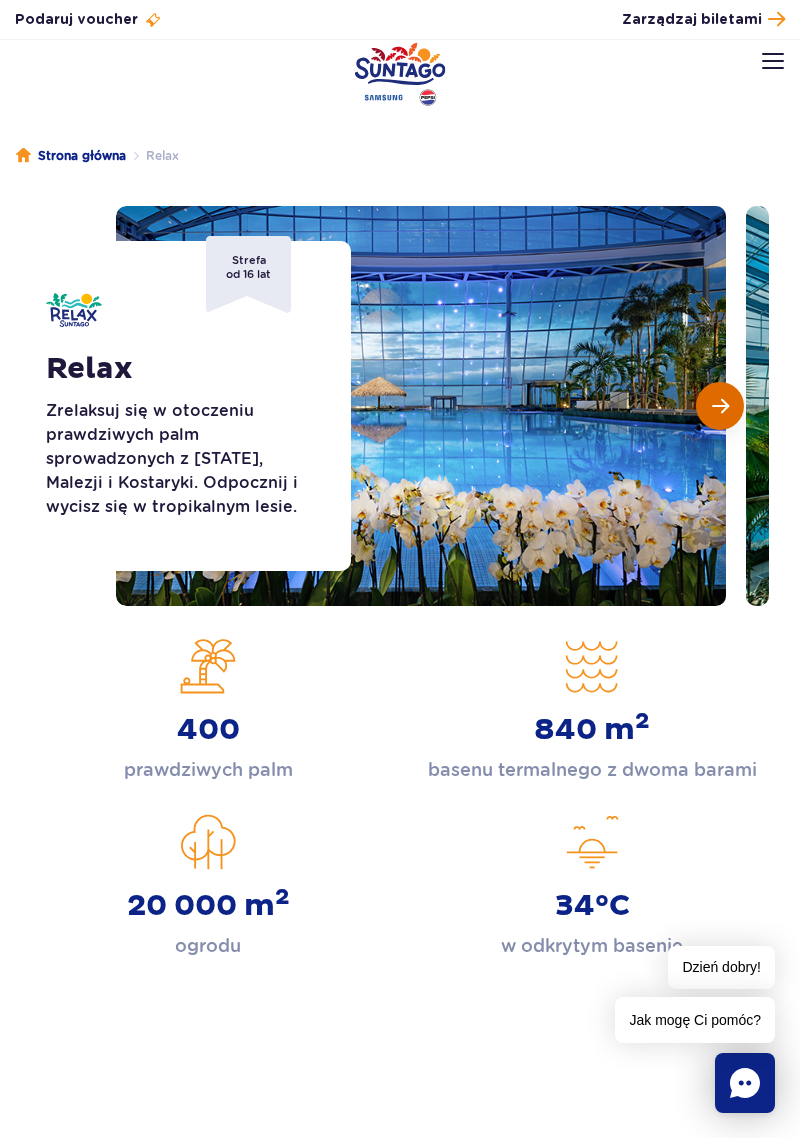 click at bounding box center (720, 406) 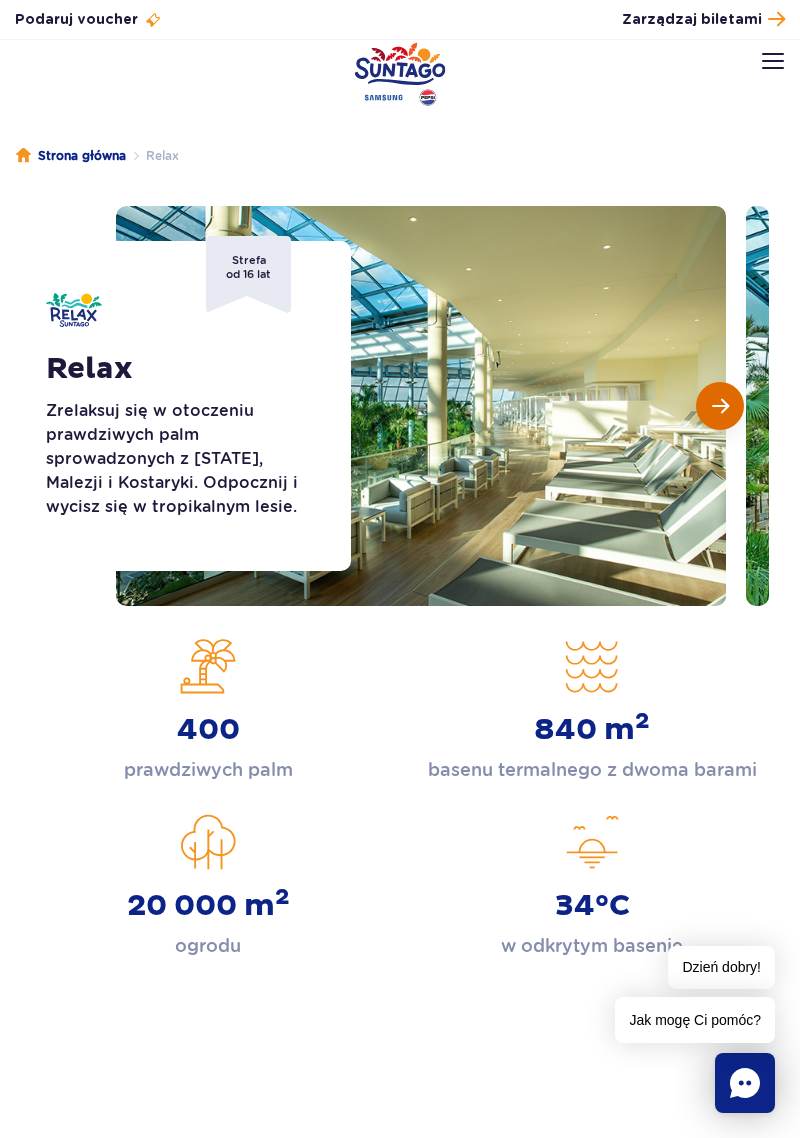 click at bounding box center (720, 406) 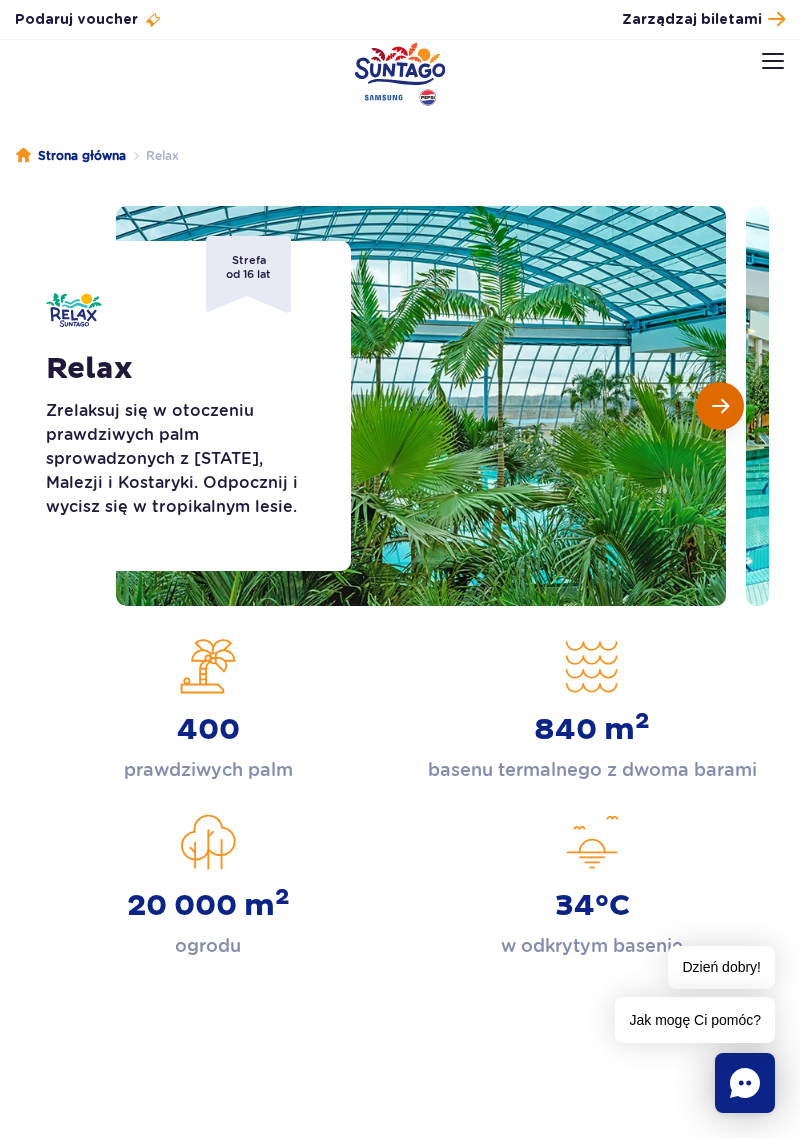 click at bounding box center (720, 406) 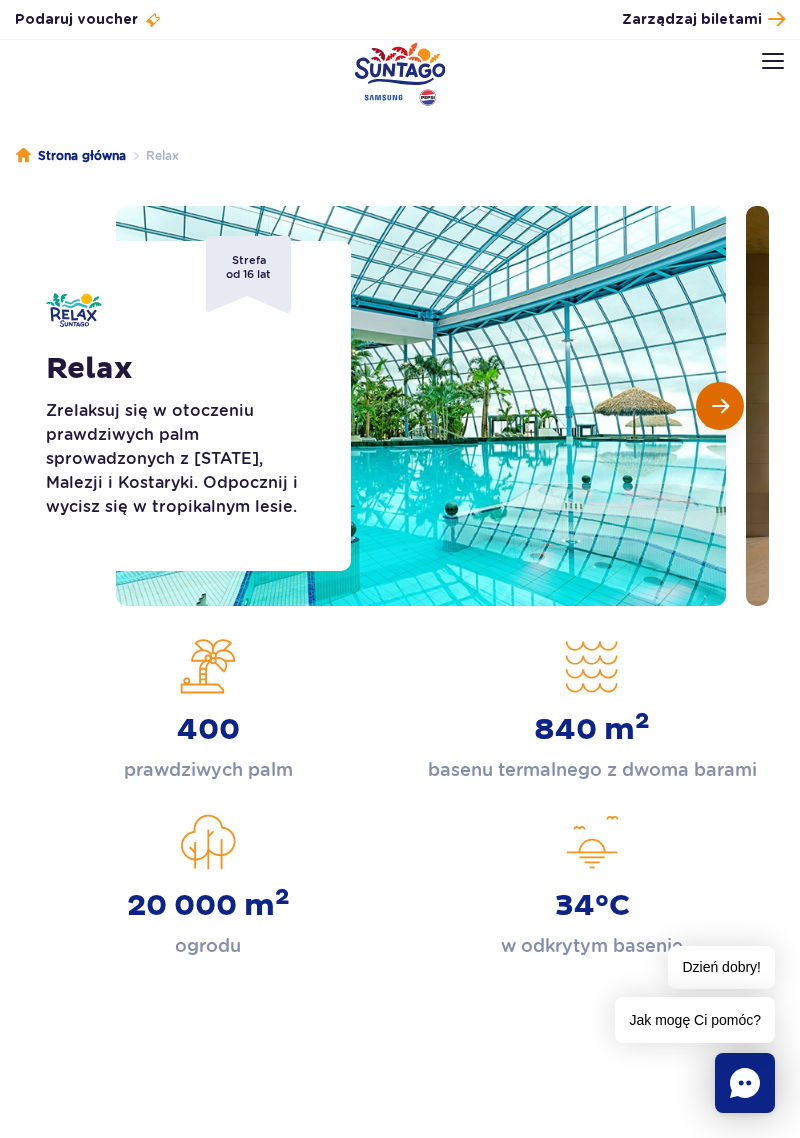 click at bounding box center (720, 406) 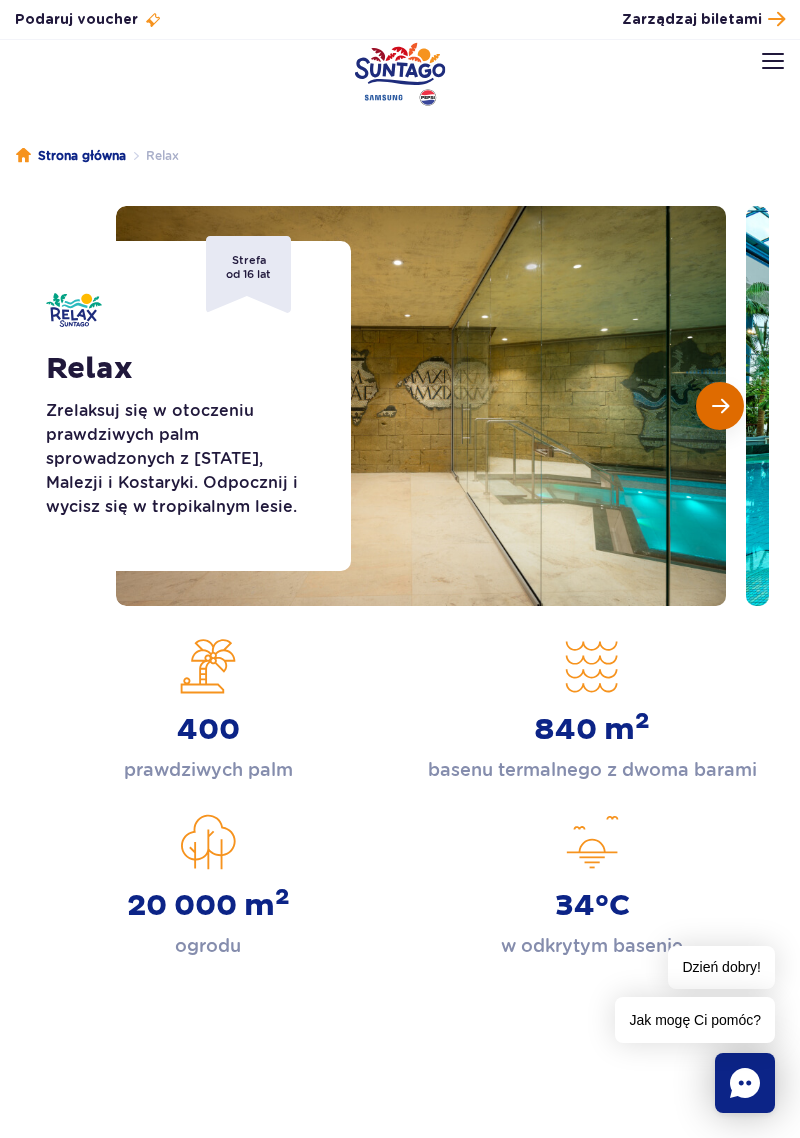 click at bounding box center [720, 406] 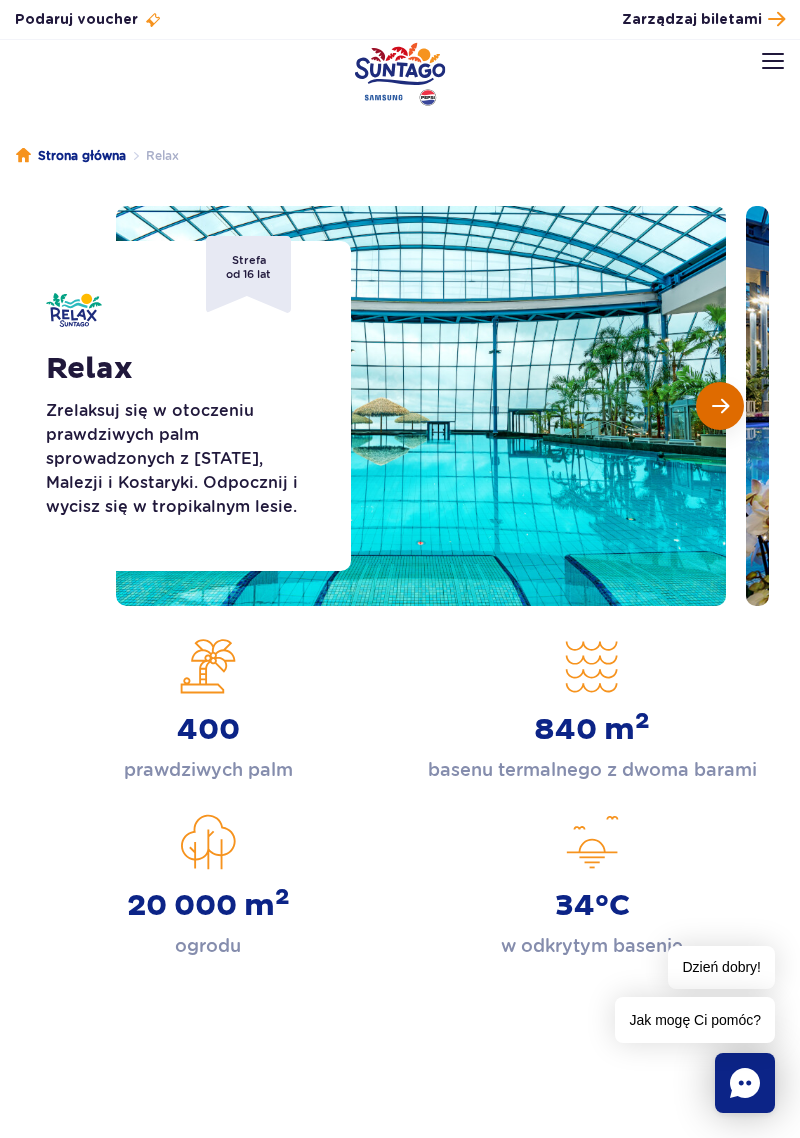 click at bounding box center (720, 406) 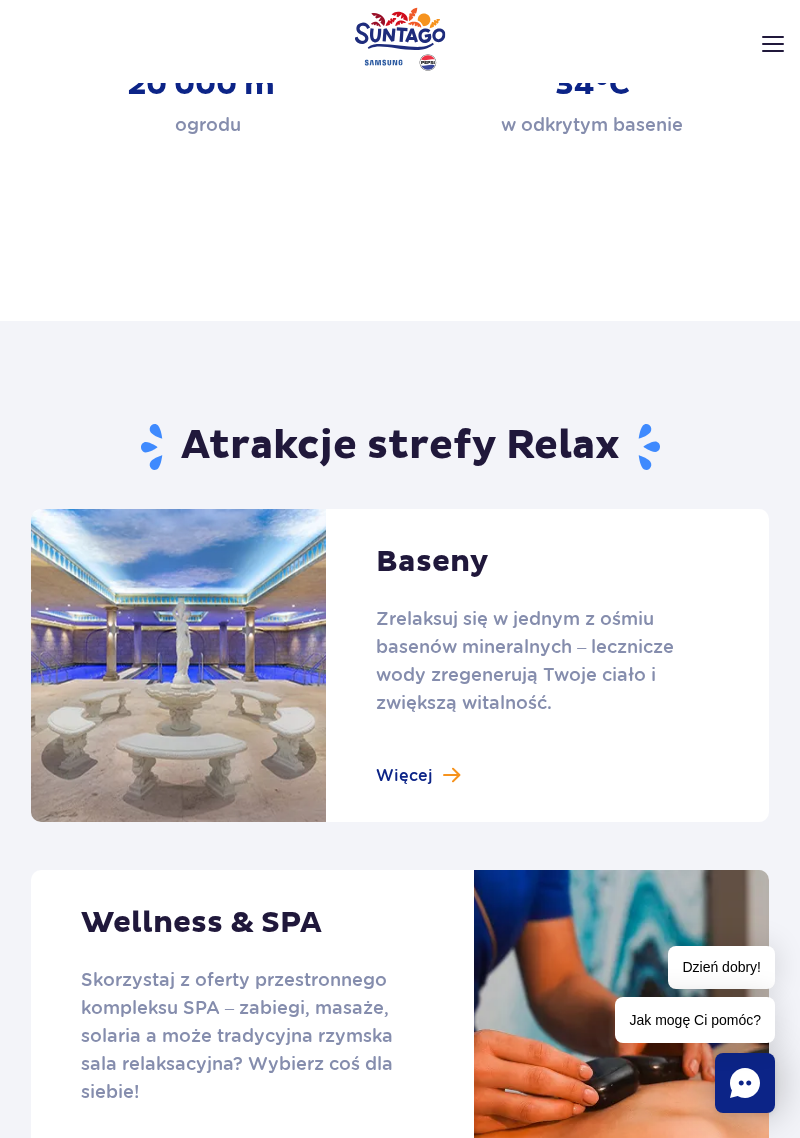 scroll, scrollTop: 823, scrollLeft: 0, axis: vertical 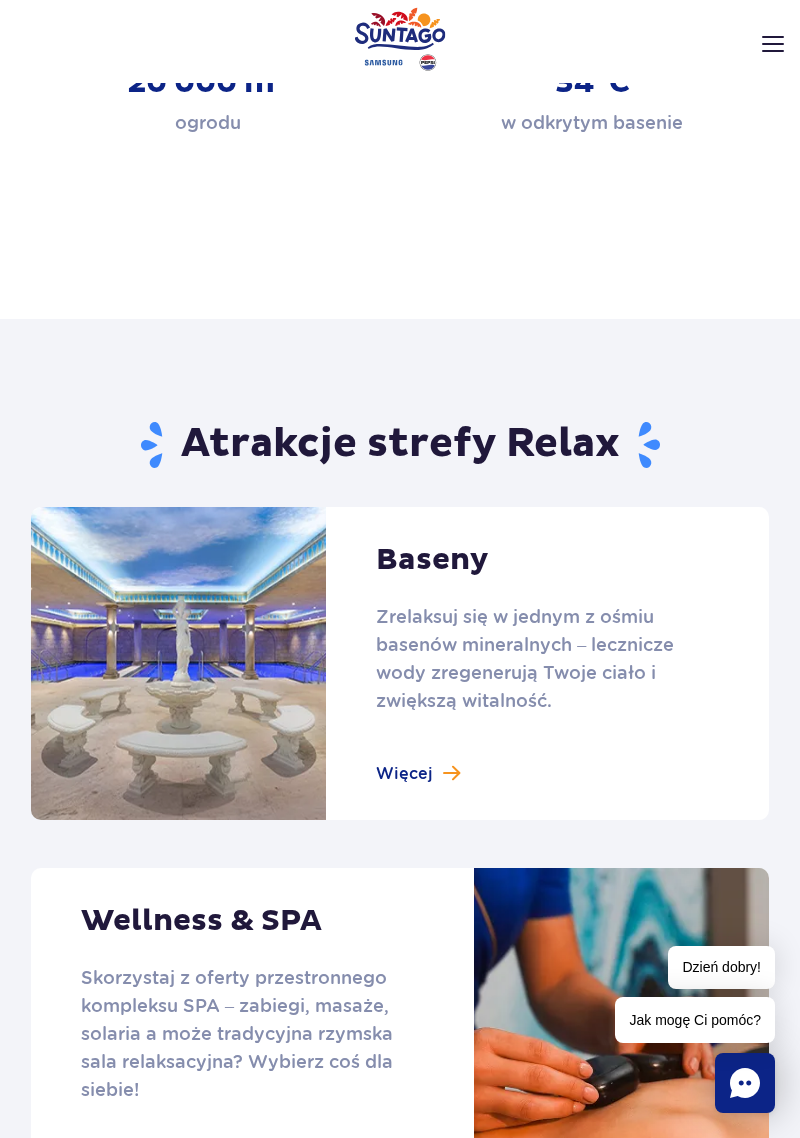 click at bounding box center (400, 663) 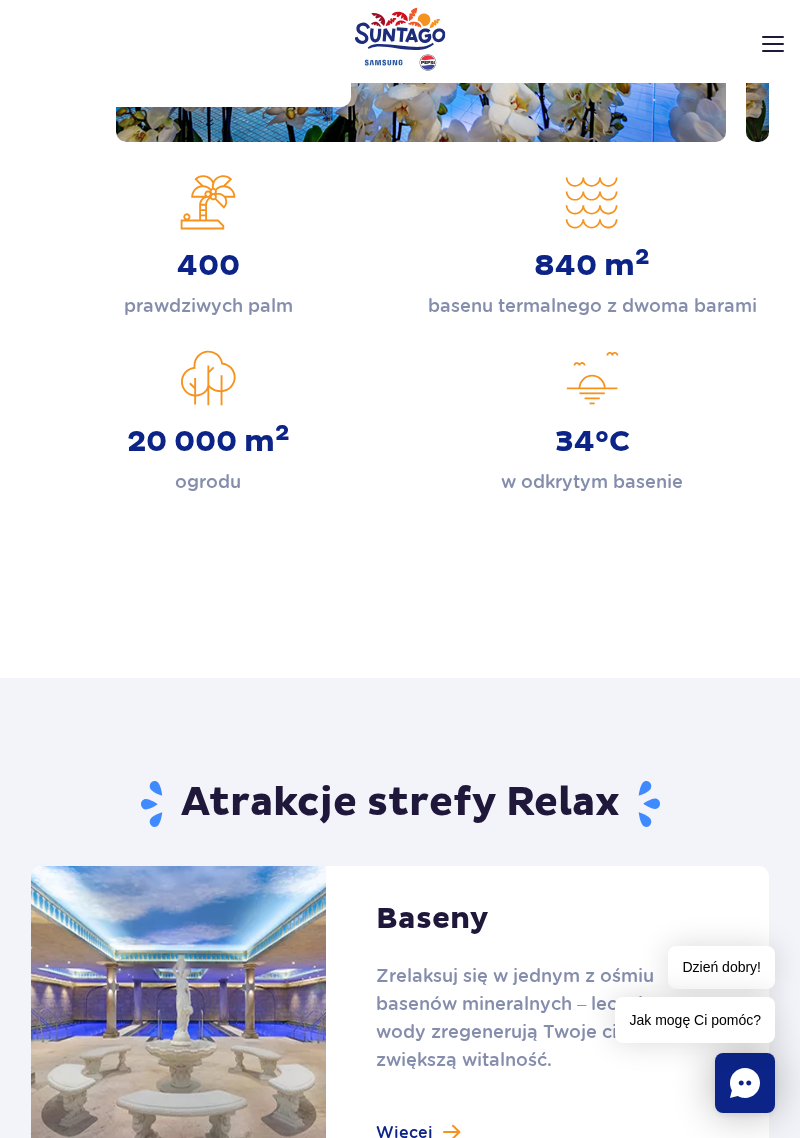 scroll, scrollTop: 0, scrollLeft: 0, axis: both 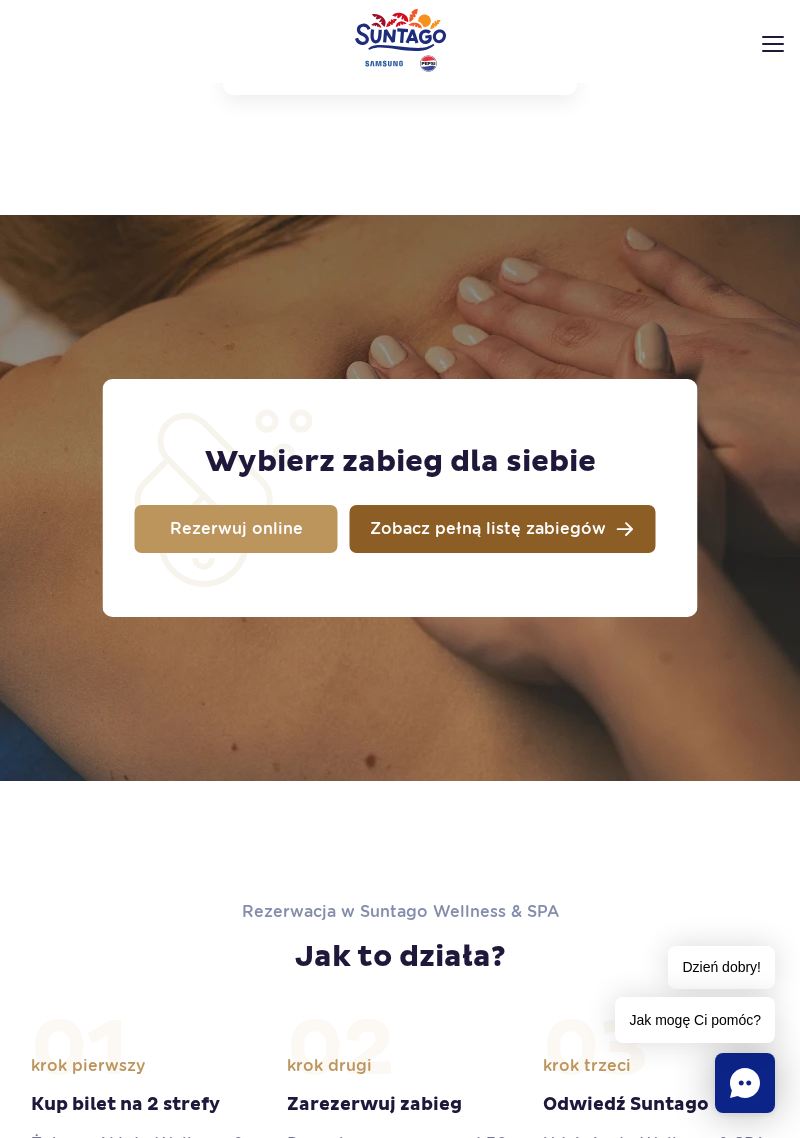 click on "Zobacz pełną listę zabiegów" at bounding box center [488, 529] 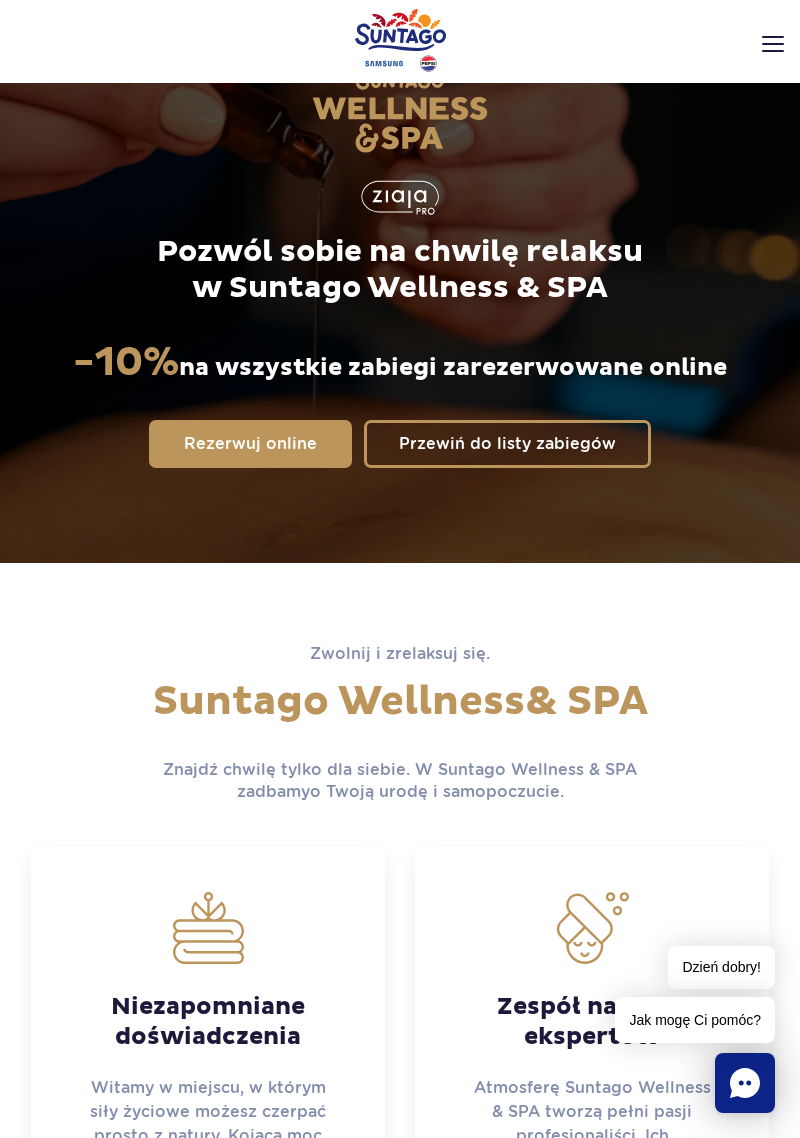 scroll, scrollTop: 0, scrollLeft: 0, axis: both 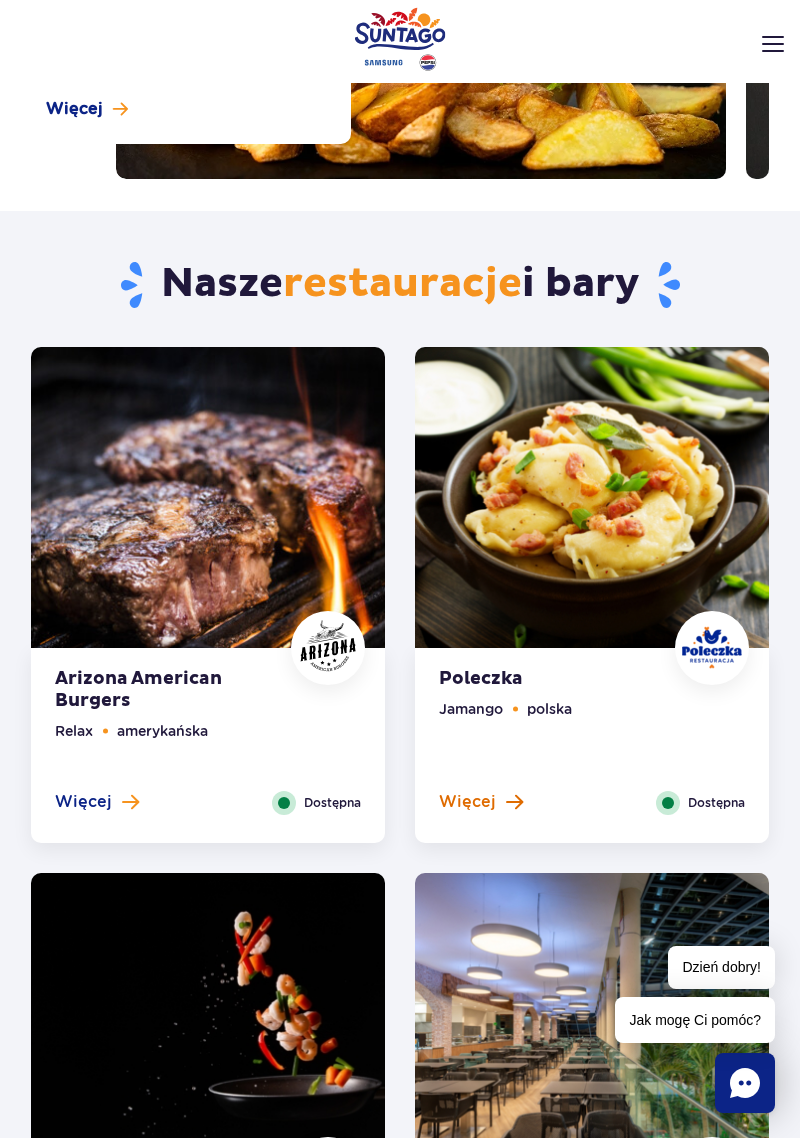 click on "Więcej" at bounding box center [467, 802] 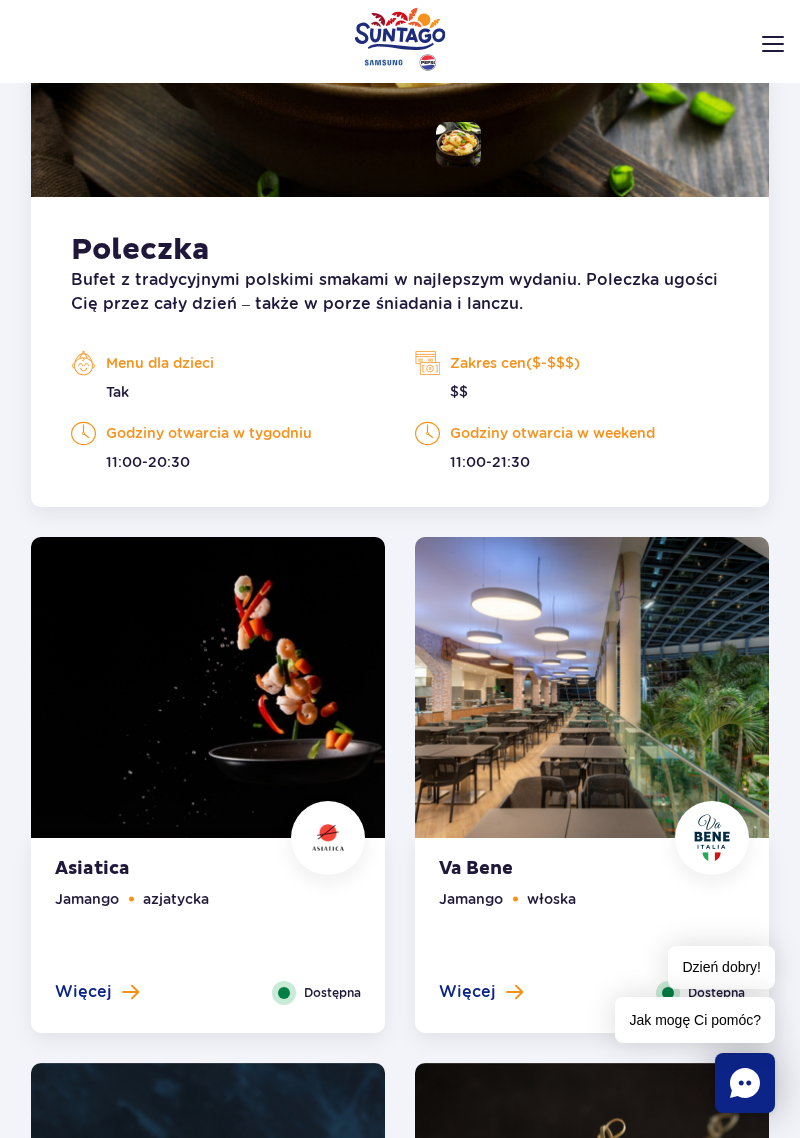 scroll, scrollTop: 1620, scrollLeft: 0, axis: vertical 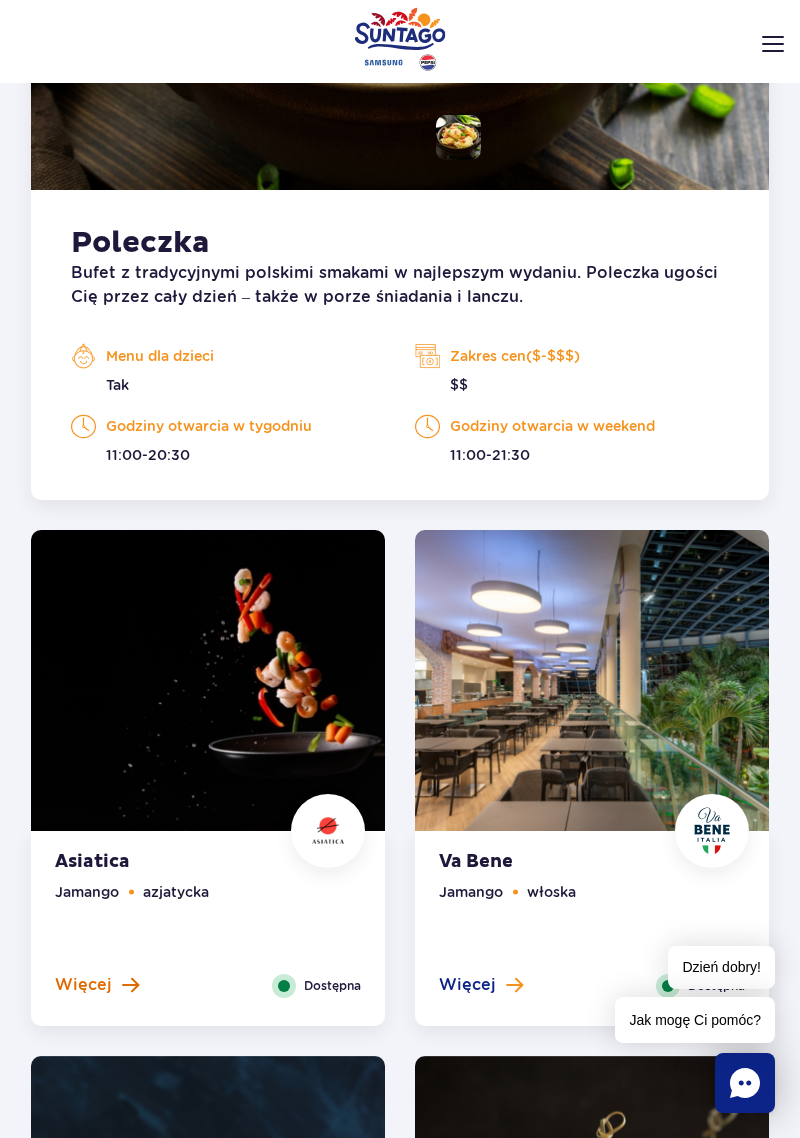 click on "Więcej" at bounding box center (83, 985) 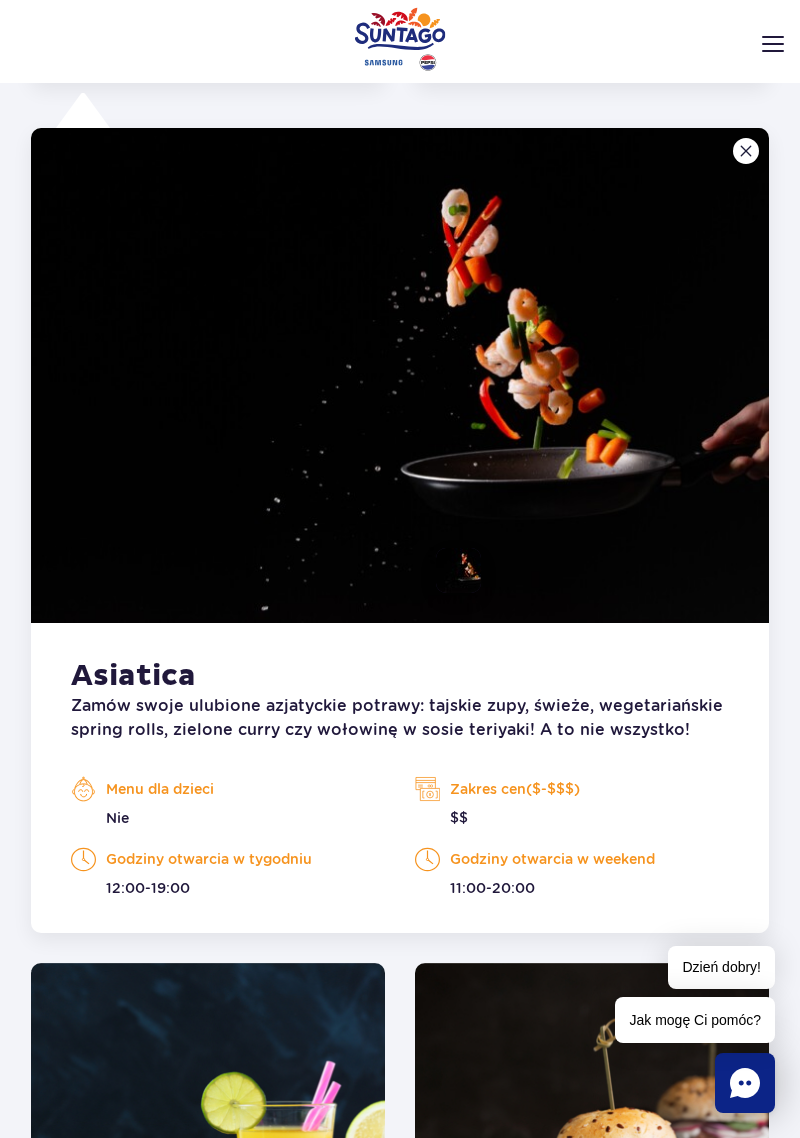 scroll, scrollTop: 1720, scrollLeft: 0, axis: vertical 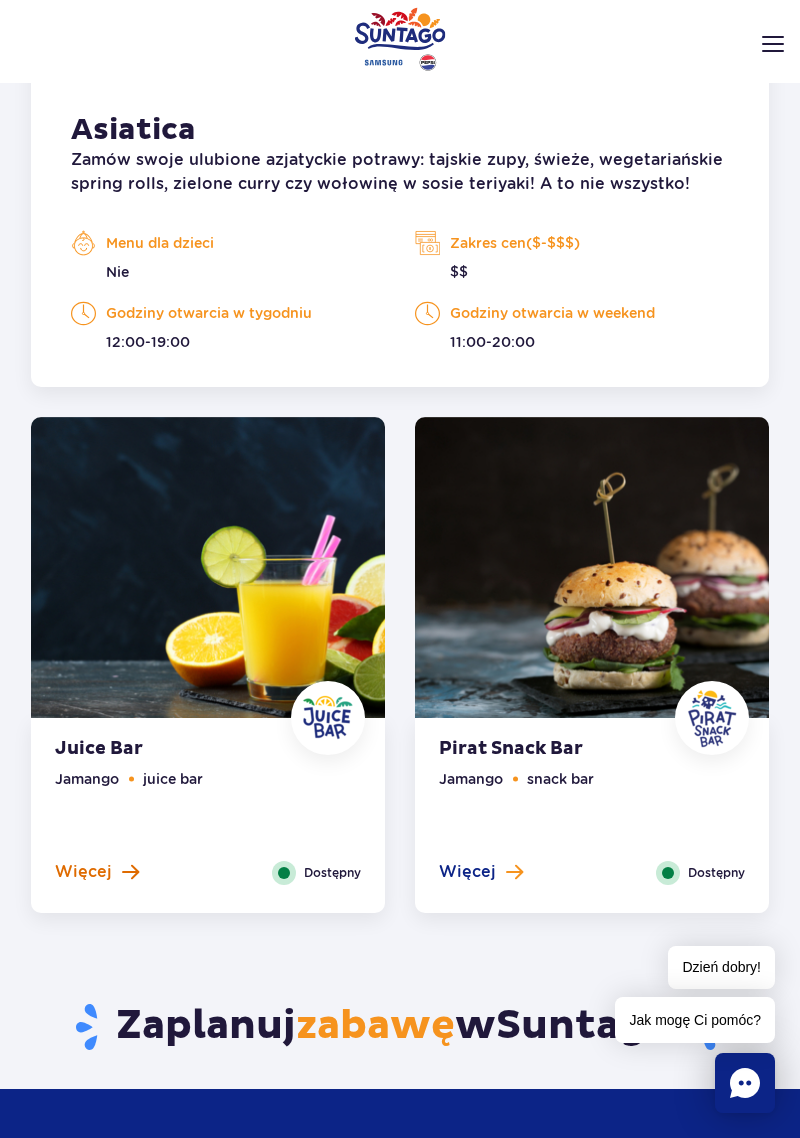 click on "Więcej" at bounding box center (83, 872) 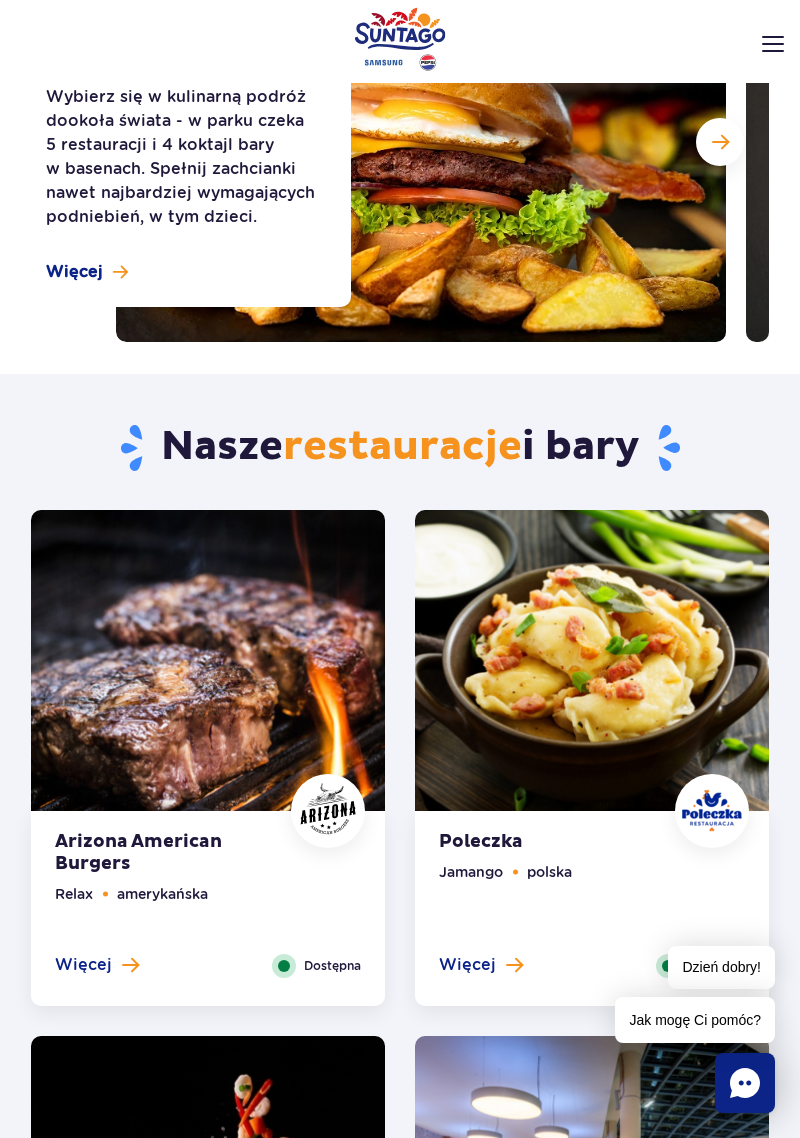 scroll, scrollTop: 0, scrollLeft: 0, axis: both 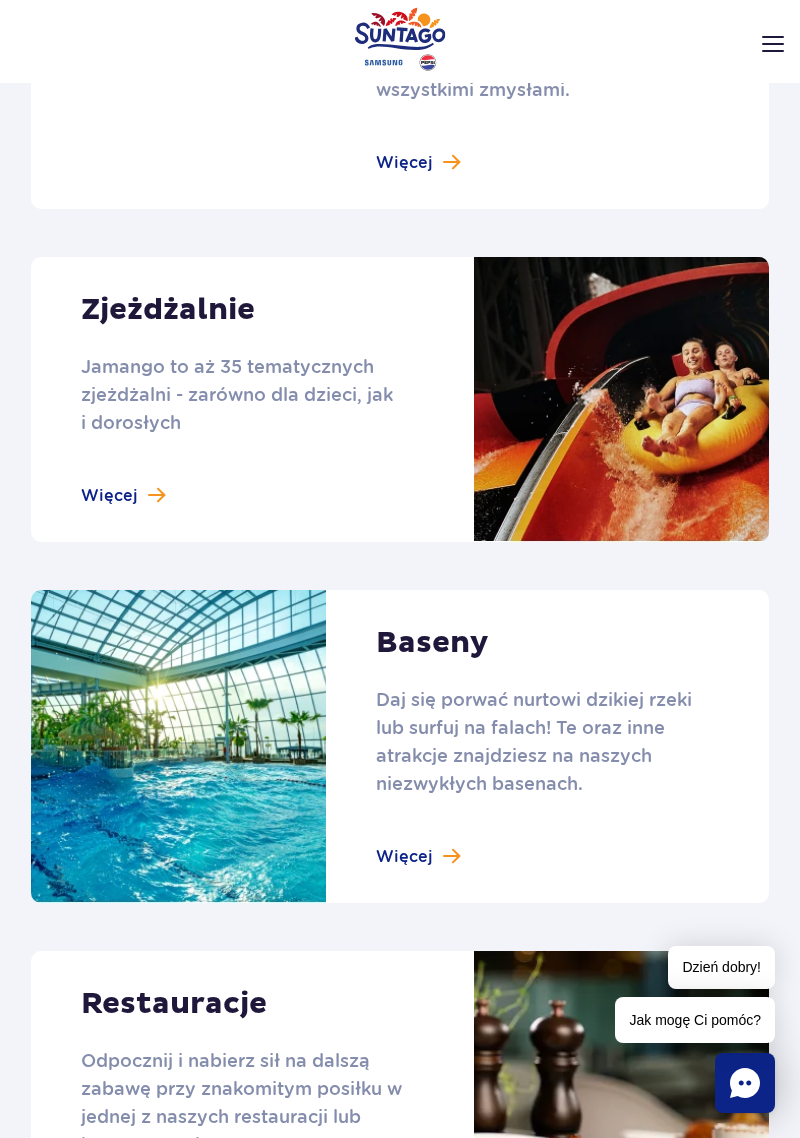 click at bounding box center [400, 399] 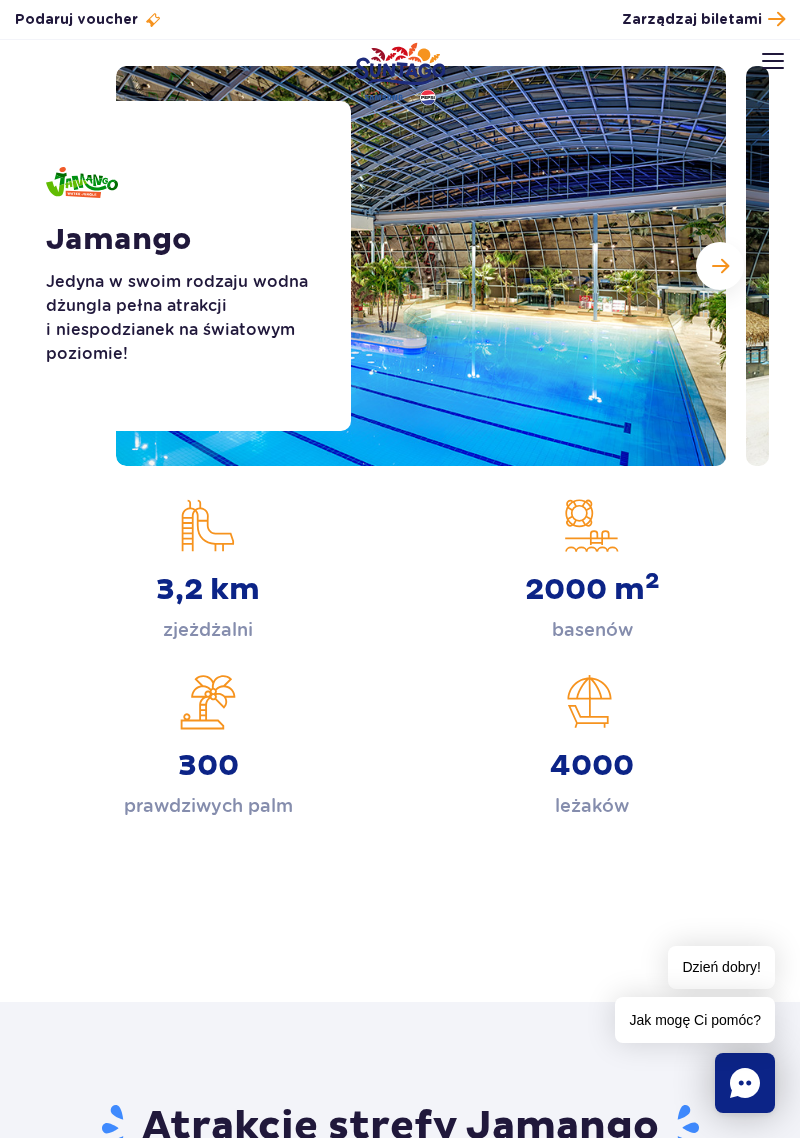 scroll, scrollTop: 0, scrollLeft: 0, axis: both 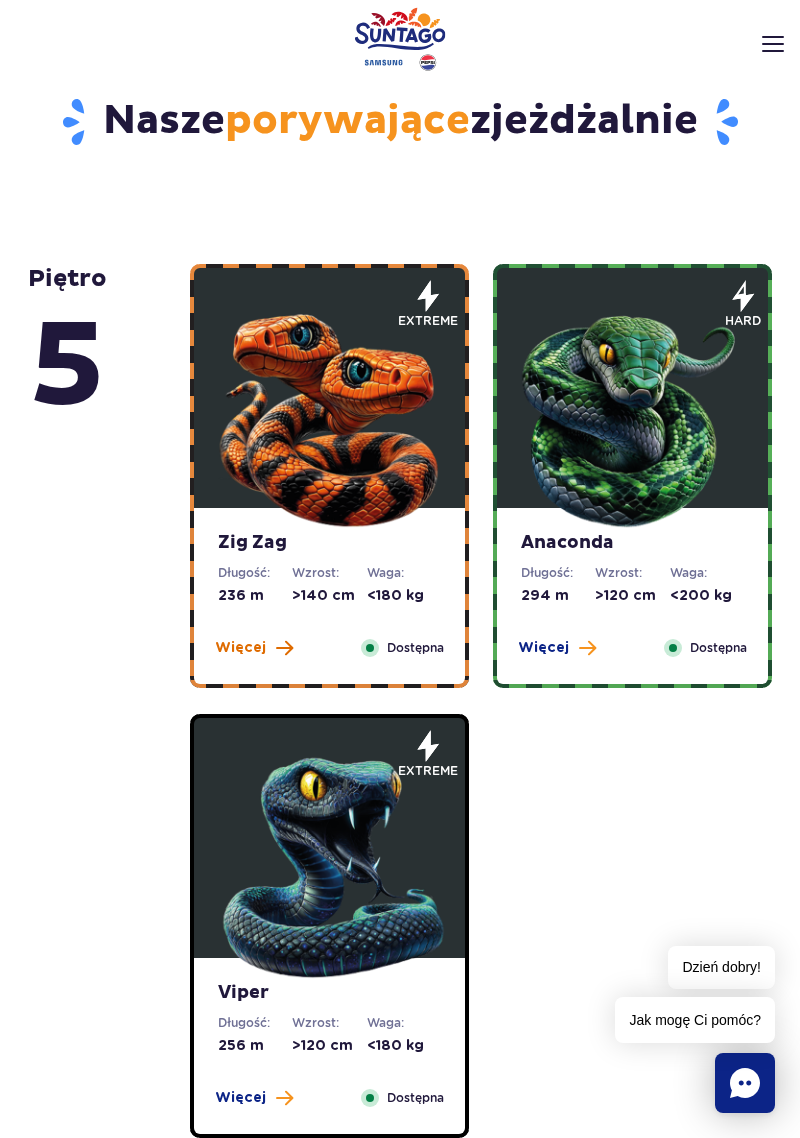 click at bounding box center (284, 648) 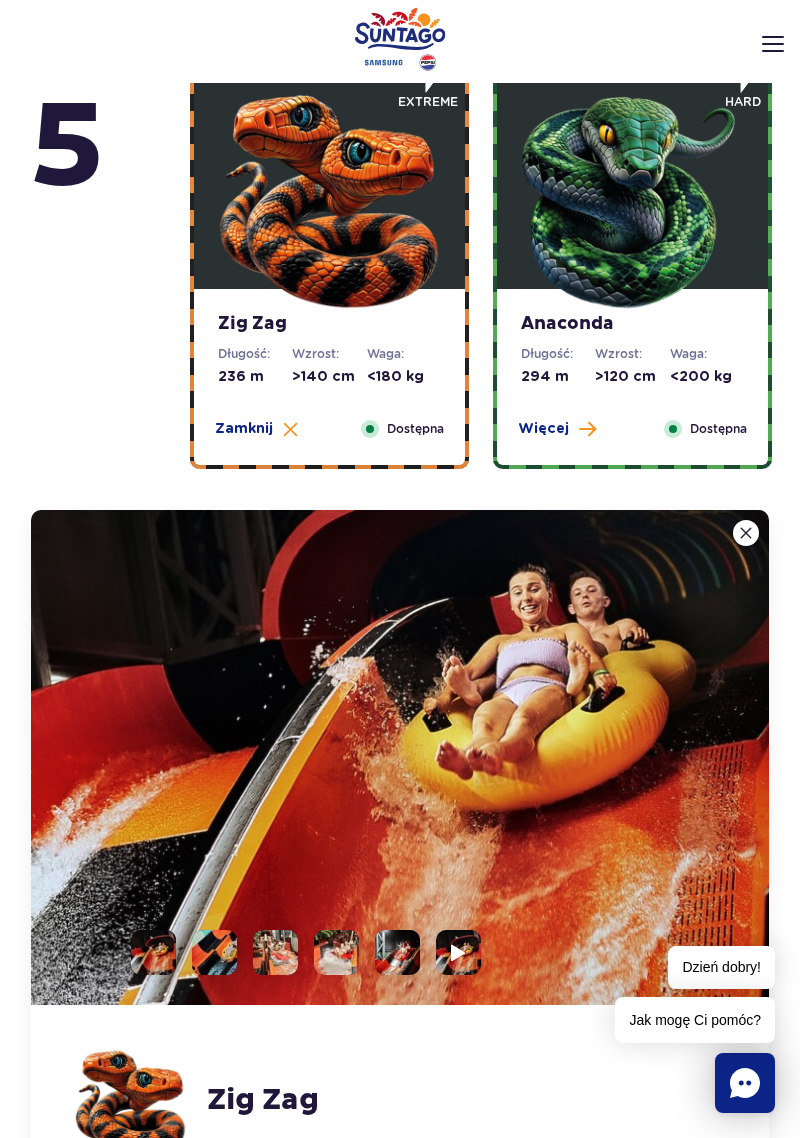 scroll, scrollTop: 922, scrollLeft: 0, axis: vertical 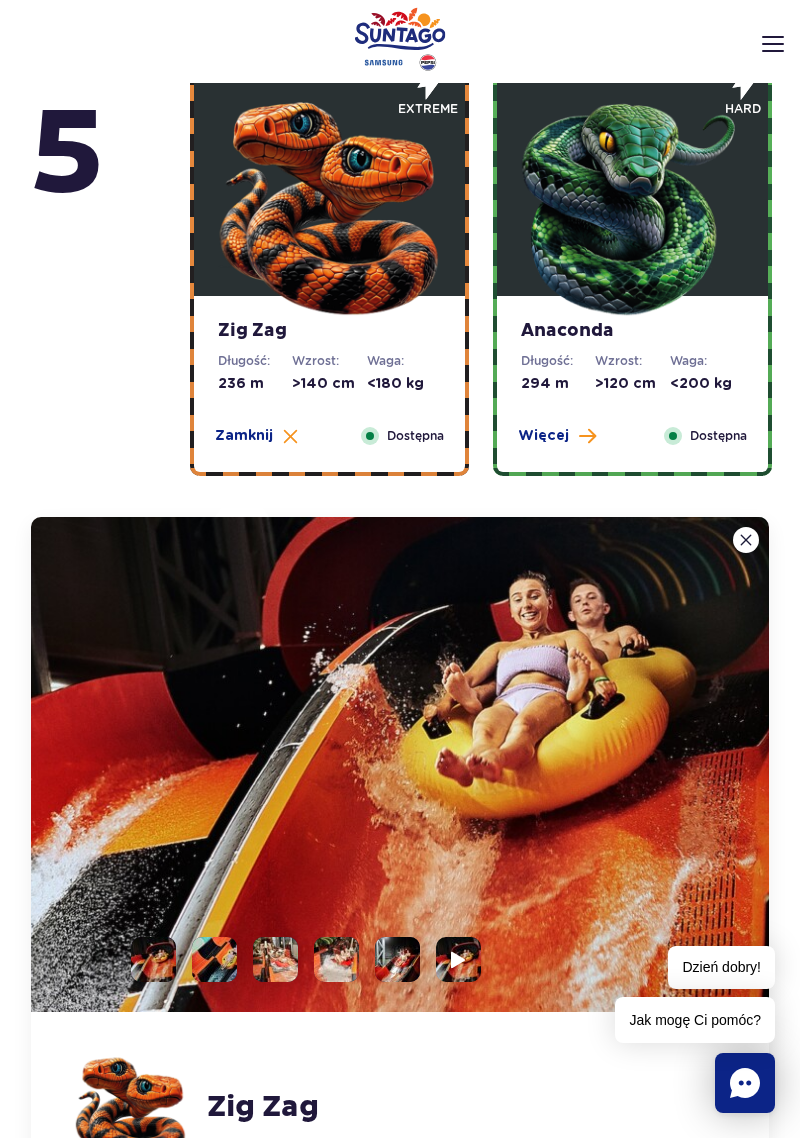 click at bounding box center (746, 540) 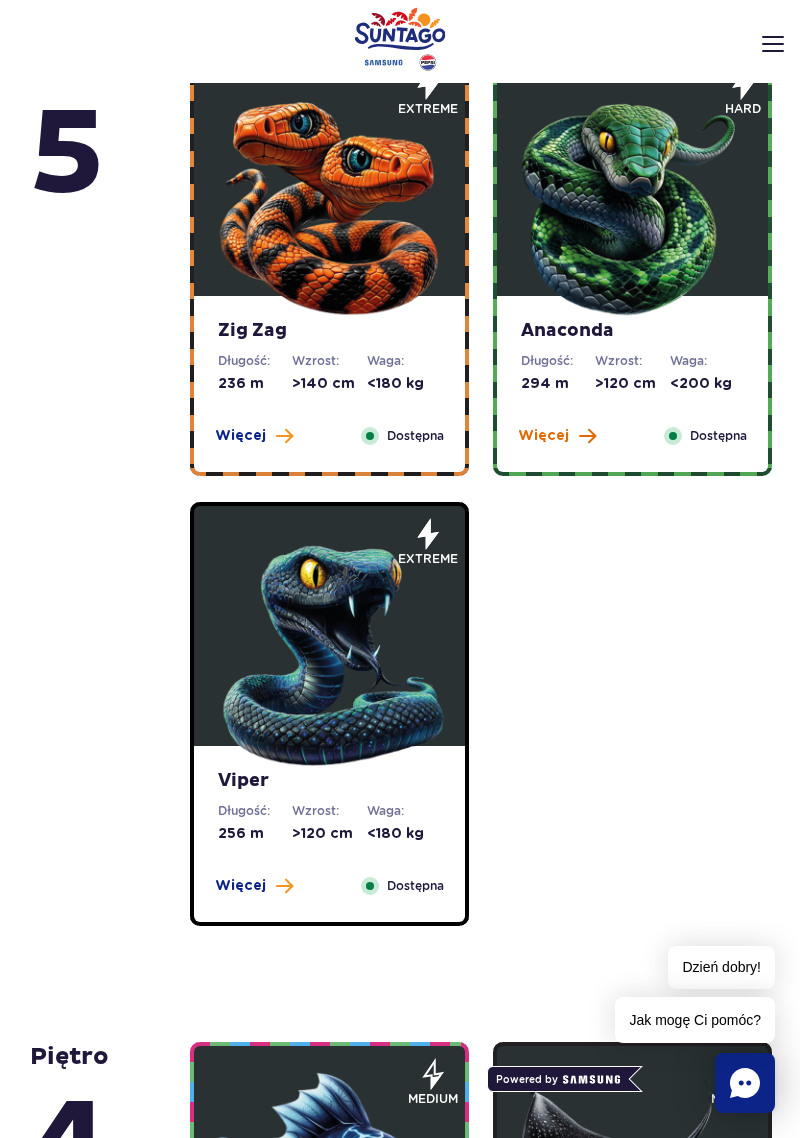 click on "Więcej" at bounding box center [543, 436] 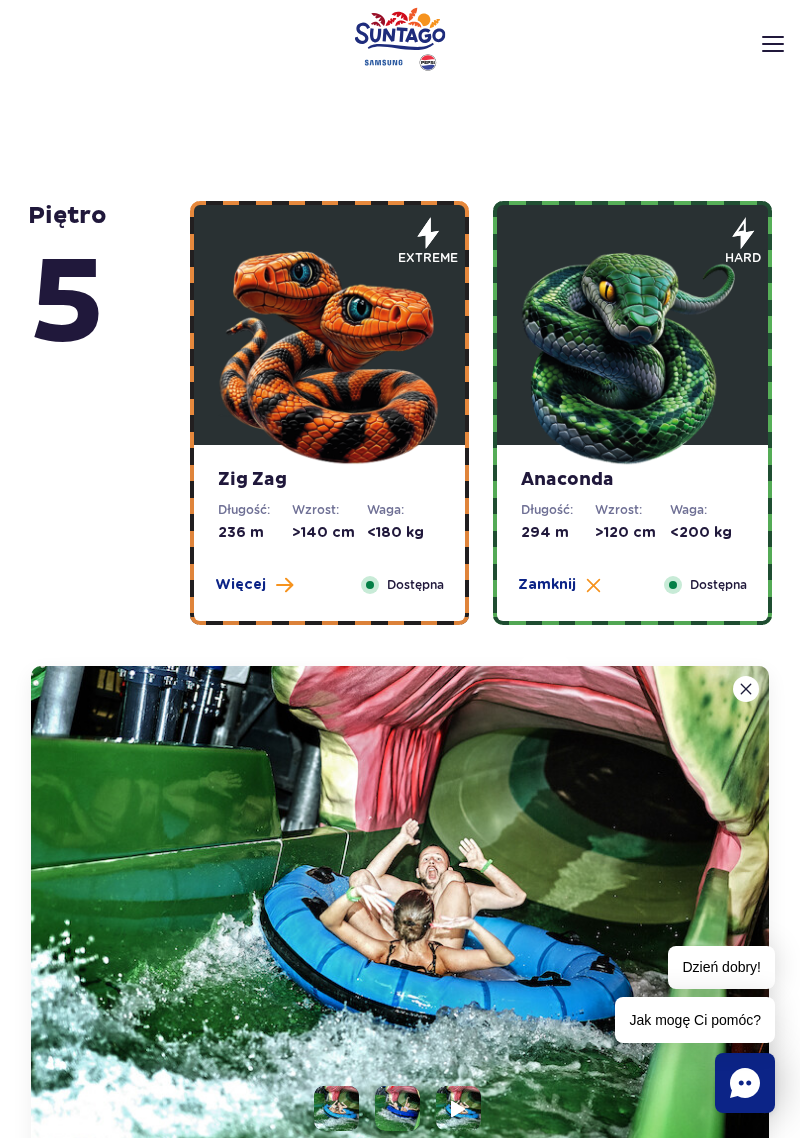 scroll, scrollTop: 772, scrollLeft: 0, axis: vertical 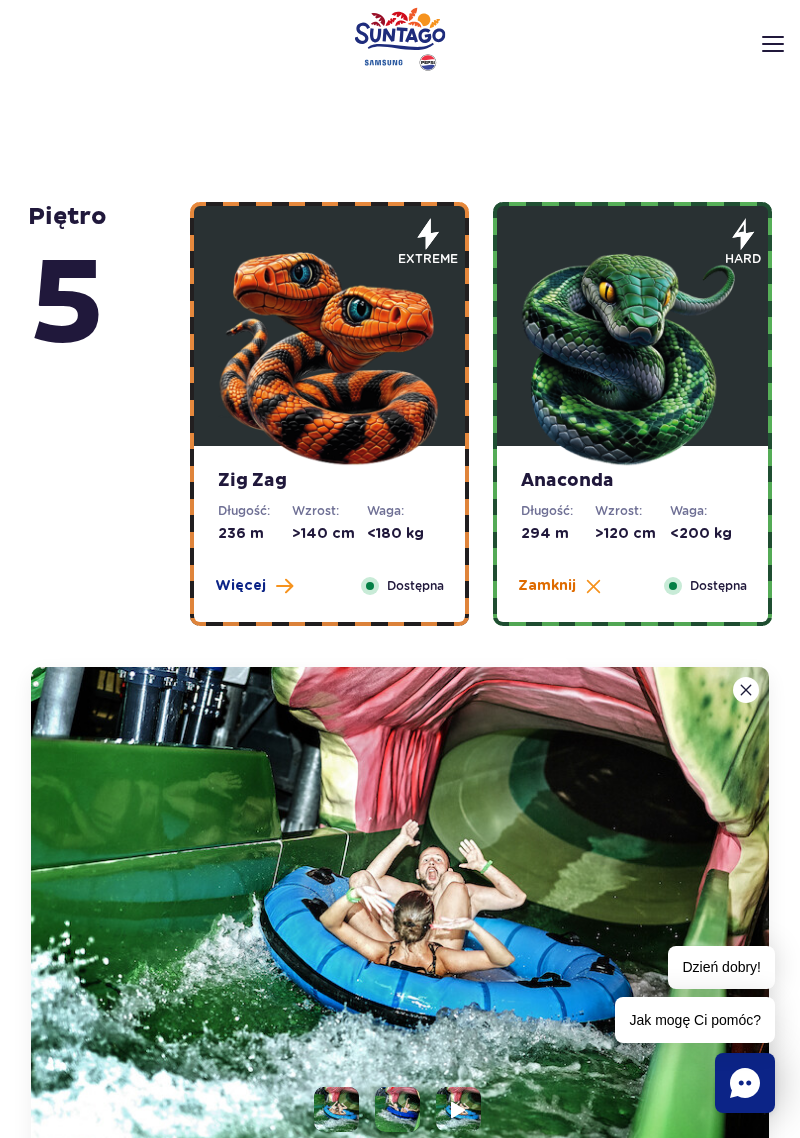 click at bounding box center [593, 586] 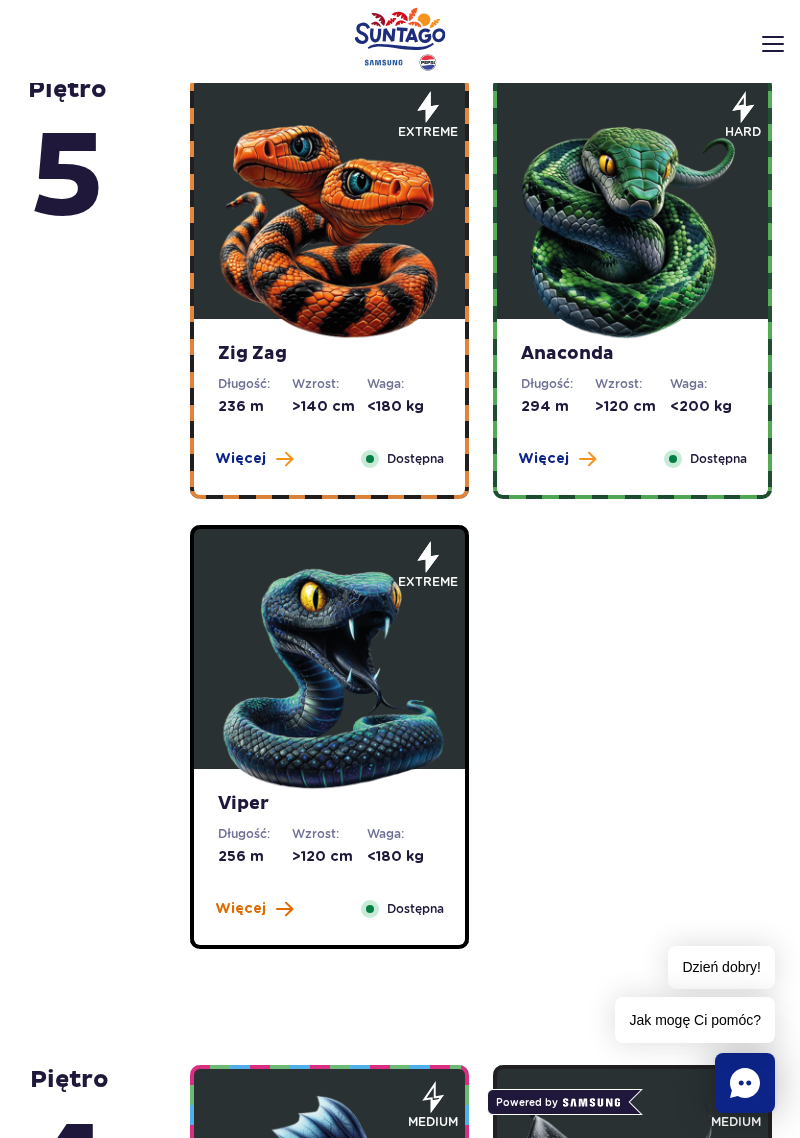 click at bounding box center [284, 909] 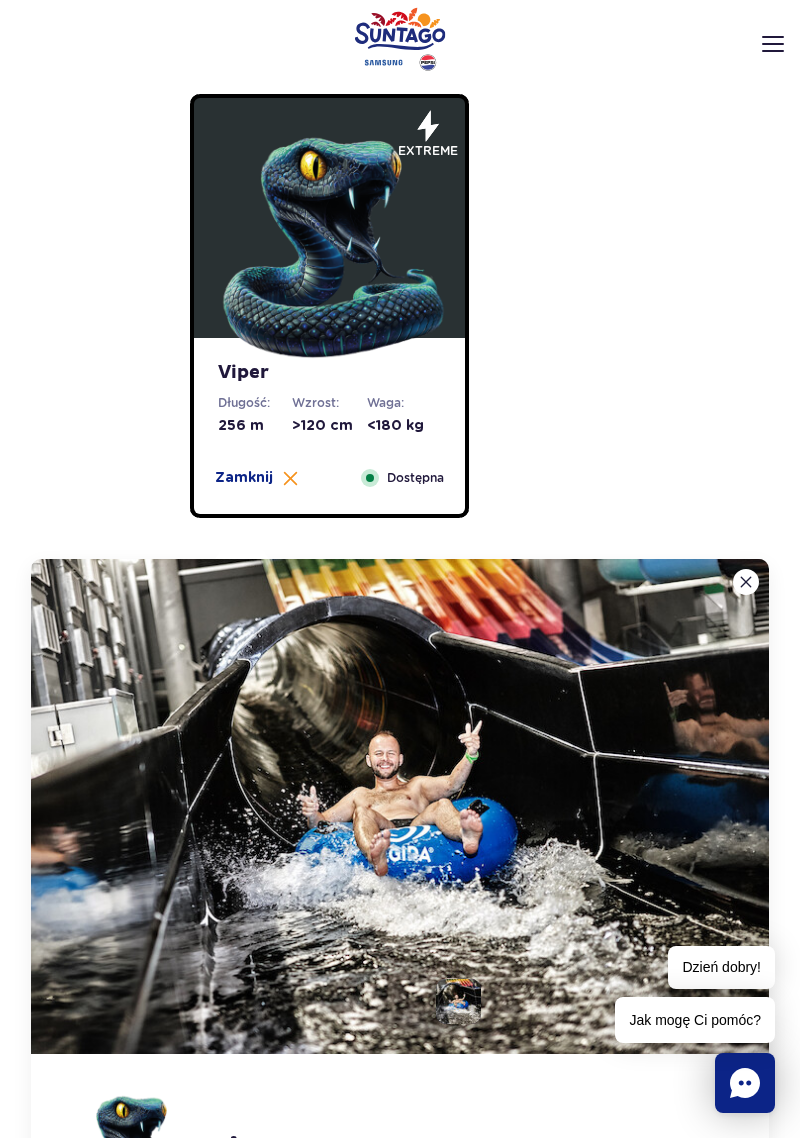 scroll, scrollTop: 1327, scrollLeft: 0, axis: vertical 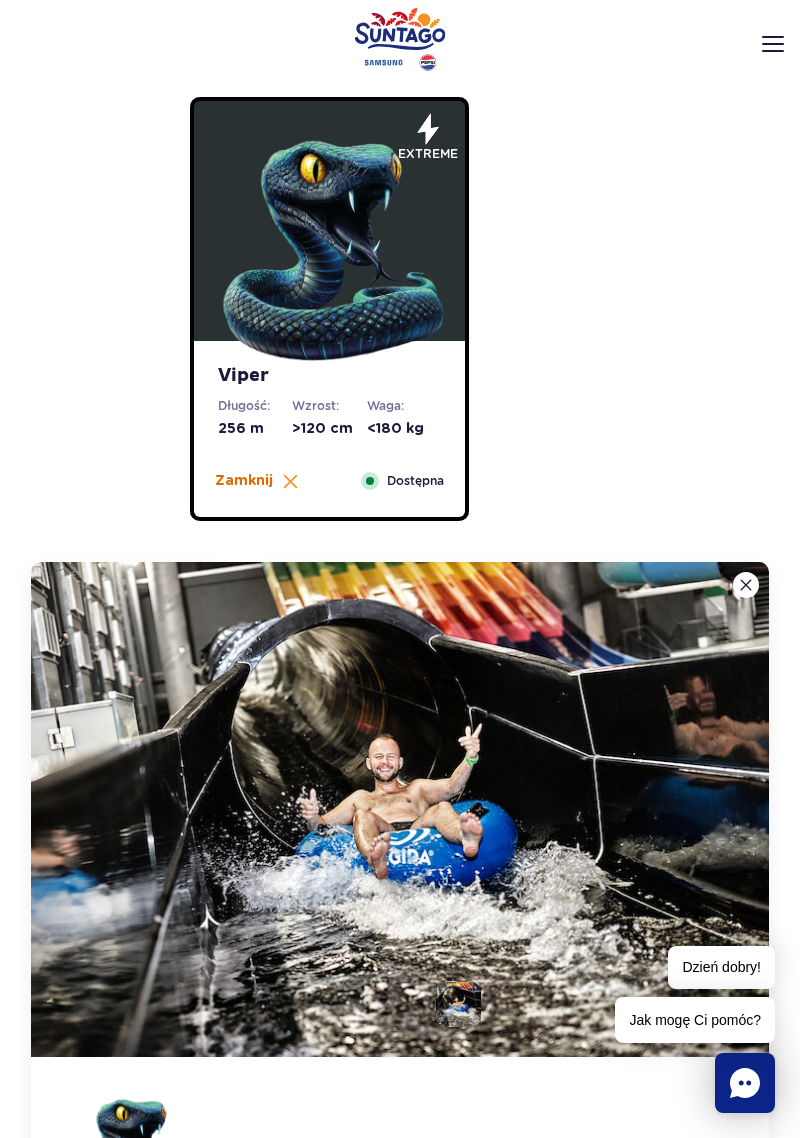 click on "Zamknij" at bounding box center (244, 481) 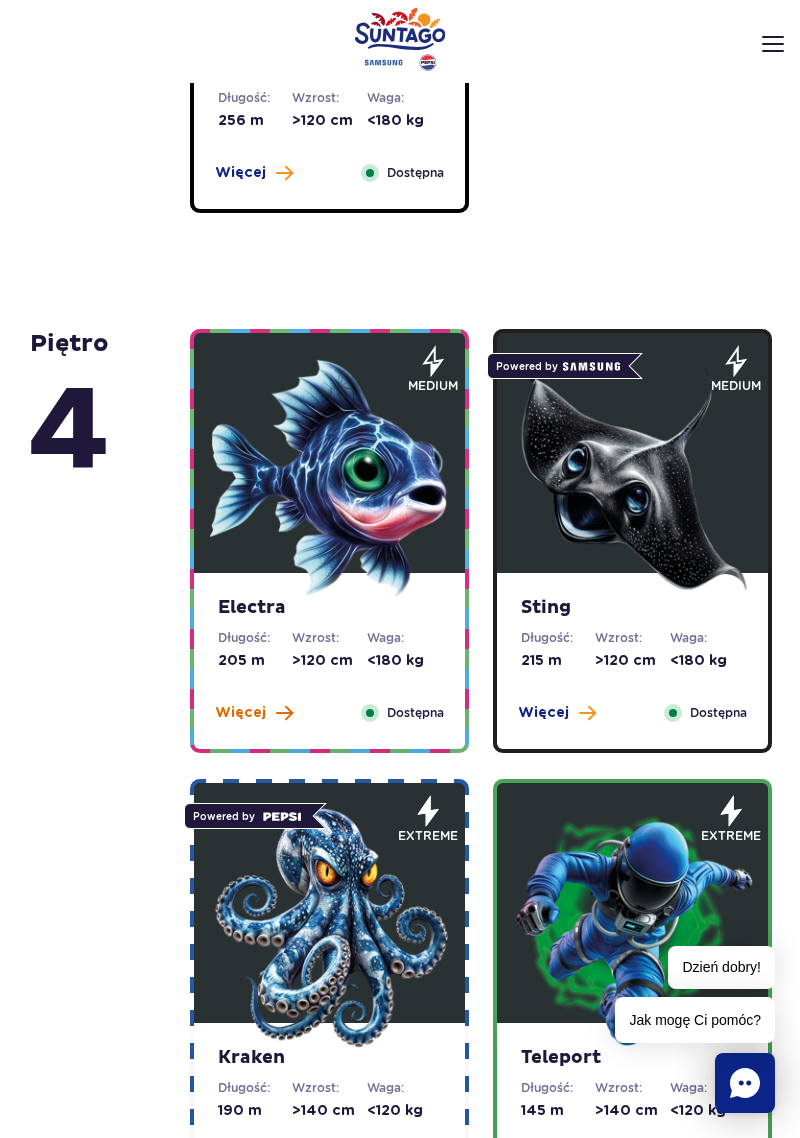 click on "Więcej" at bounding box center (240, 713) 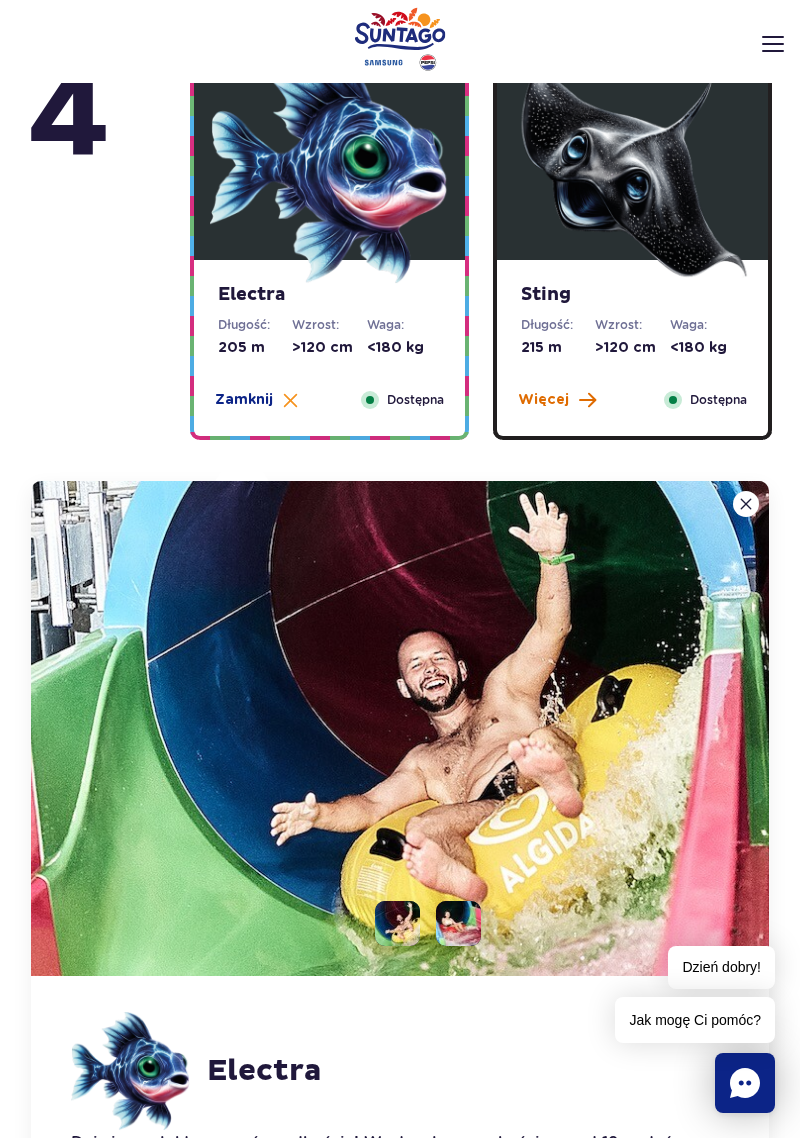 click on "Więcej" at bounding box center [543, 400] 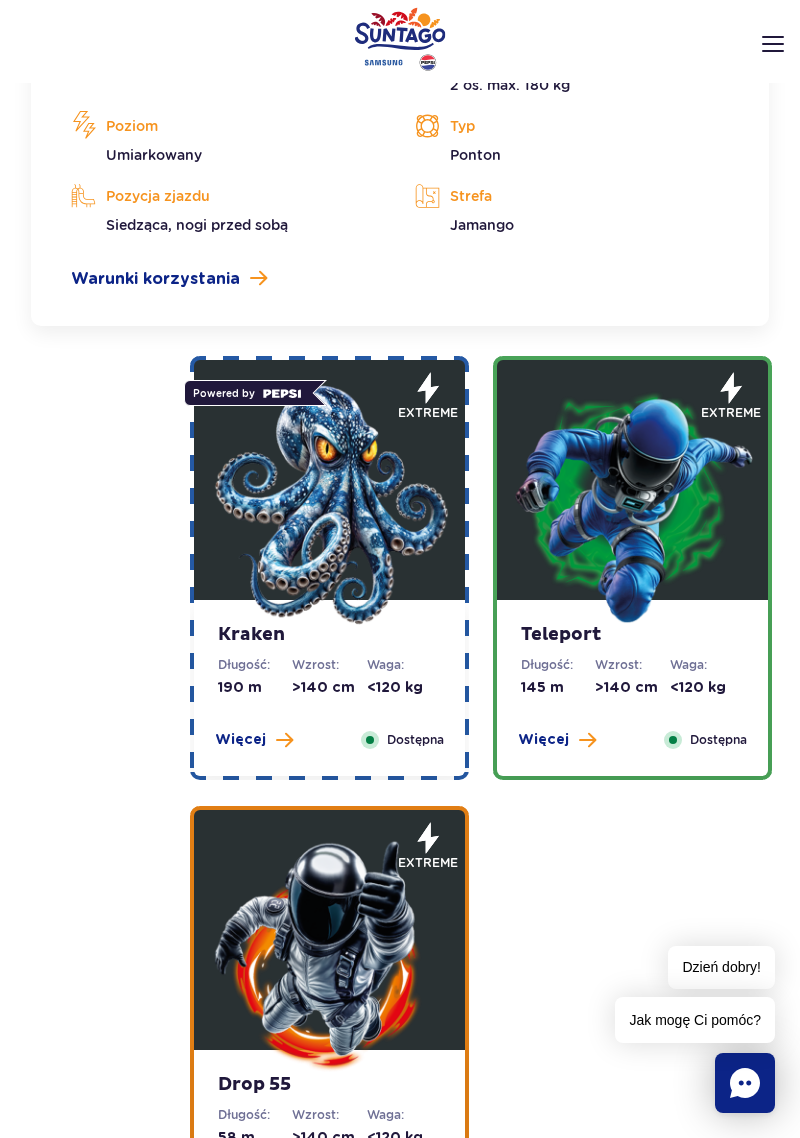 scroll, scrollTop: 3143, scrollLeft: 0, axis: vertical 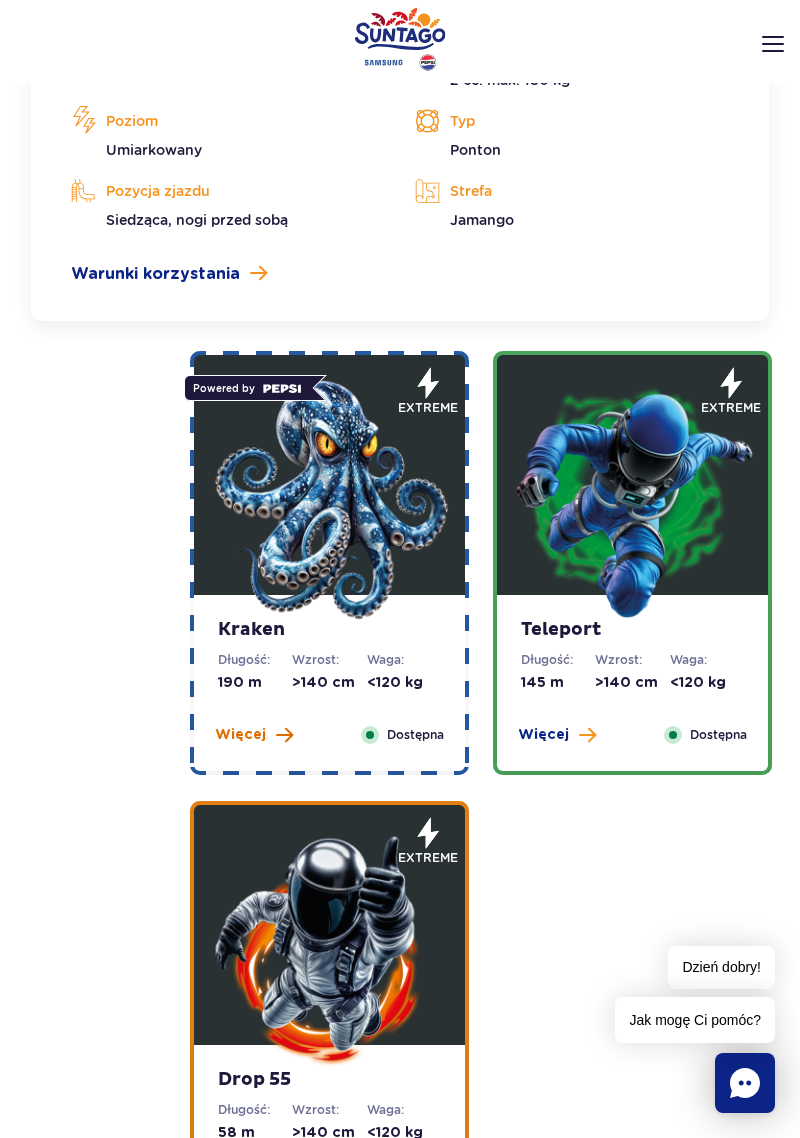 click on "Więcej" at bounding box center (240, 735) 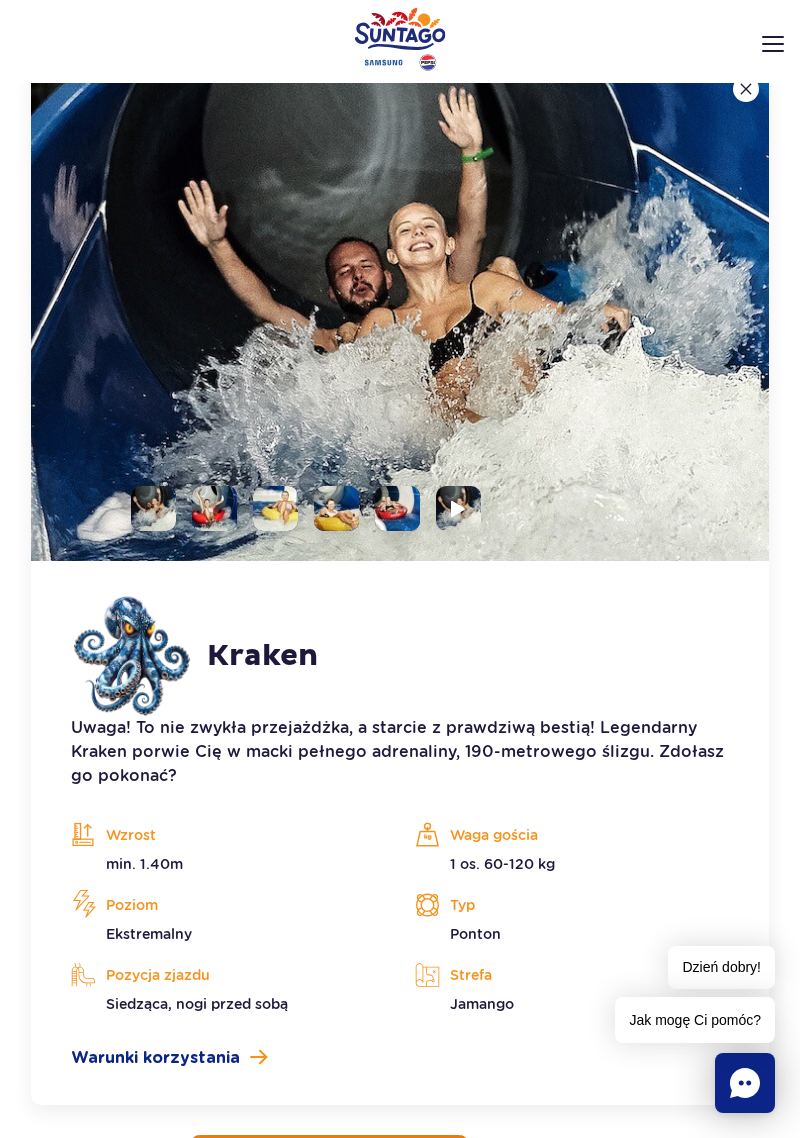 scroll, scrollTop: 2758, scrollLeft: 0, axis: vertical 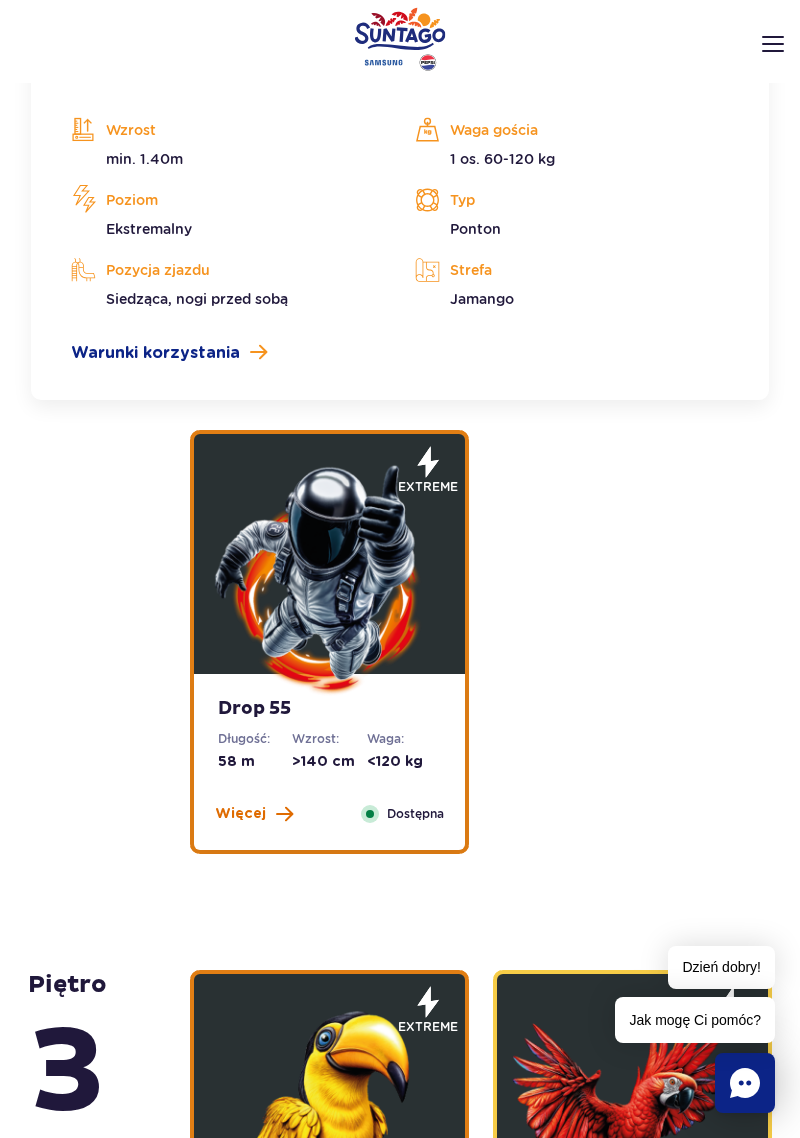 click on "Więcej" at bounding box center [240, 814] 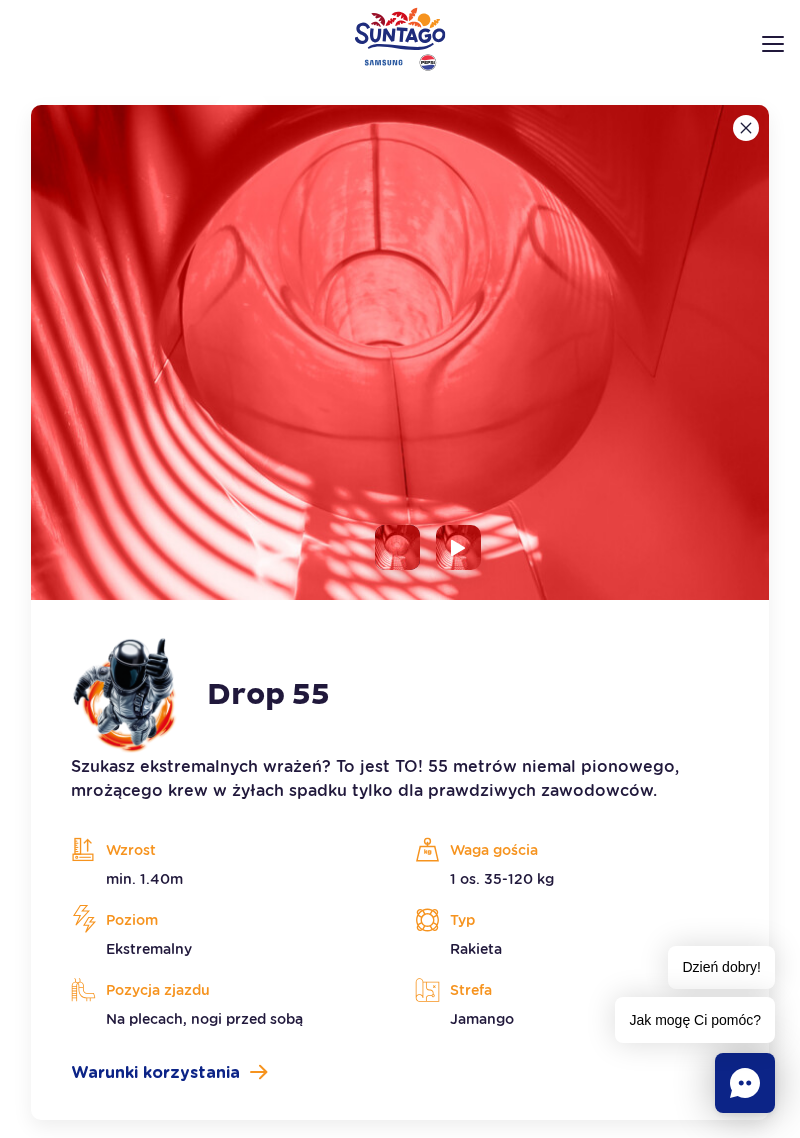 scroll, scrollTop: 3208, scrollLeft: 0, axis: vertical 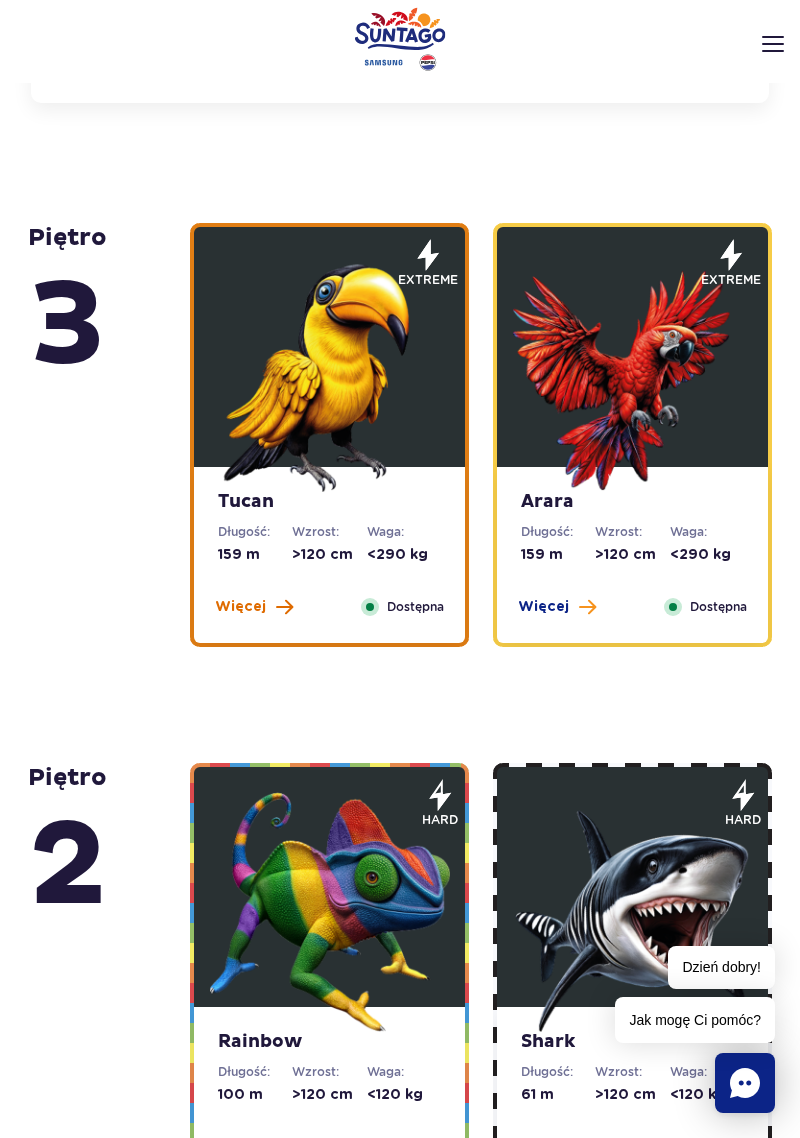 click on "Więcej" at bounding box center (240, 607) 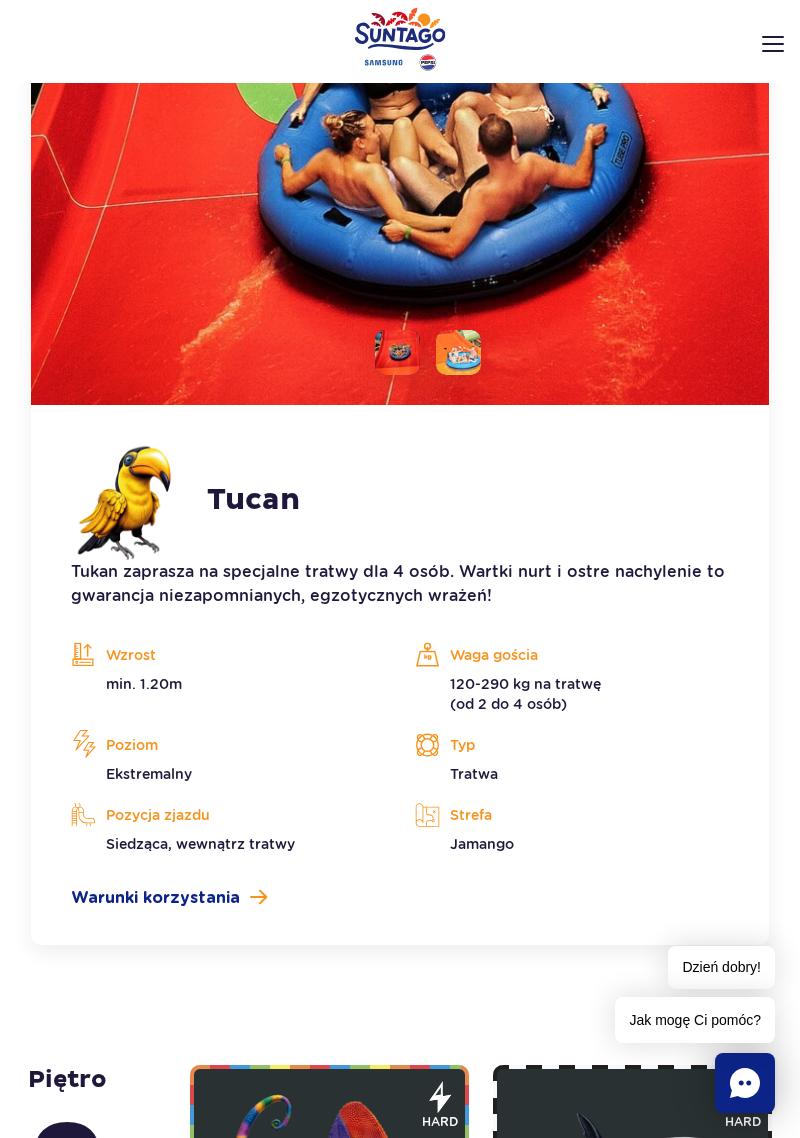 scroll, scrollTop: 3973, scrollLeft: 0, axis: vertical 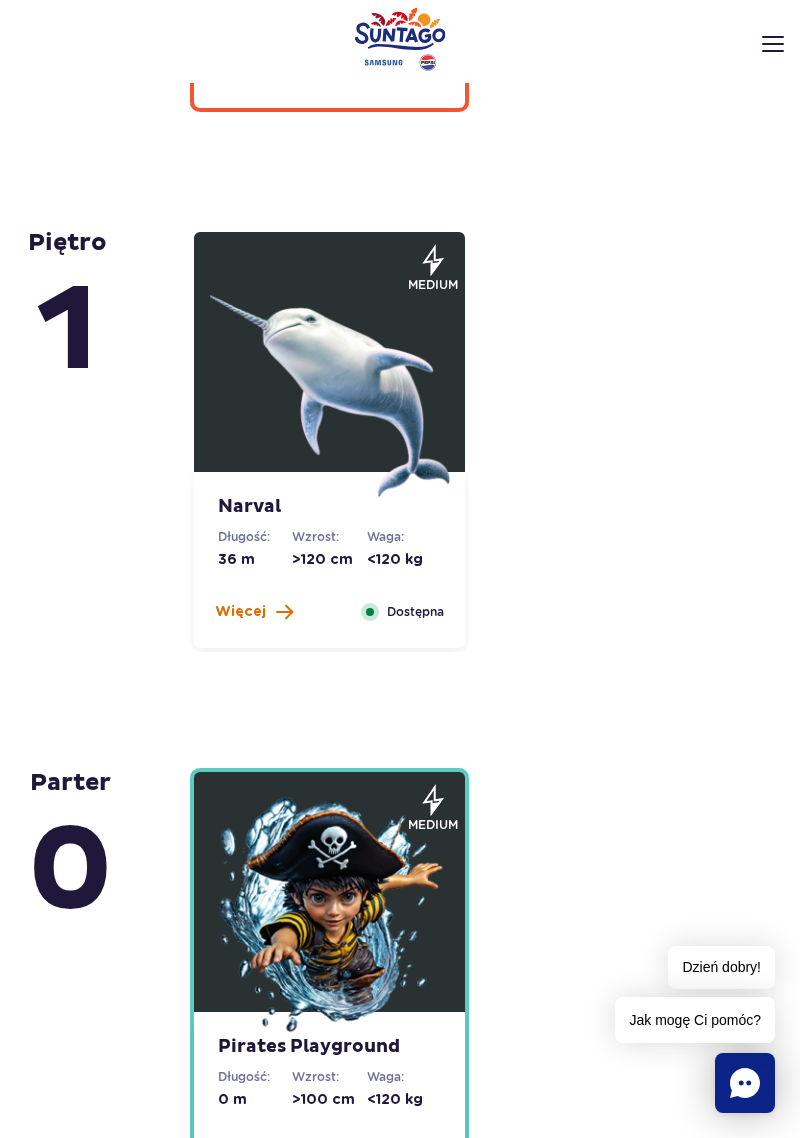 click on "Więcej" at bounding box center (240, 612) 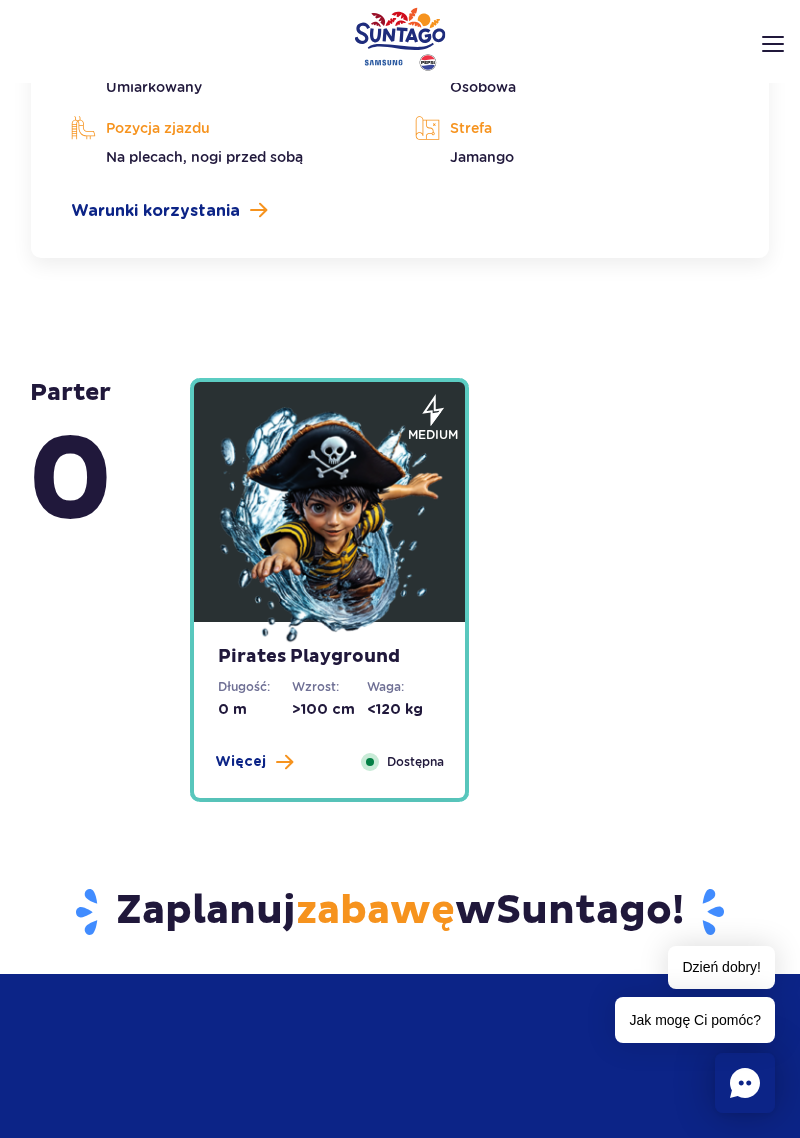 scroll, scrollTop: 6620, scrollLeft: 0, axis: vertical 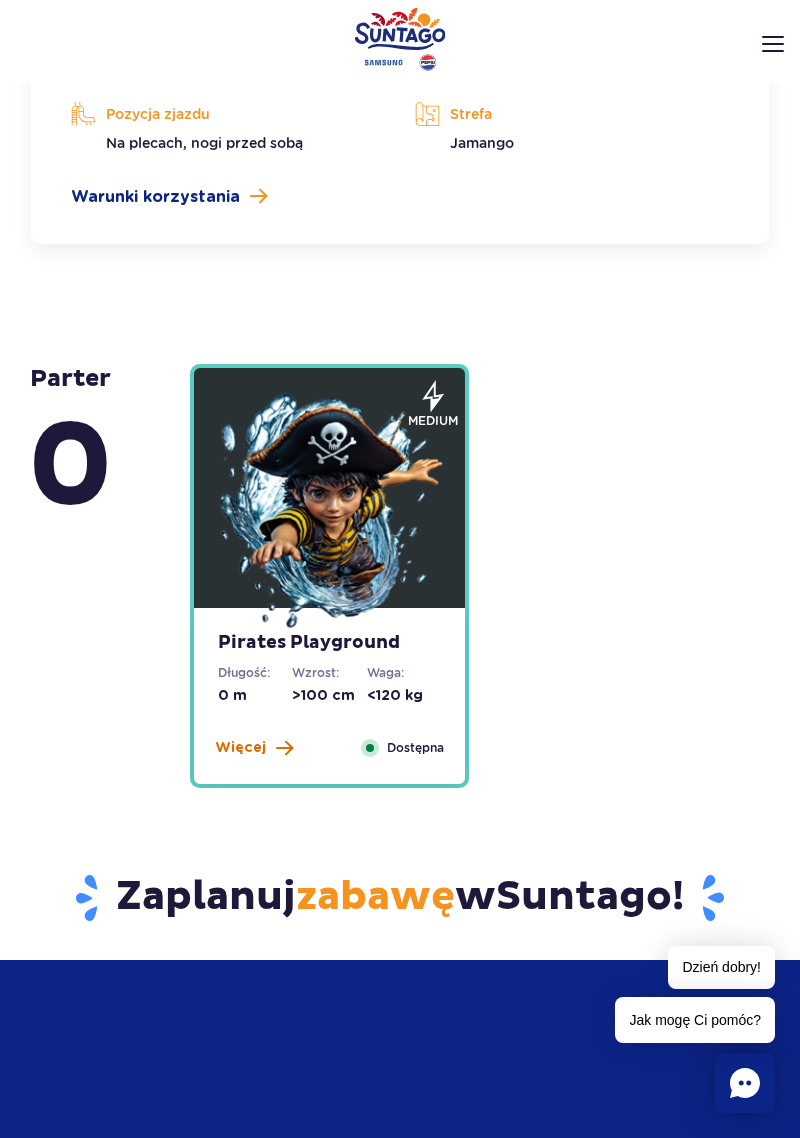 click on "Więcej" at bounding box center (240, 748) 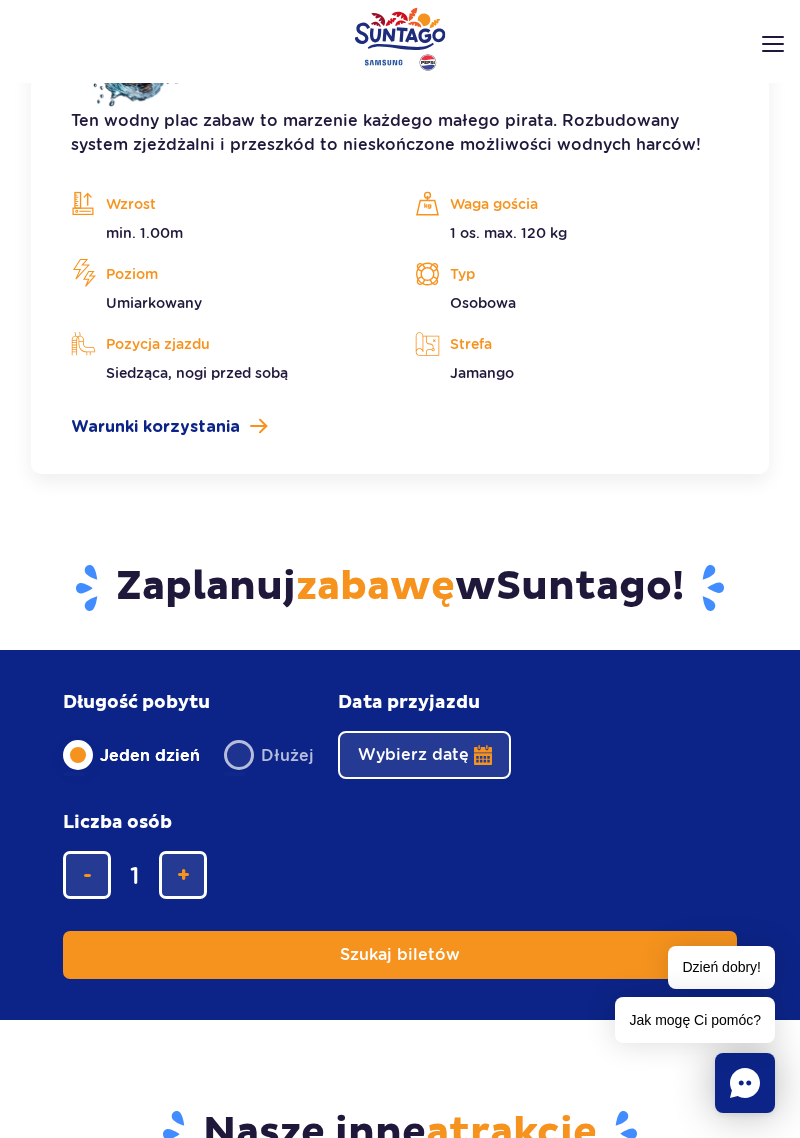 scroll, scrollTop: 6935, scrollLeft: 0, axis: vertical 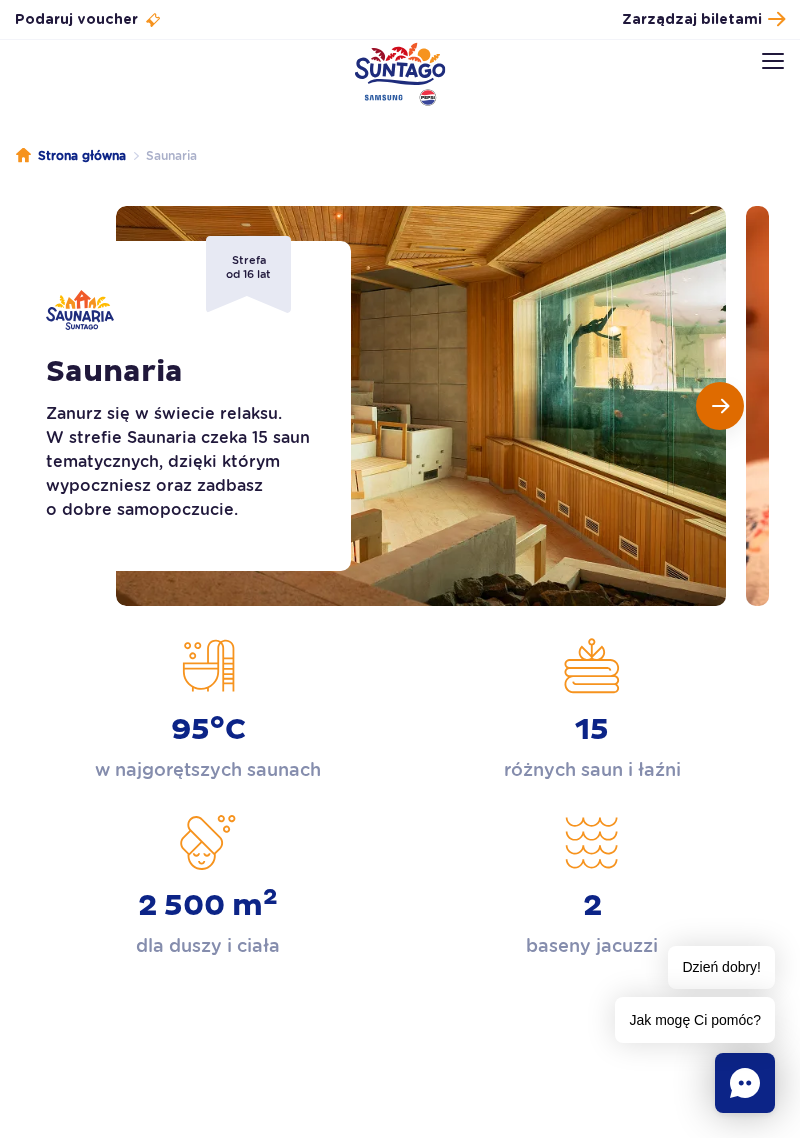 click at bounding box center (720, 406) 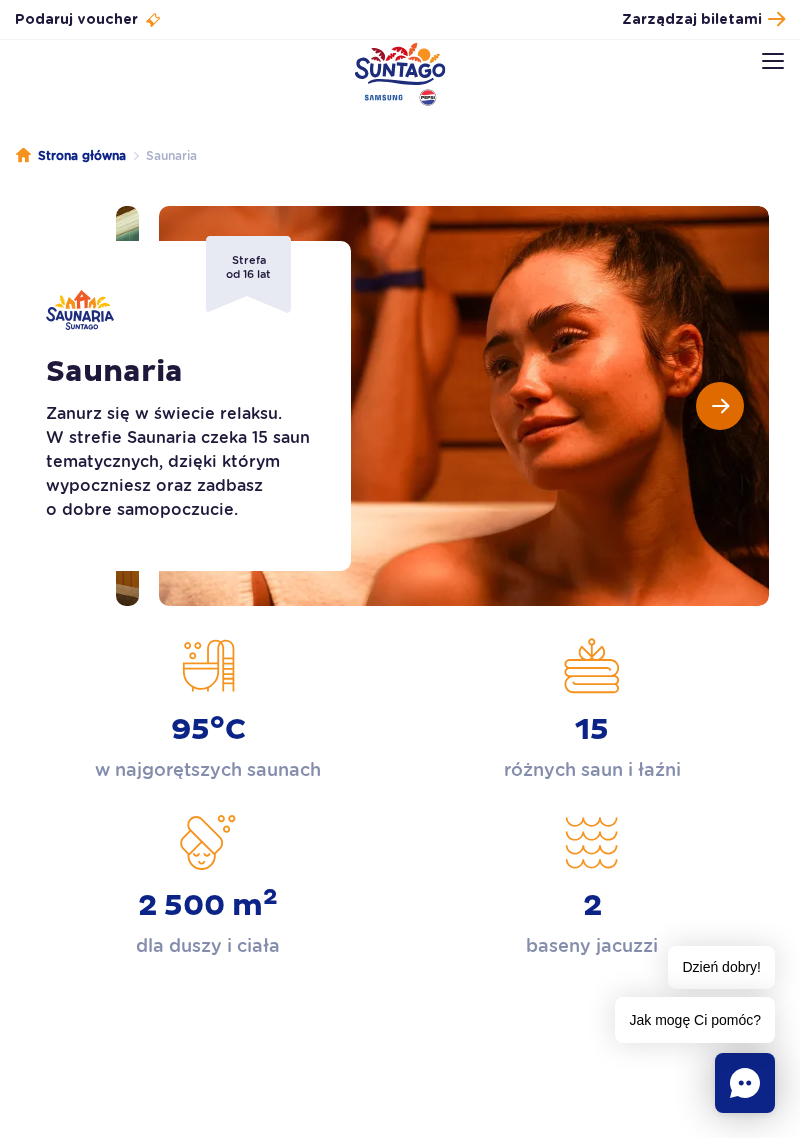 click at bounding box center [720, 406] 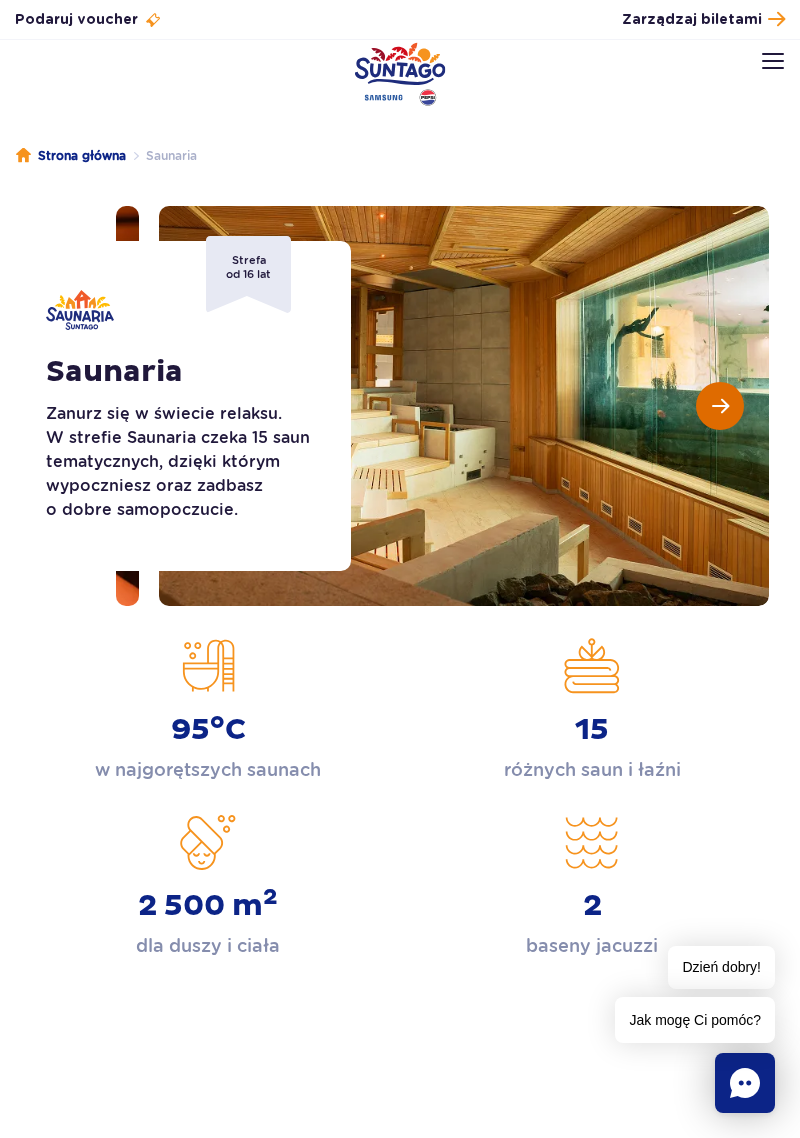 click at bounding box center [720, 406] 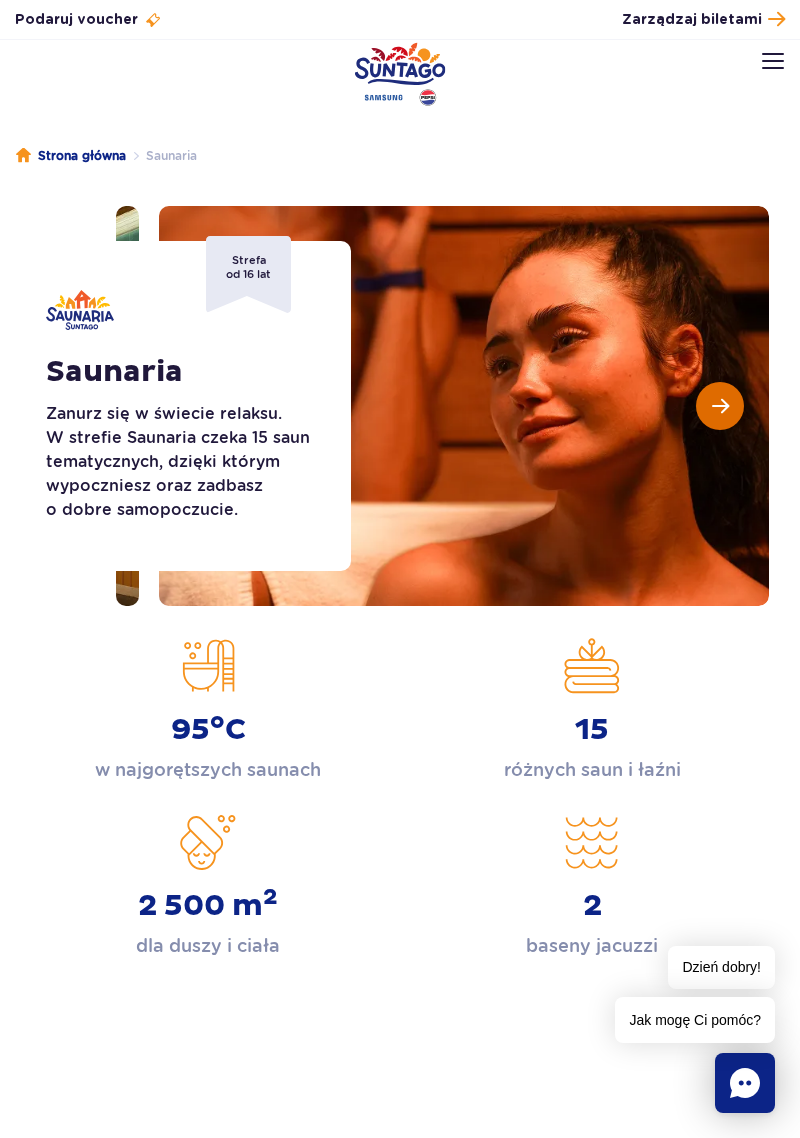 click at bounding box center [720, 406] 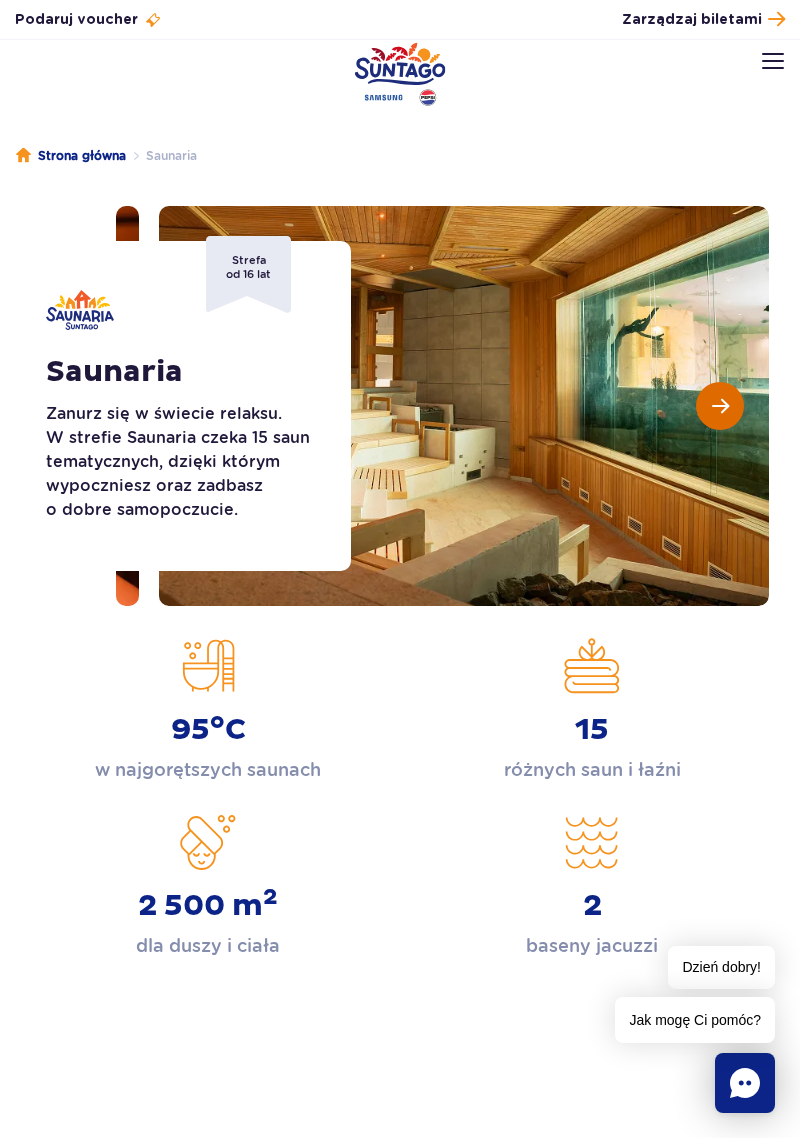 click at bounding box center (720, 406) 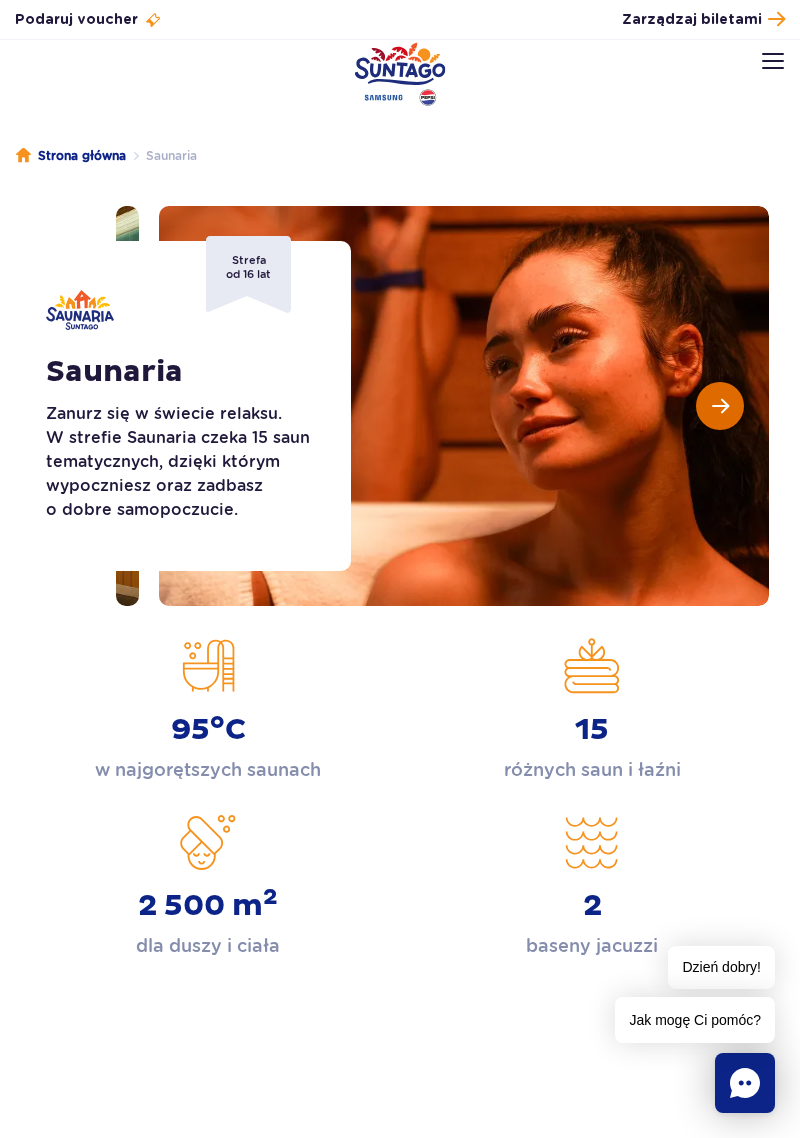 click at bounding box center [720, 406] 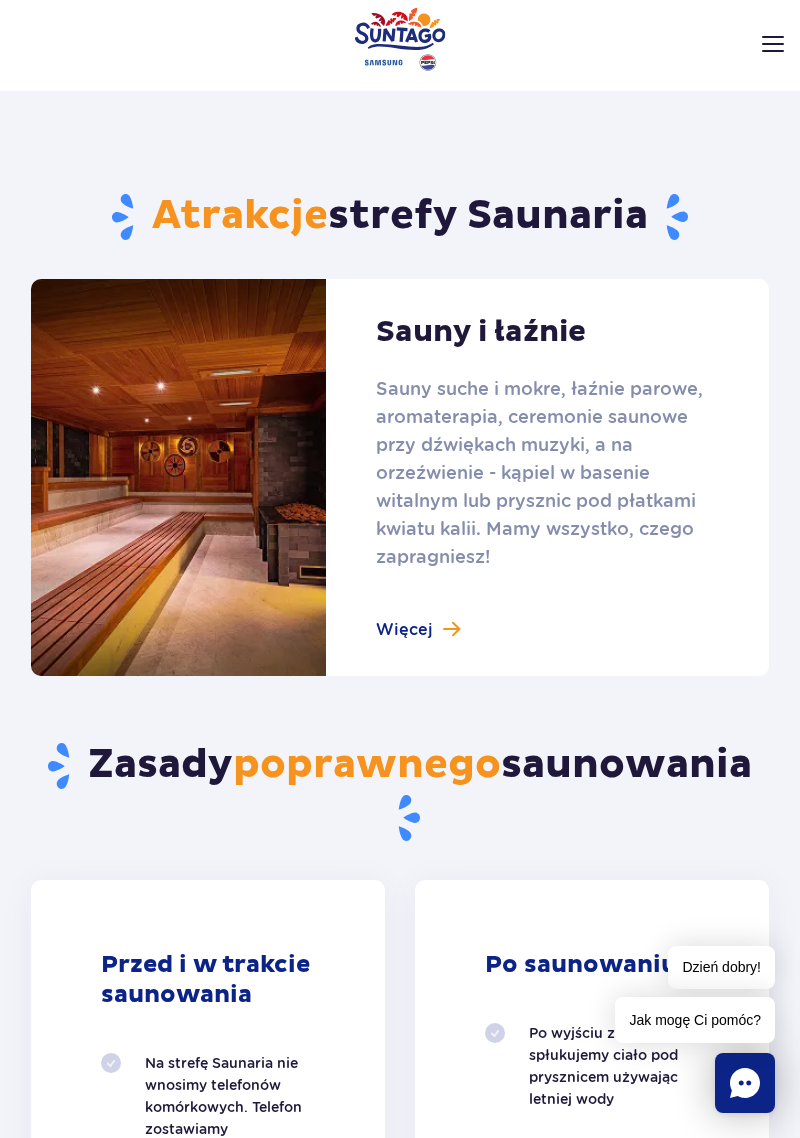 scroll, scrollTop: 1048, scrollLeft: 0, axis: vertical 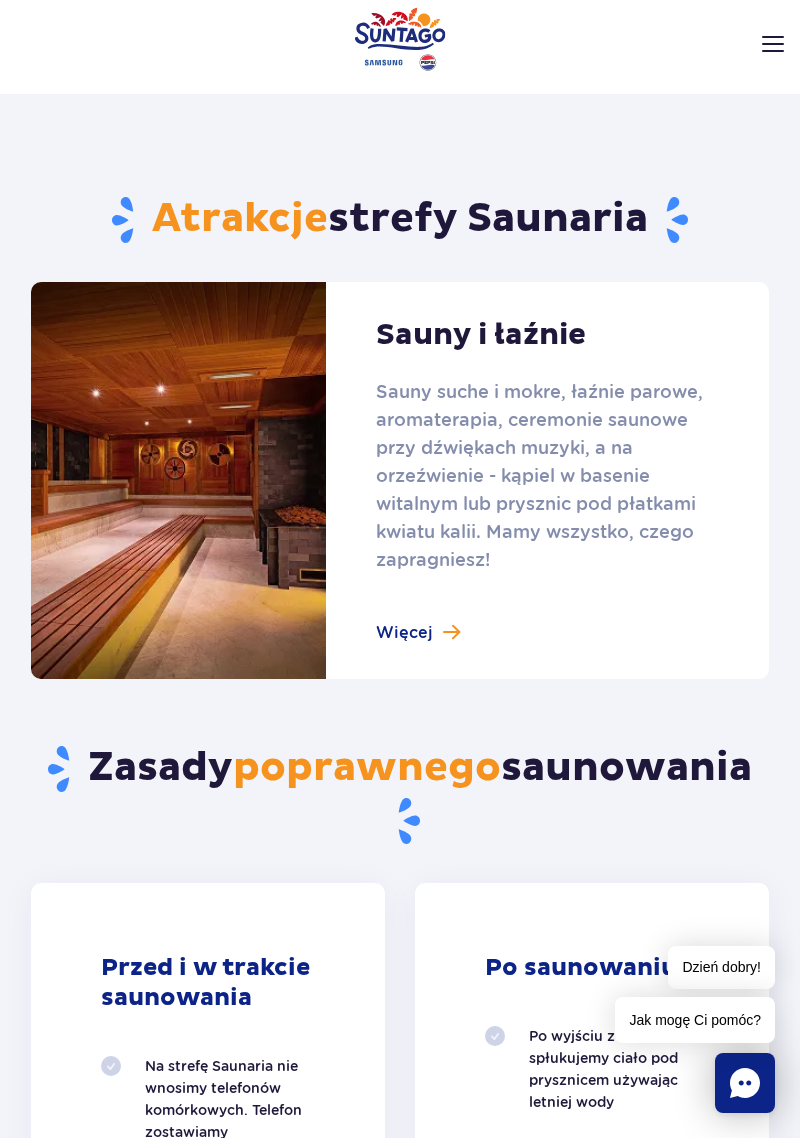 click at bounding box center [400, 480] 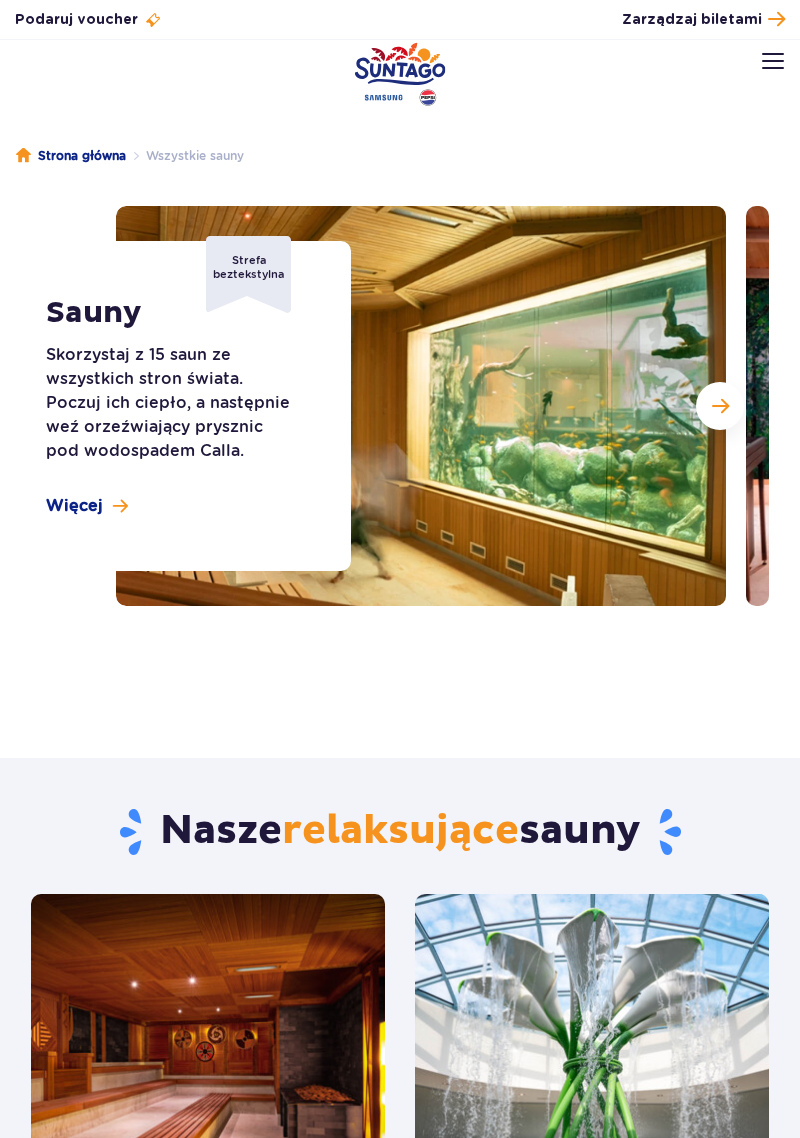 scroll, scrollTop: 0, scrollLeft: 0, axis: both 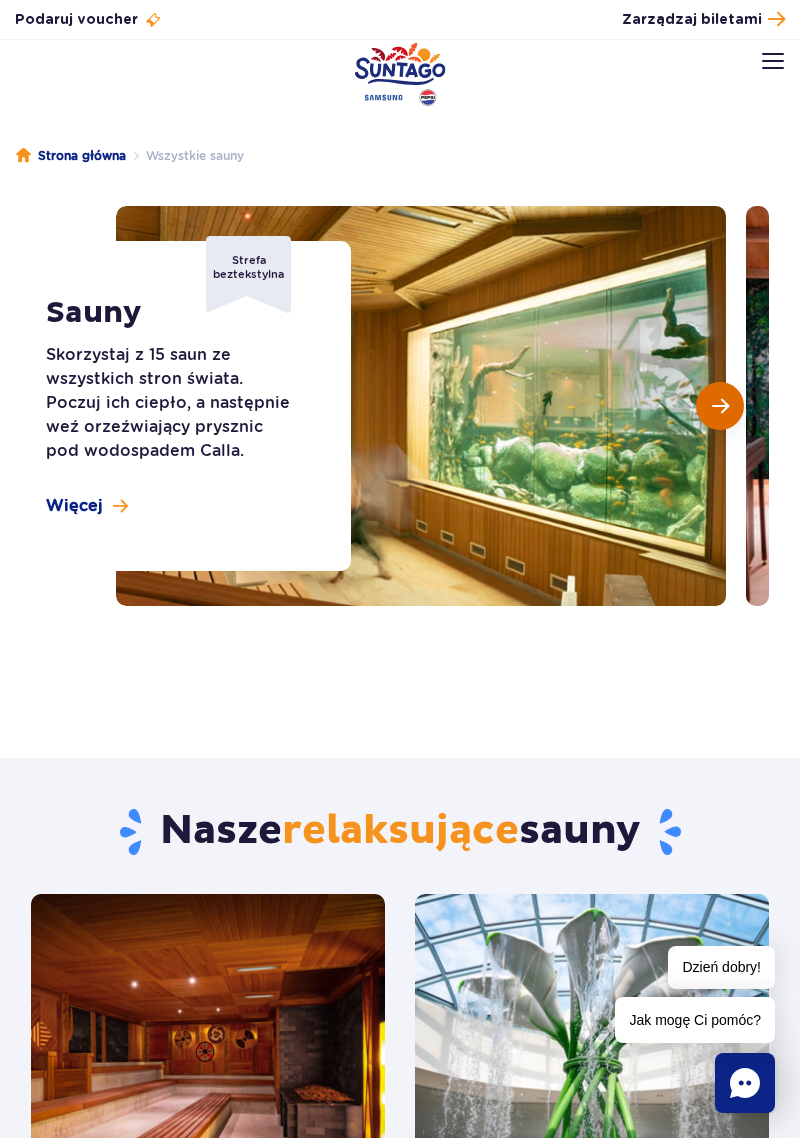 click at bounding box center (720, 406) 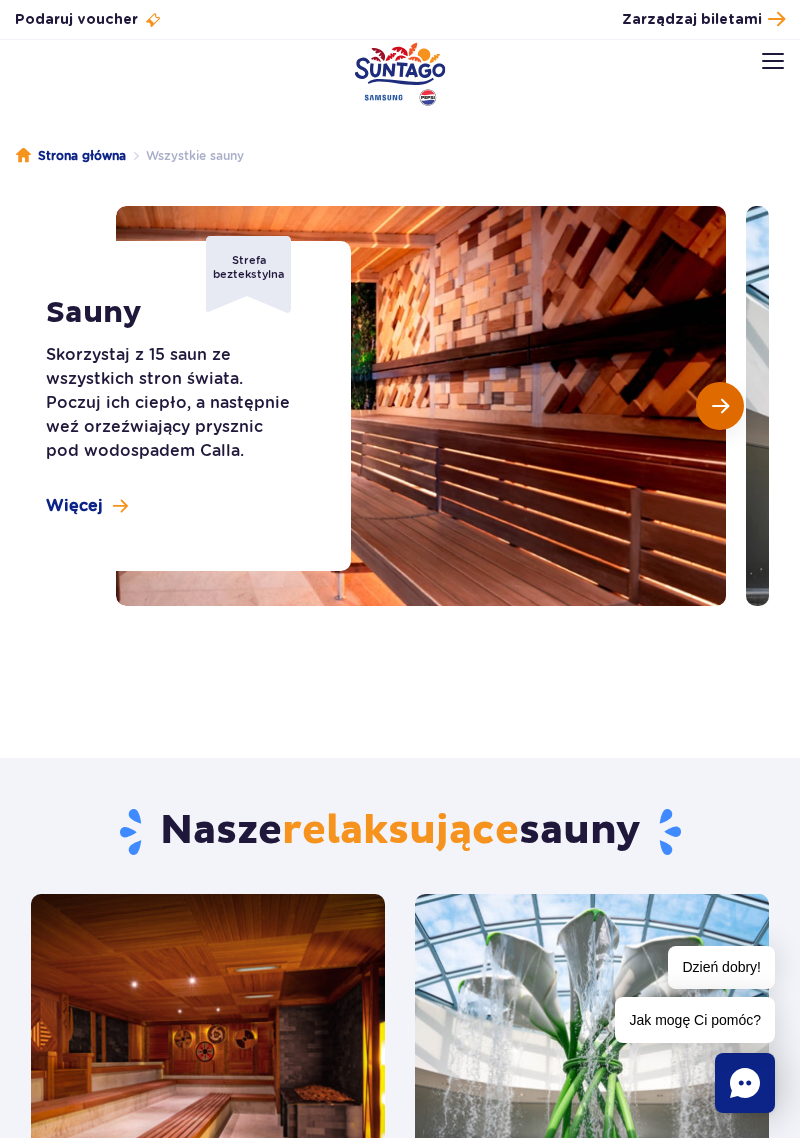 click at bounding box center [720, 406] 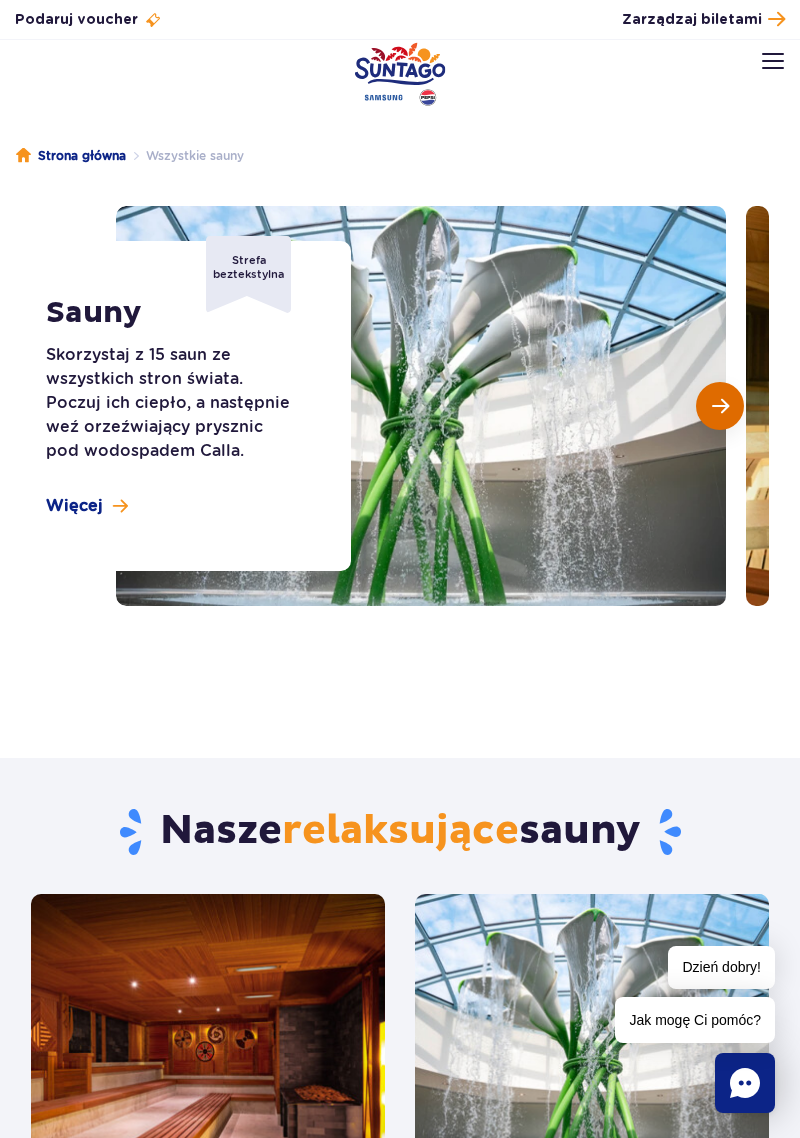 click at bounding box center [720, 406] 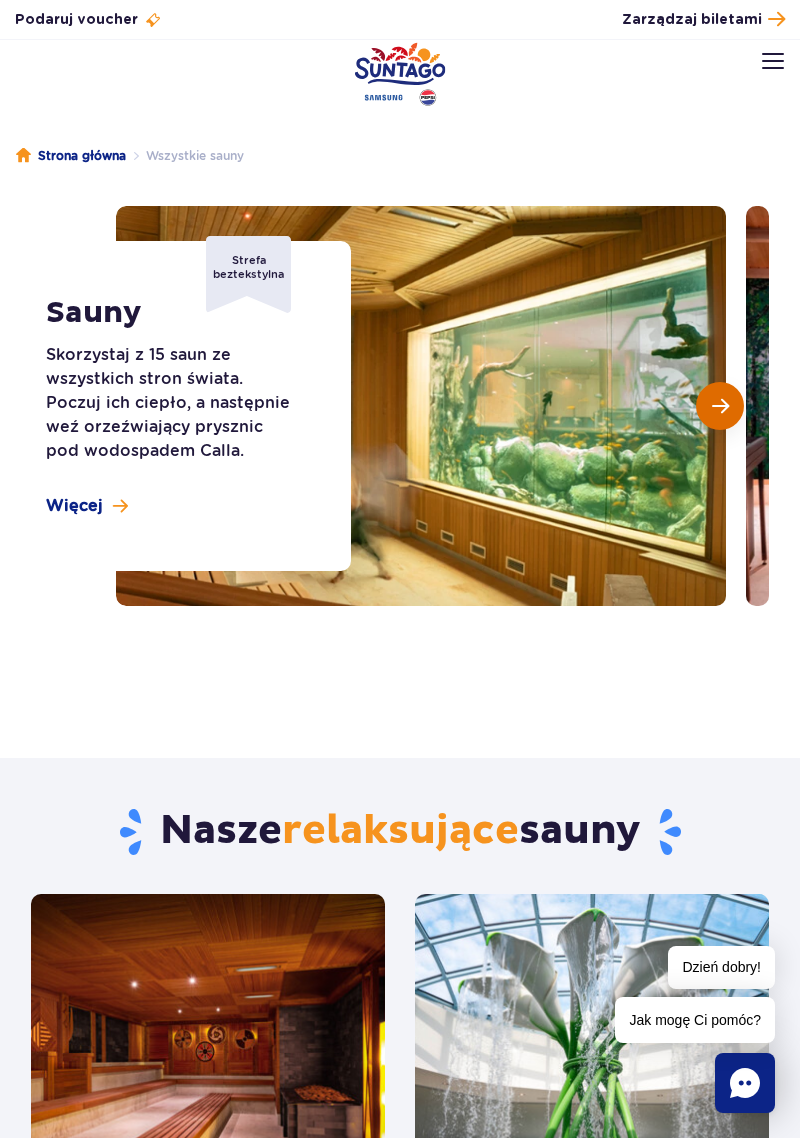 click at bounding box center [720, 406] 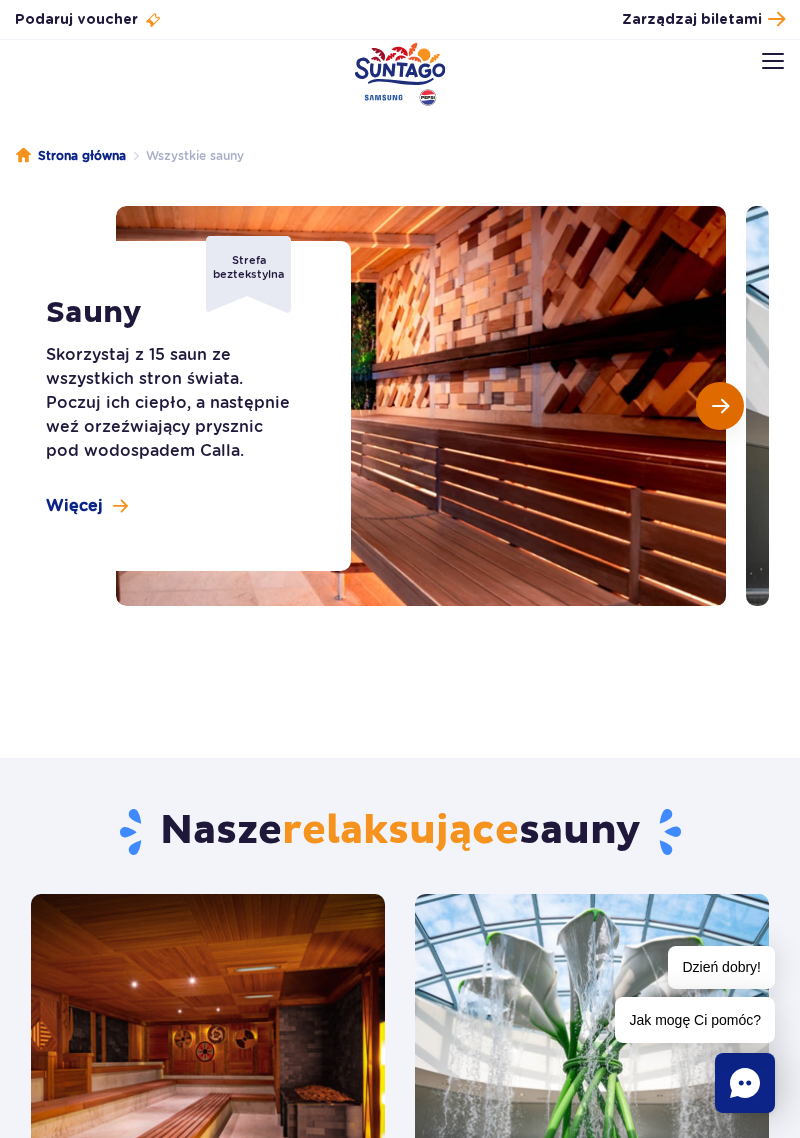 click at bounding box center (720, 406) 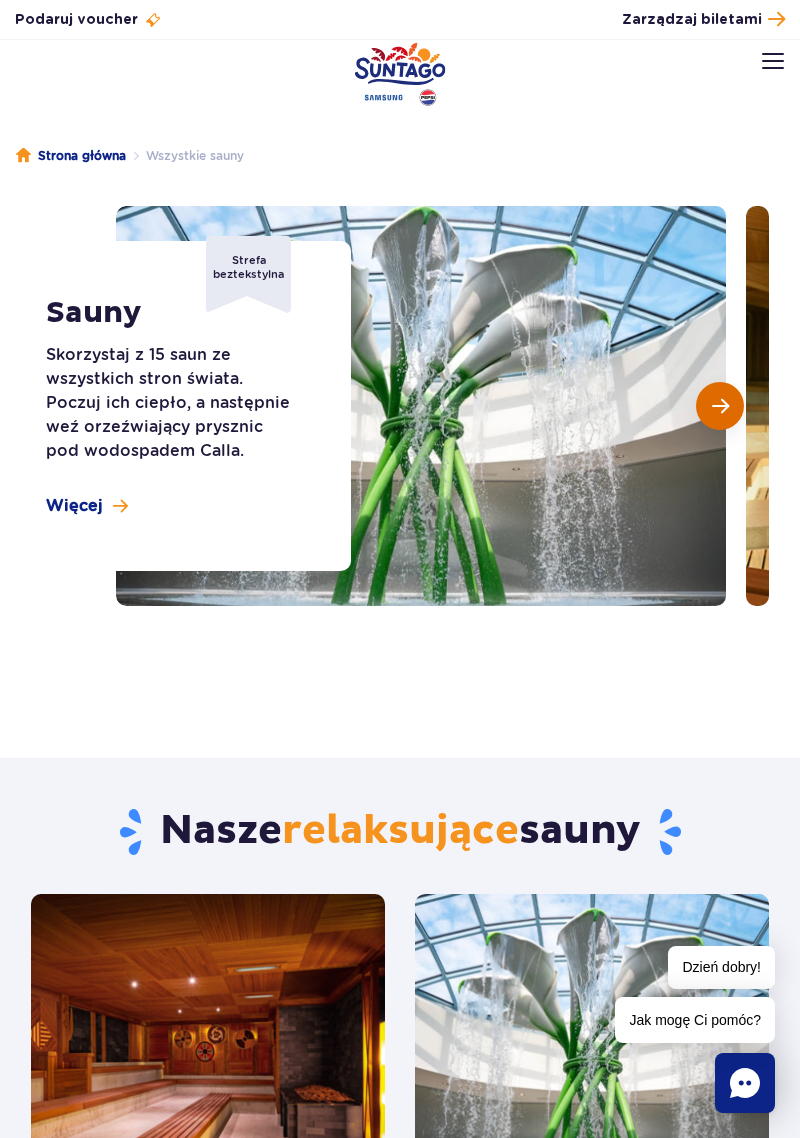 click at bounding box center [720, 406] 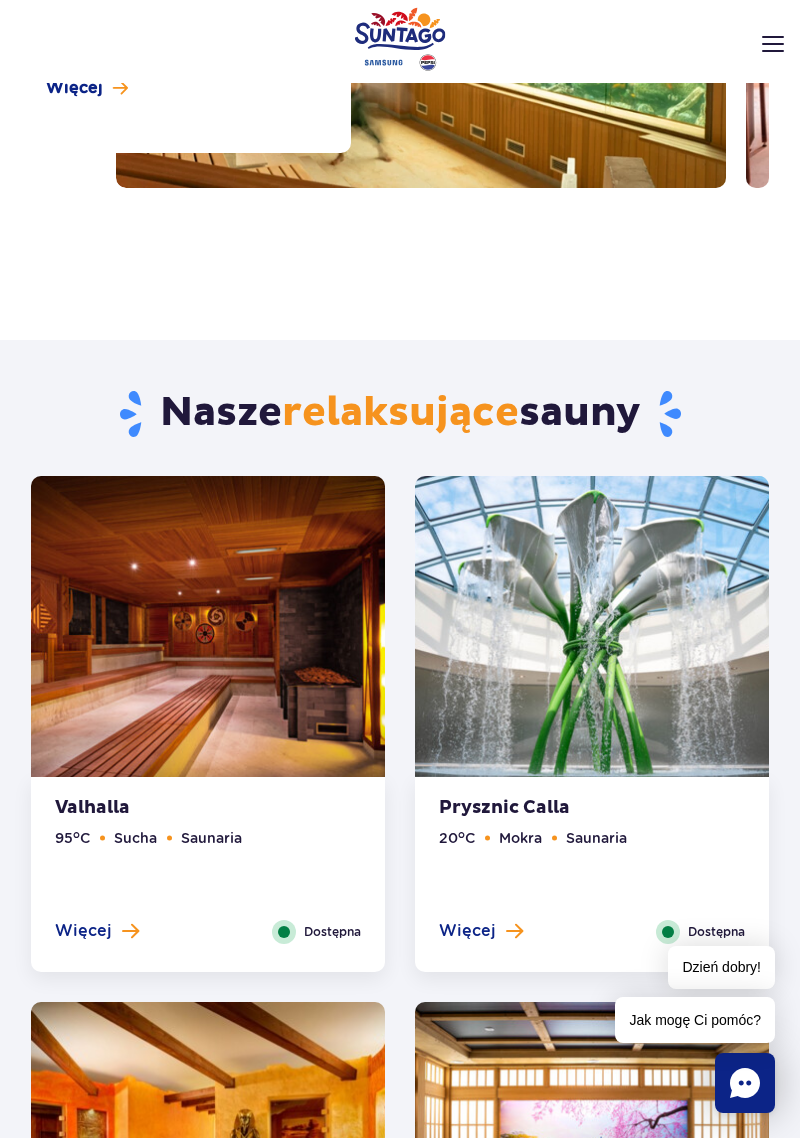 scroll, scrollTop: 421, scrollLeft: 0, axis: vertical 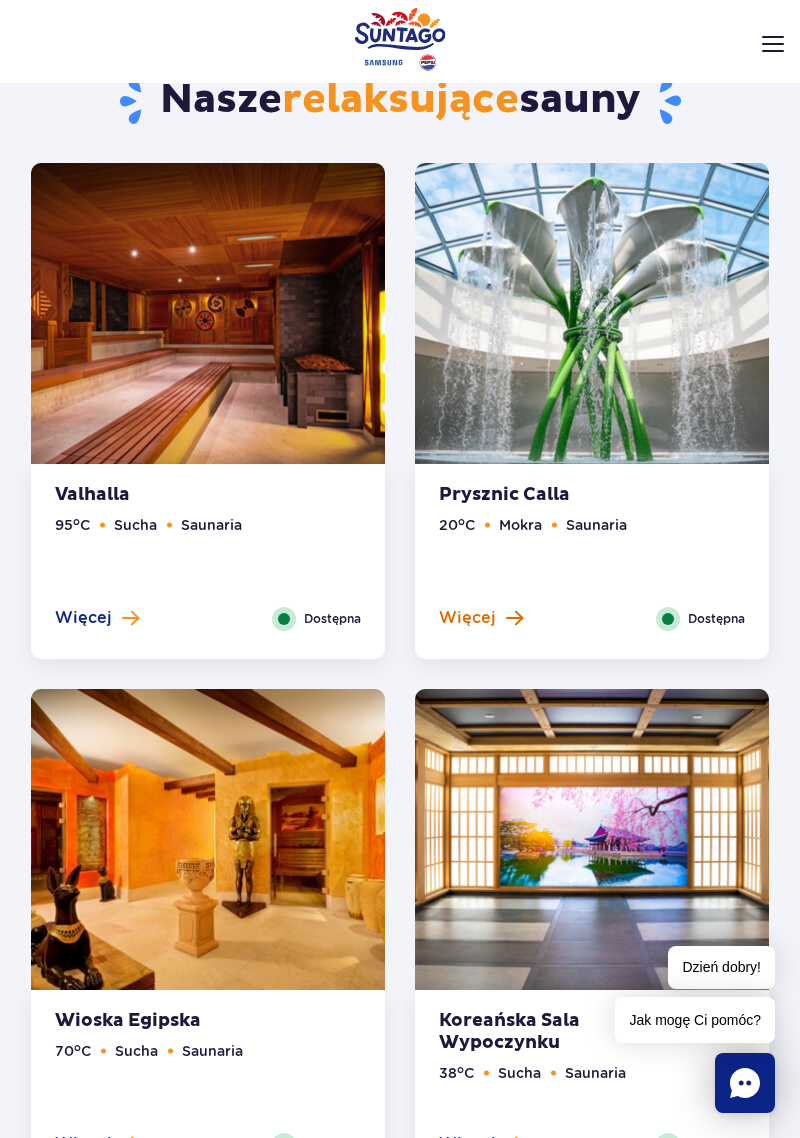 click on "Więcej" at bounding box center [481, 618] 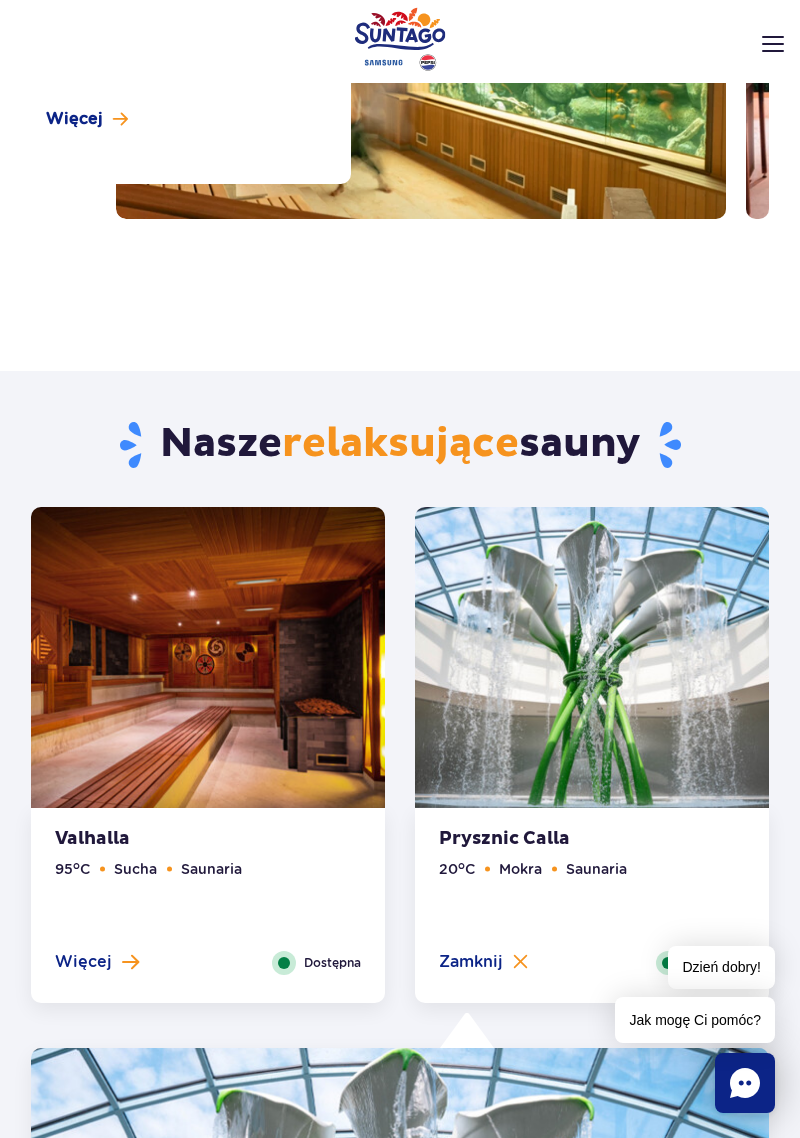 scroll, scrollTop: 395, scrollLeft: 0, axis: vertical 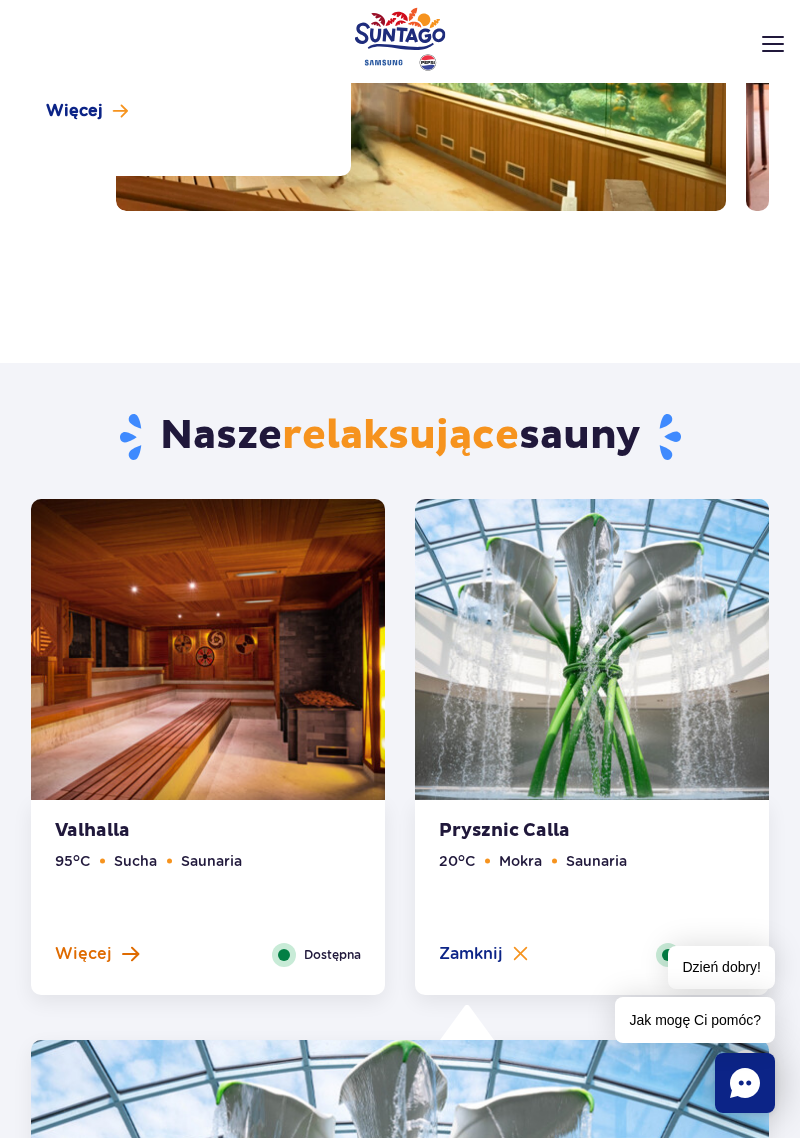 click on "Więcej" at bounding box center (83, 954) 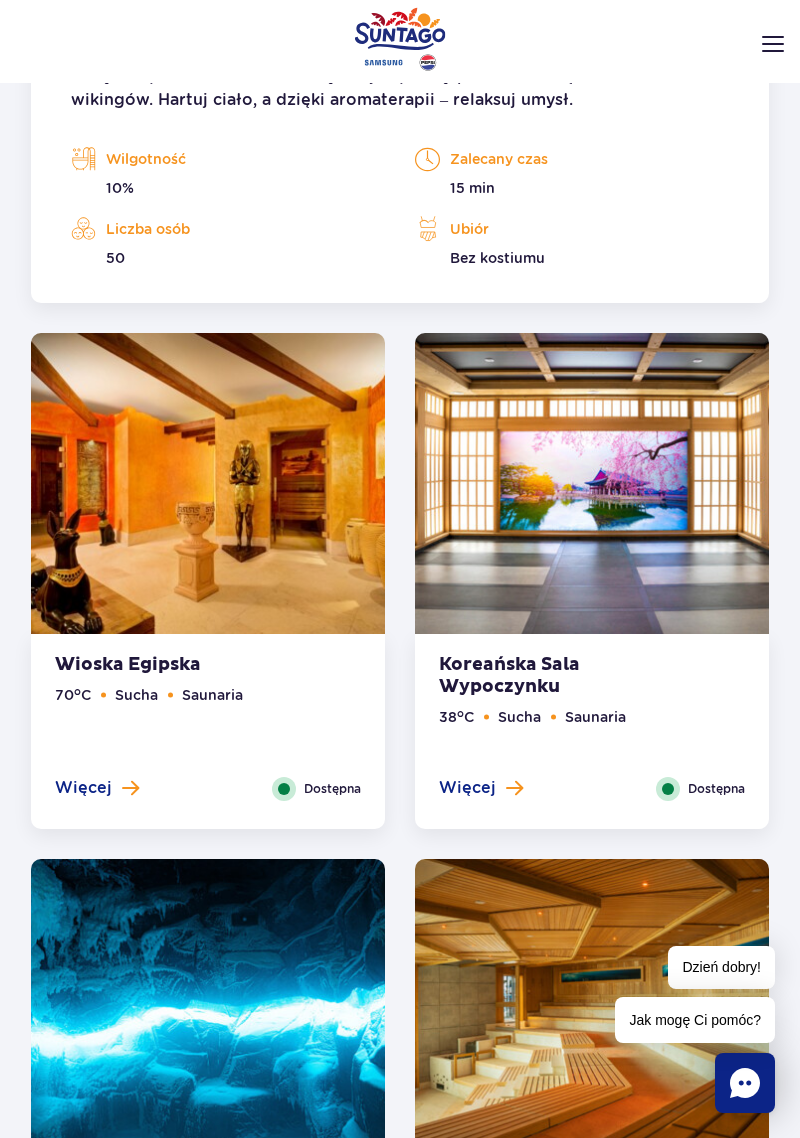 scroll, scrollTop: 1937, scrollLeft: 0, axis: vertical 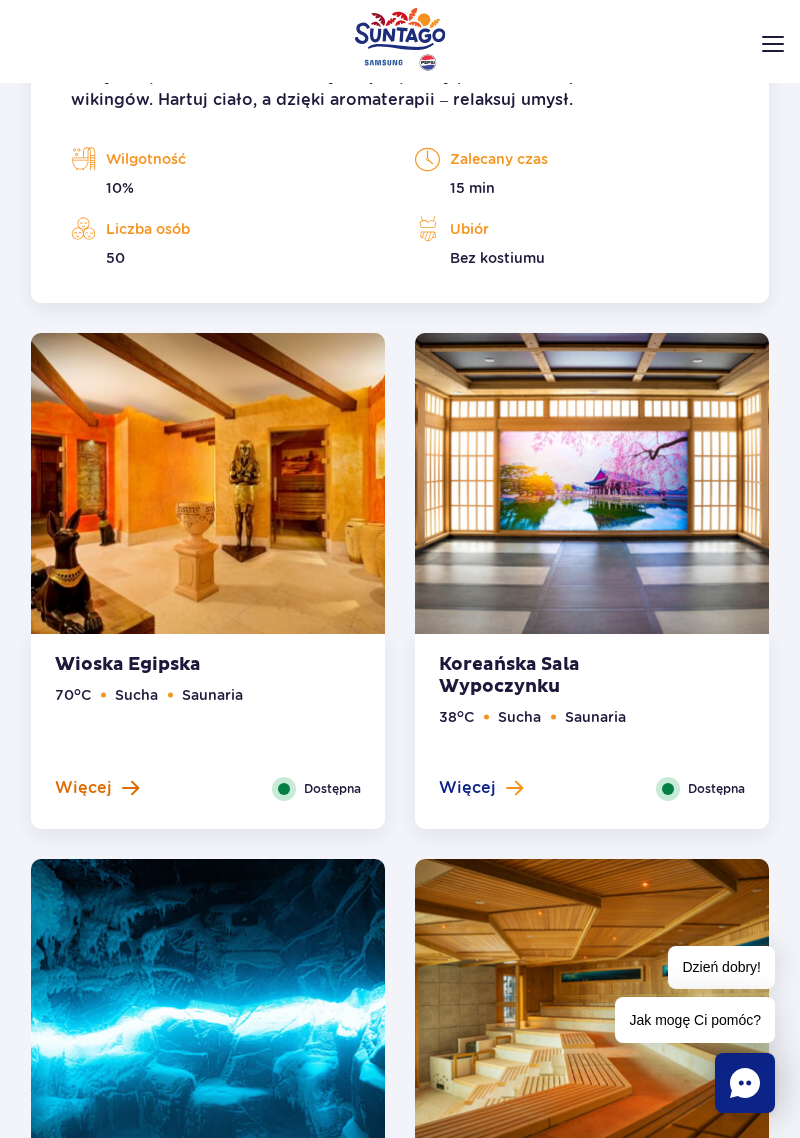 click on "Więcej" at bounding box center [83, 788] 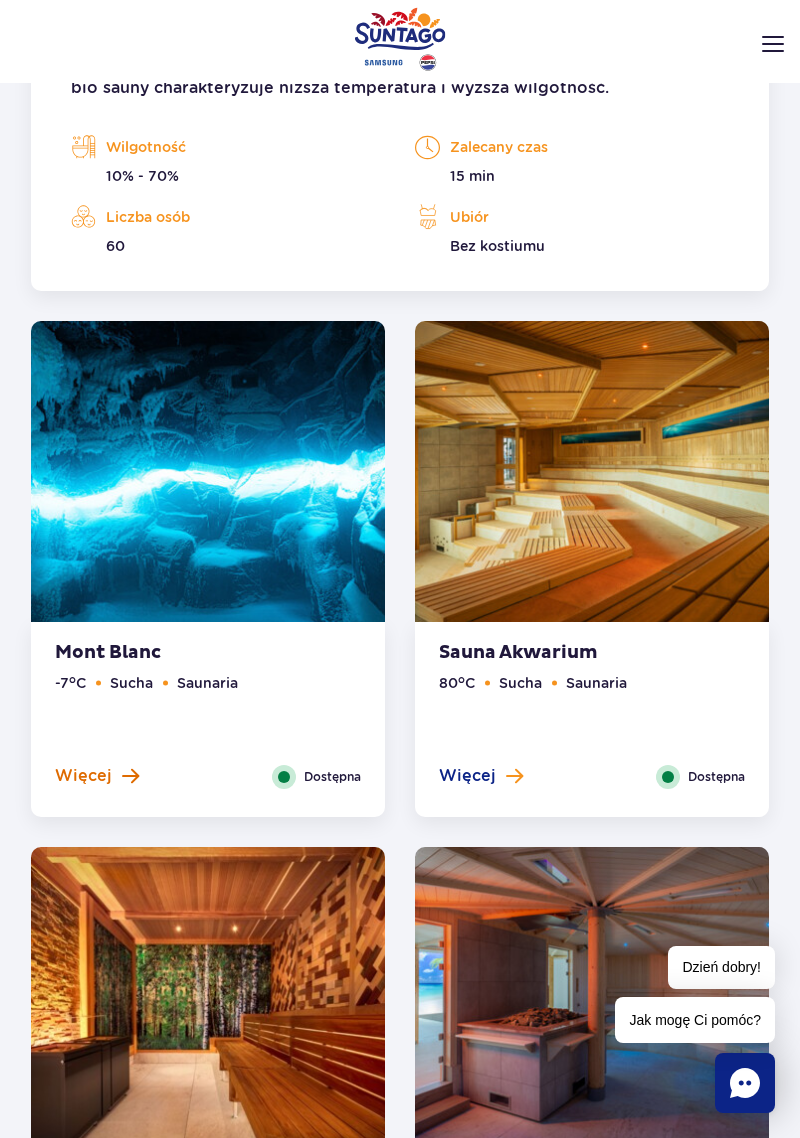 click on "Więcej" at bounding box center (83, 776) 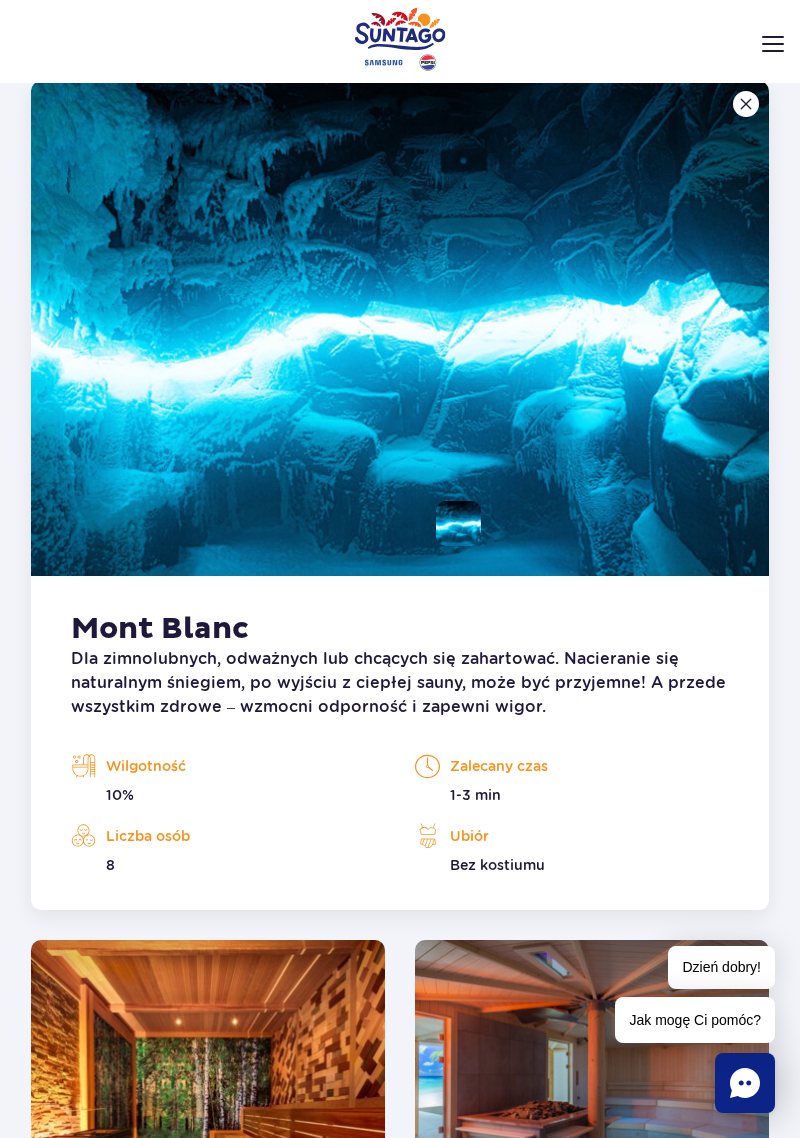scroll, scrollTop: 2366, scrollLeft: 0, axis: vertical 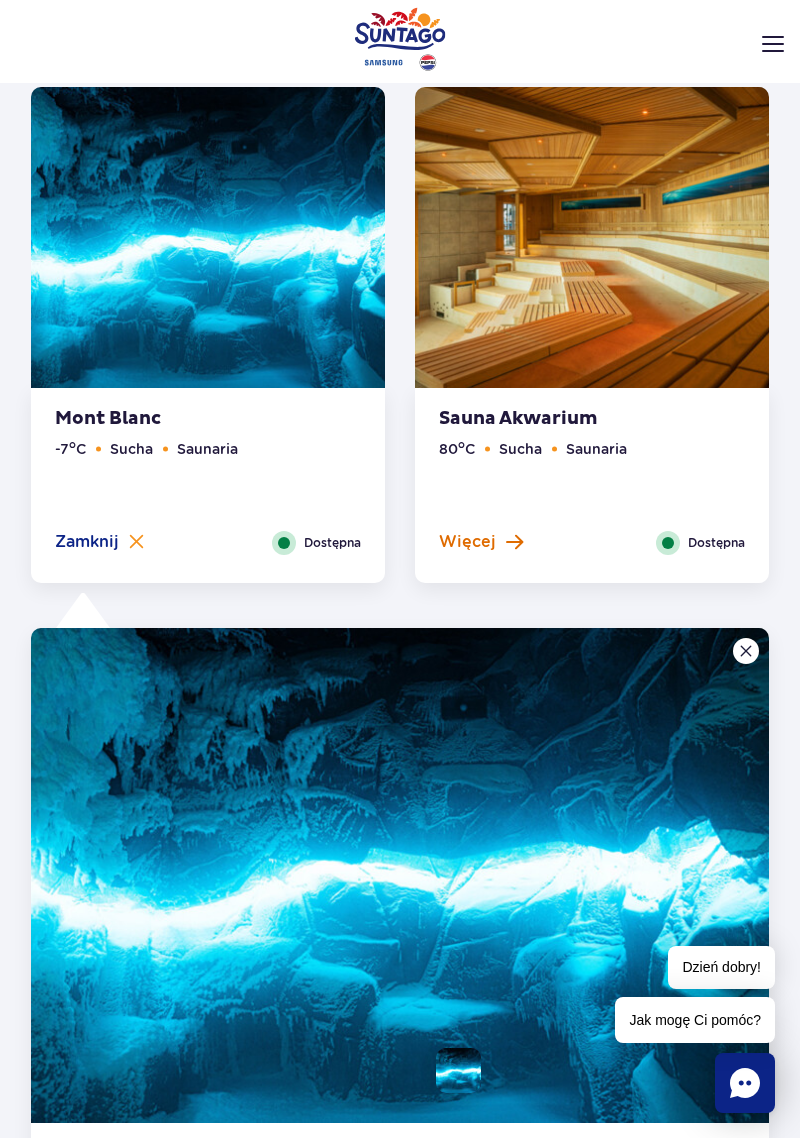 click on "Więcej" at bounding box center (467, 542) 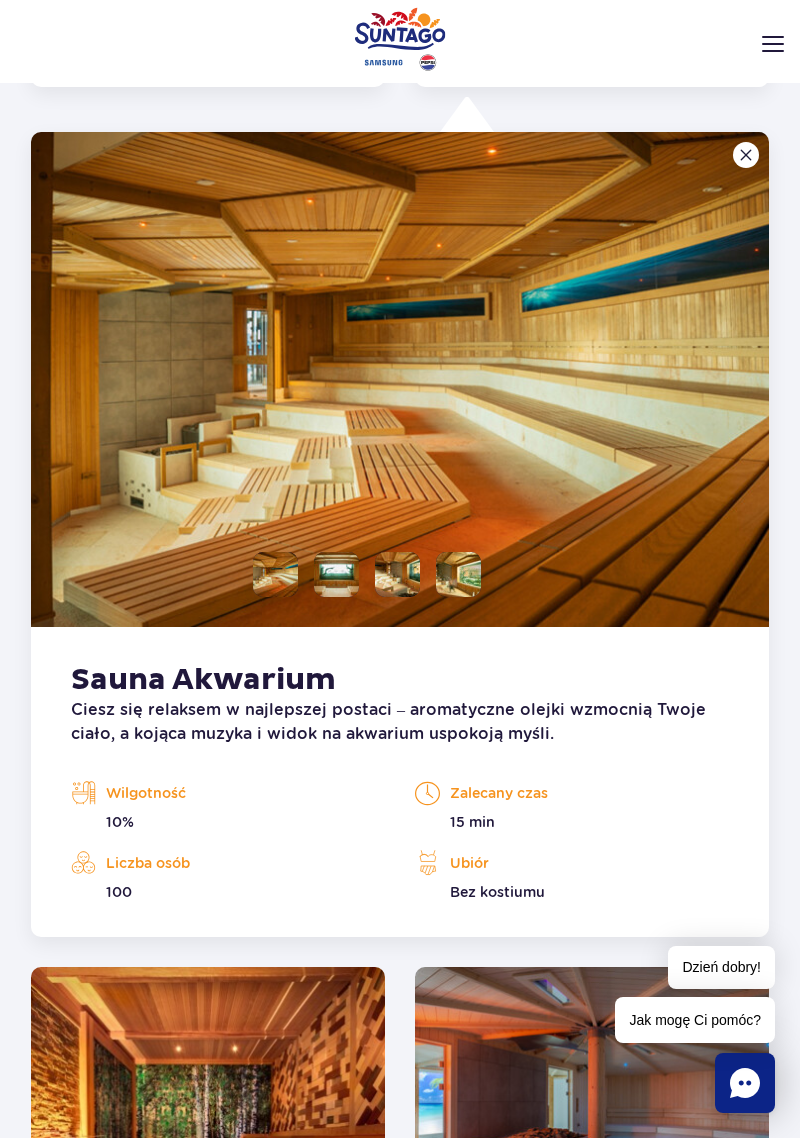 scroll, scrollTop: 2366, scrollLeft: 0, axis: vertical 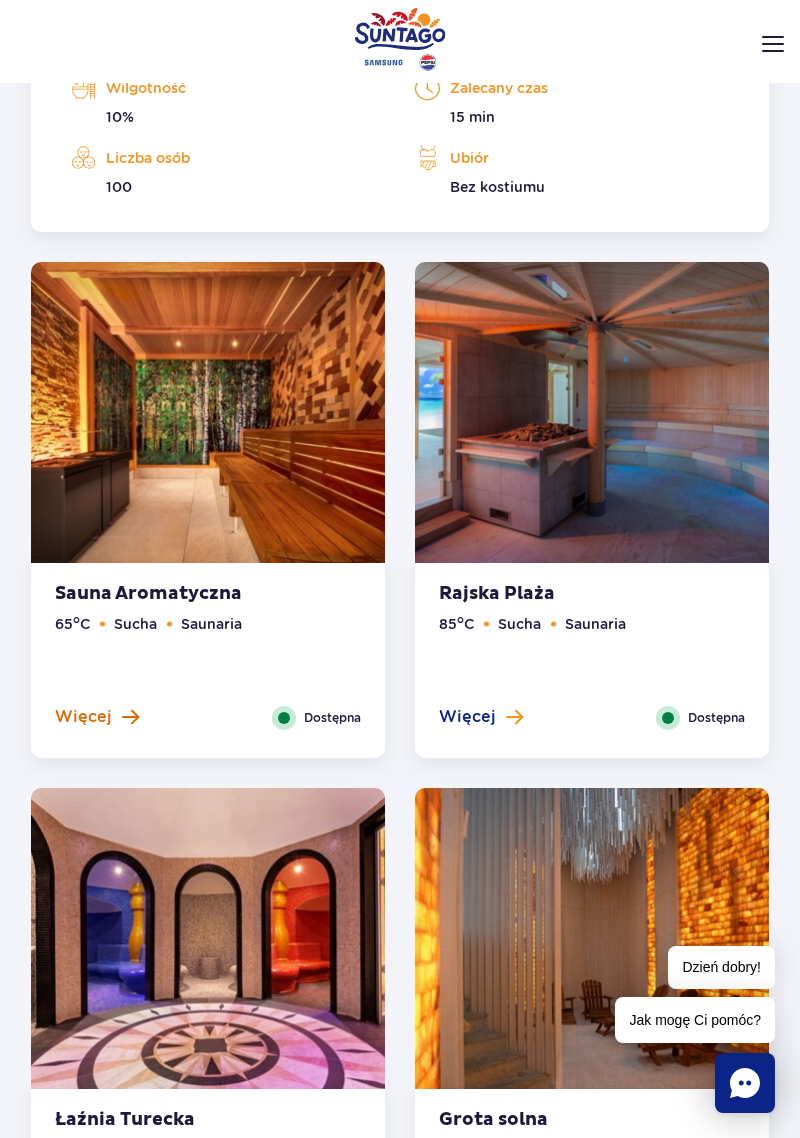 click on "Więcej" at bounding box center (83, 717) 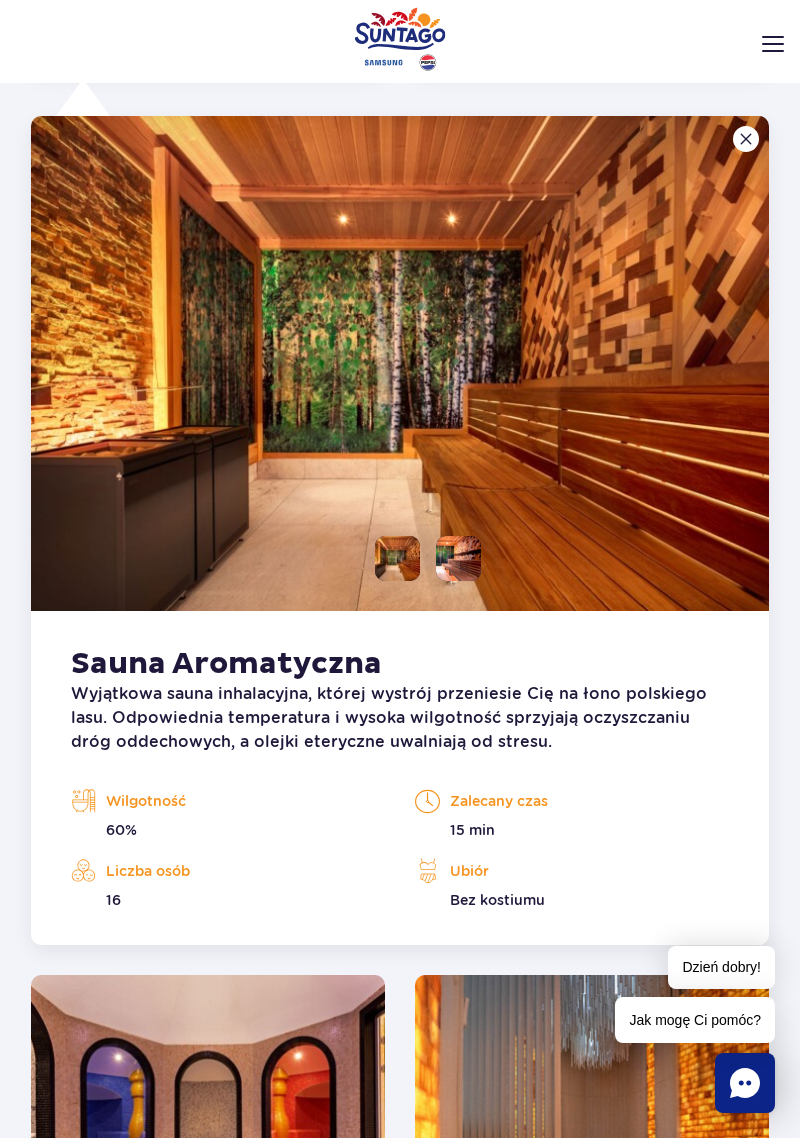 scroll, scrollTop: 2892, scrollLeft: 0, axis: vertical 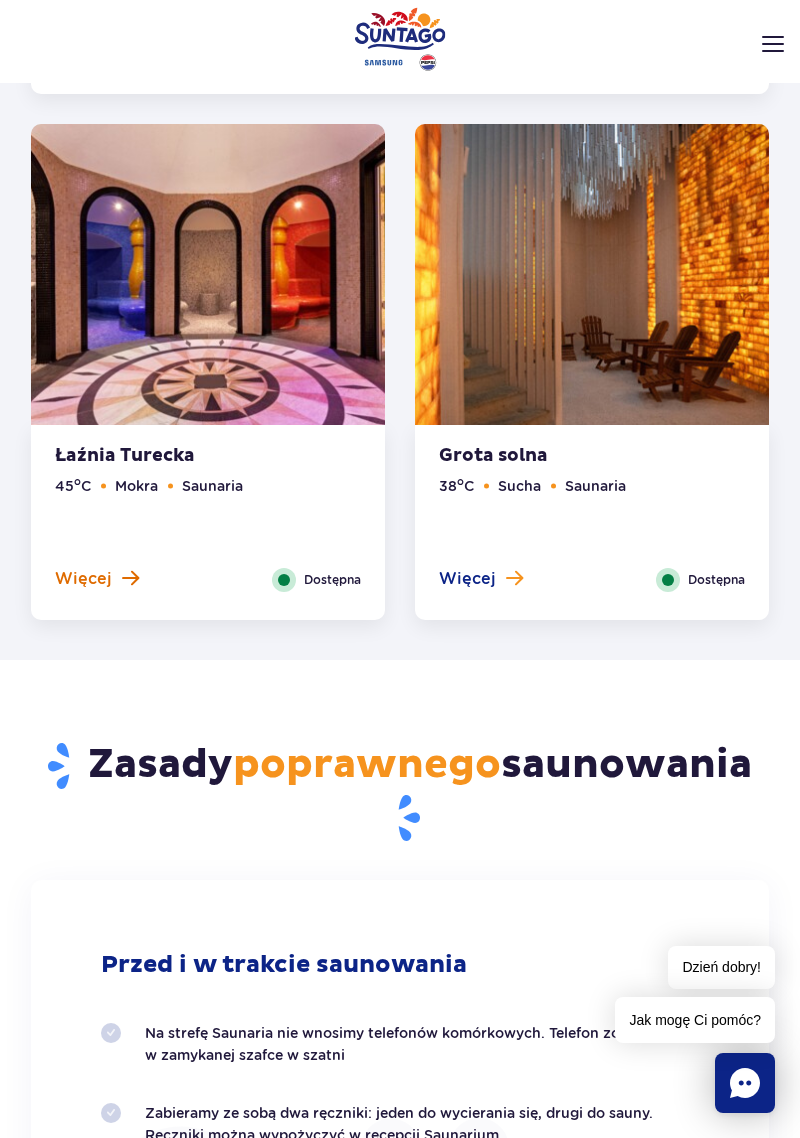 click on "Więcej" at bounding box center [83, 579] 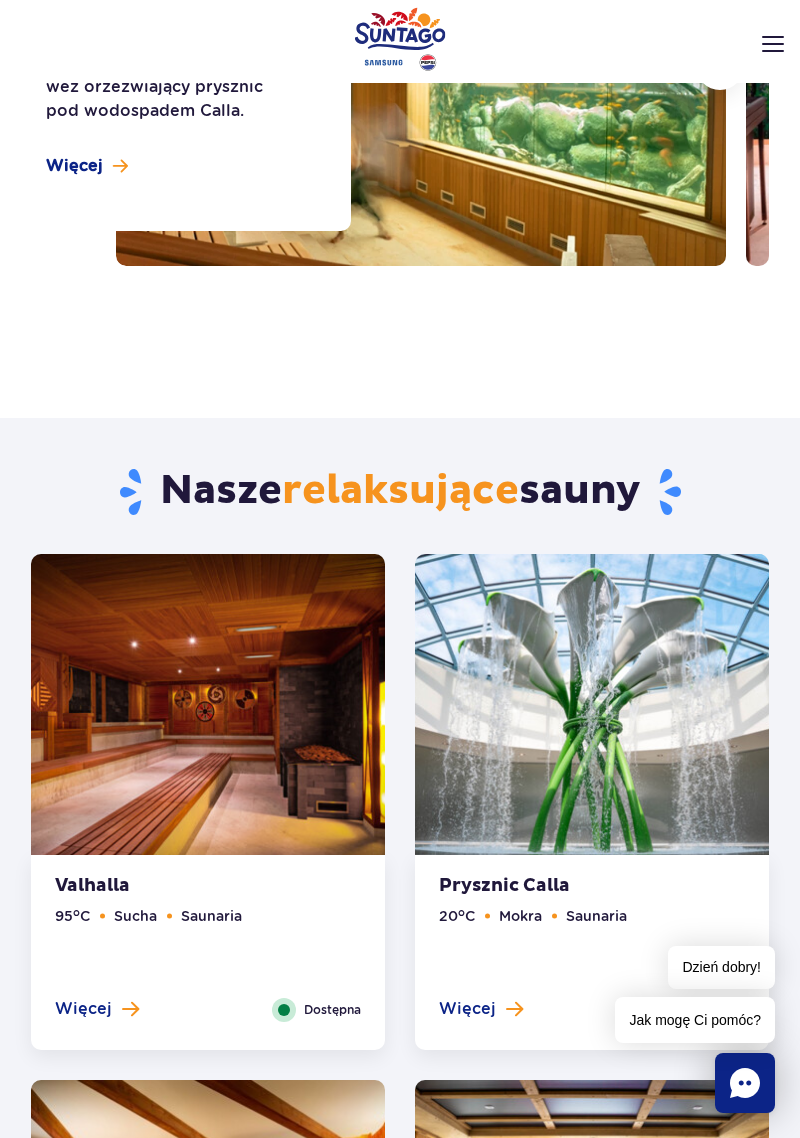 scroll, scrollTop: 0, scrollLeft: 0, axis: both 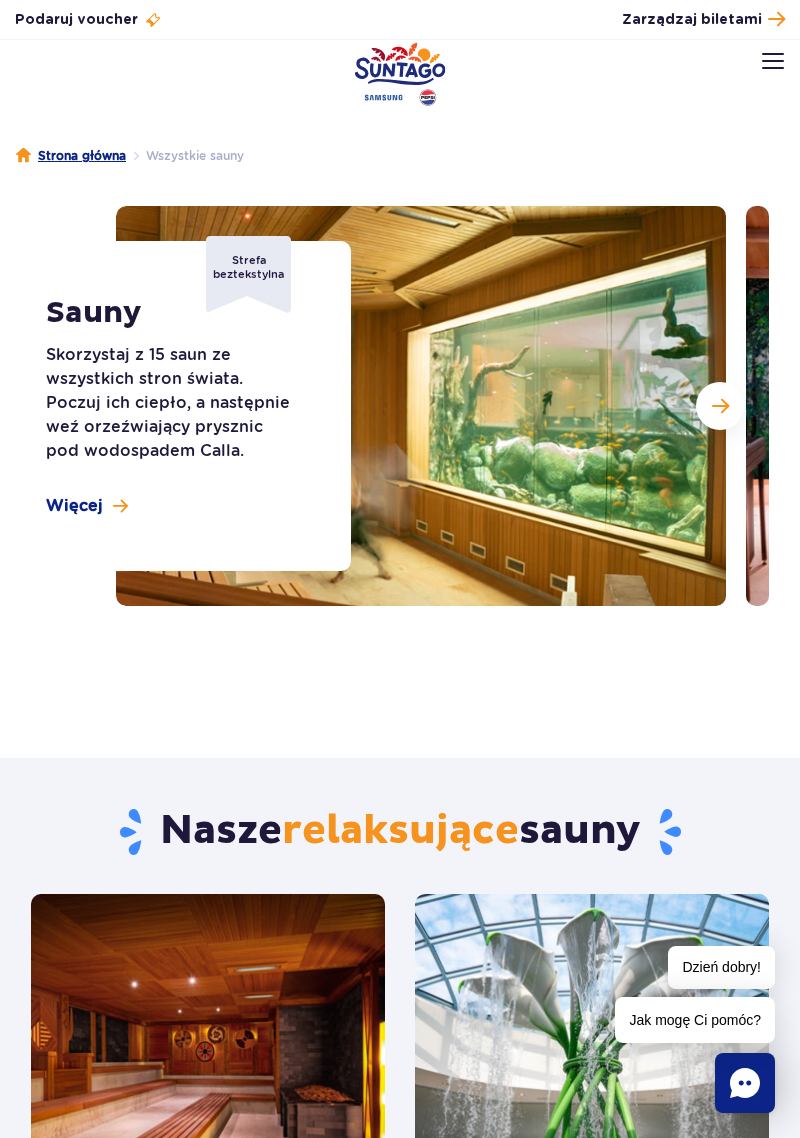 click on "Strona główna" at bounding box center (71, 156) 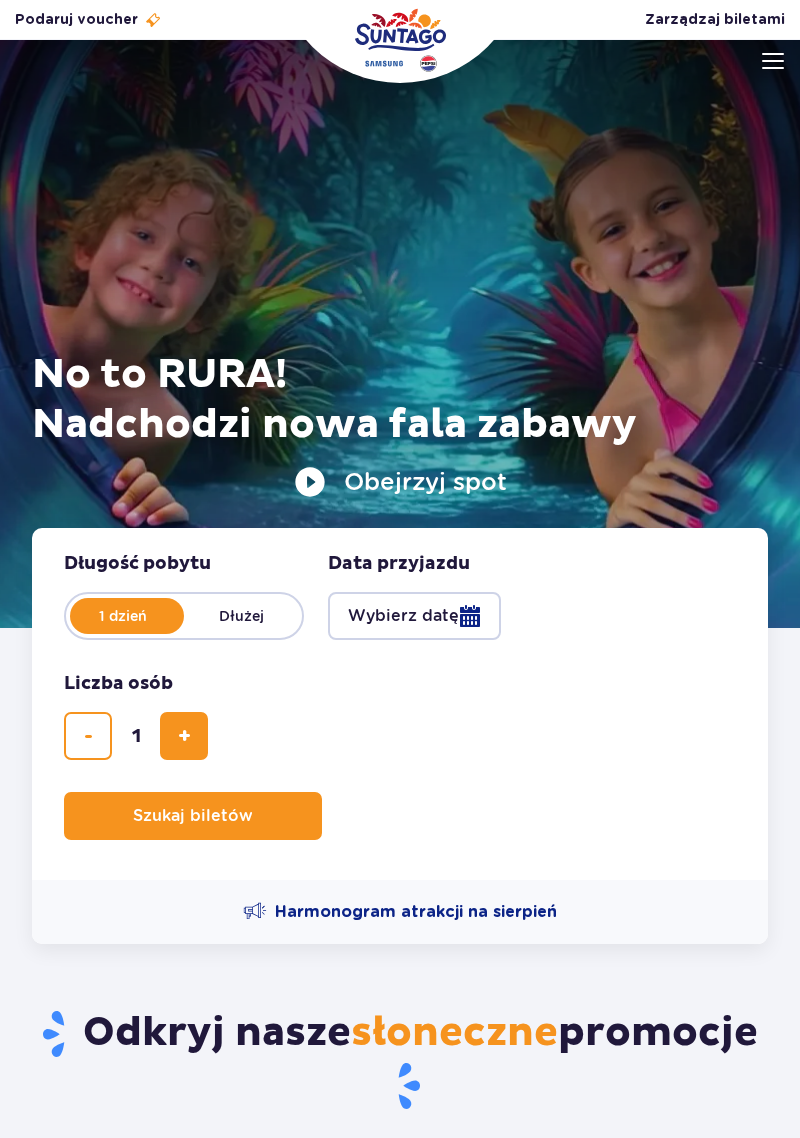 scroll, scrollTop: 0, scrollLeft: 0, axis: both 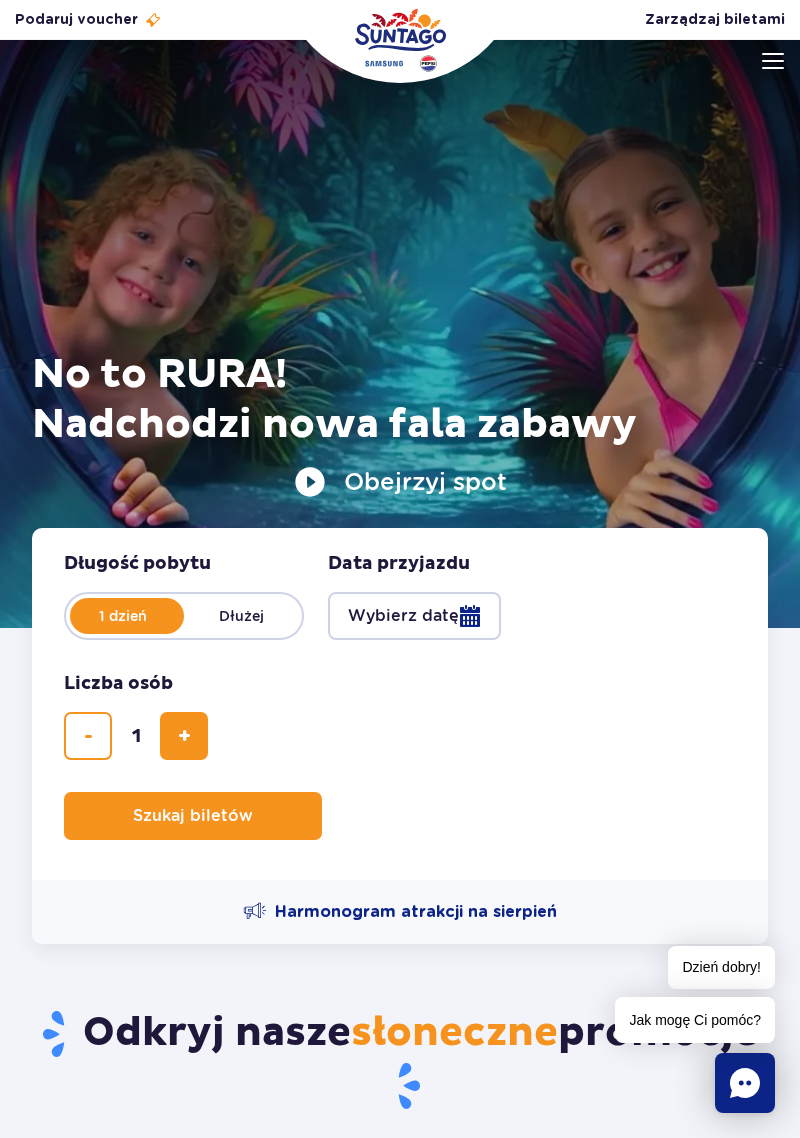click on "Obejrzyj spot" at bounding box center (400, 482) 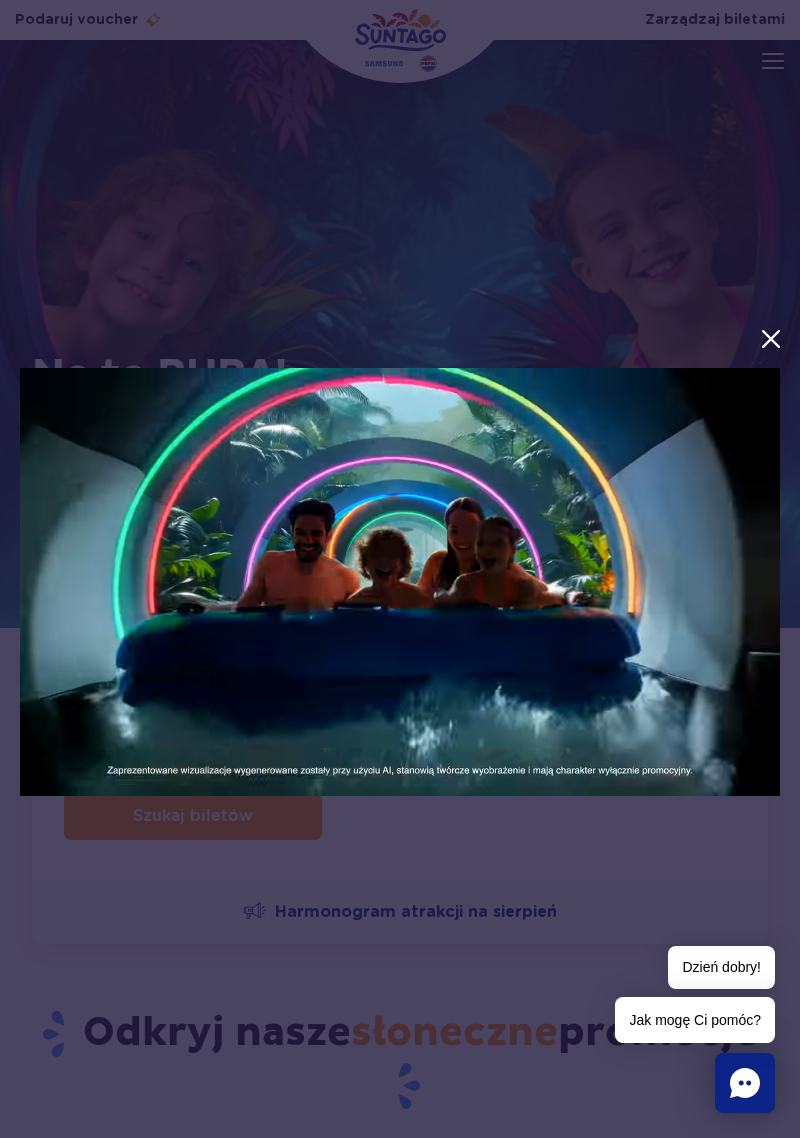 click at bounding box center (771, 339) 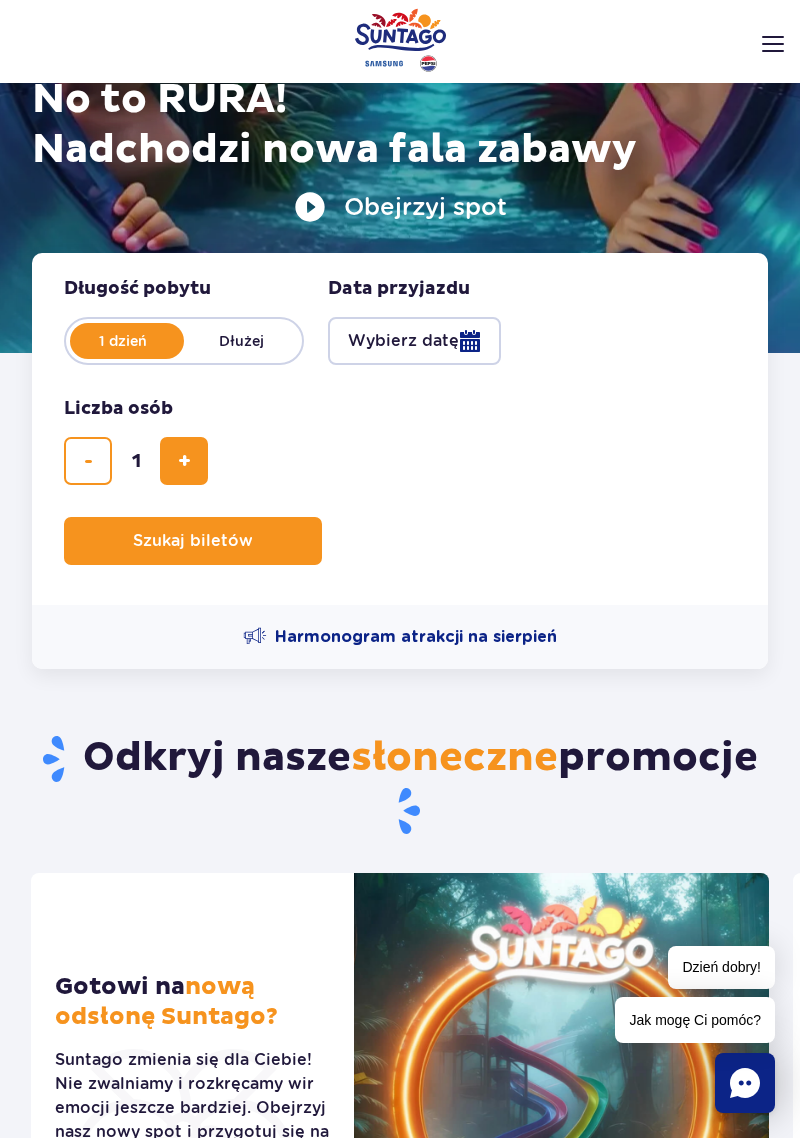 scroll, scrollTop: 274, scrollLeft: 0, axis: vertical 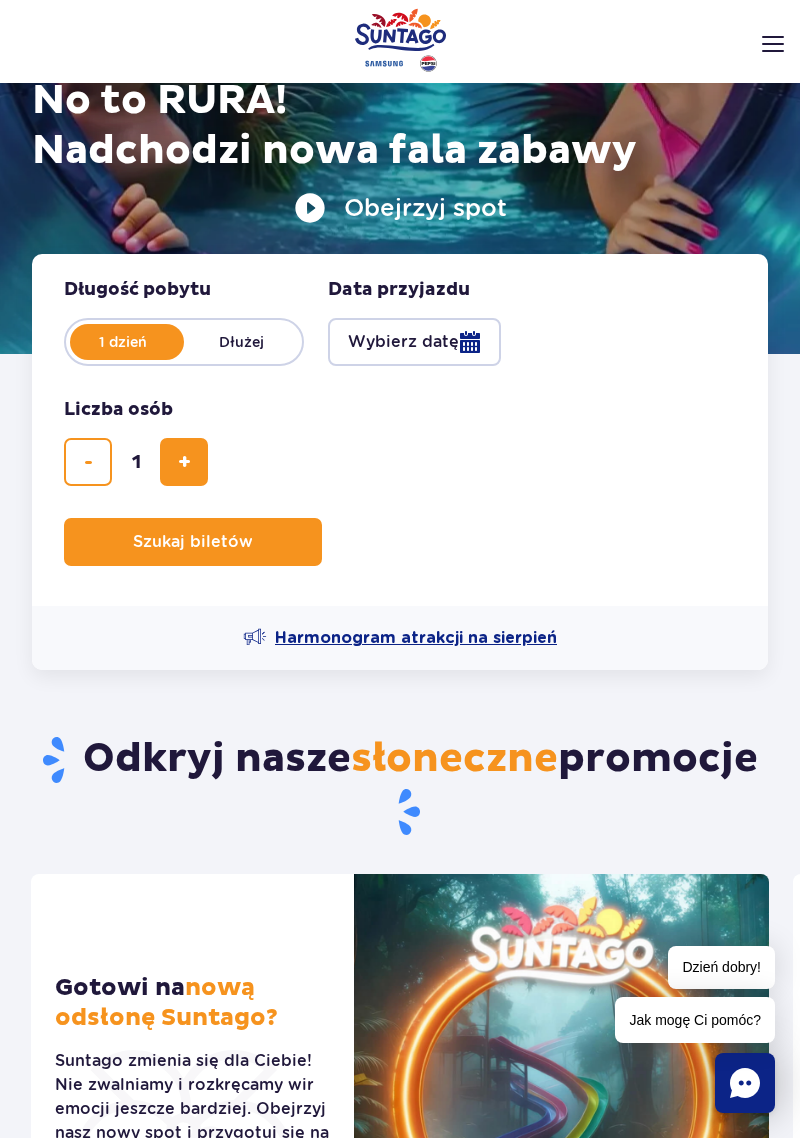 click on "Harmonogram atrakcji na sierpień" at bounding box center (416, 638) 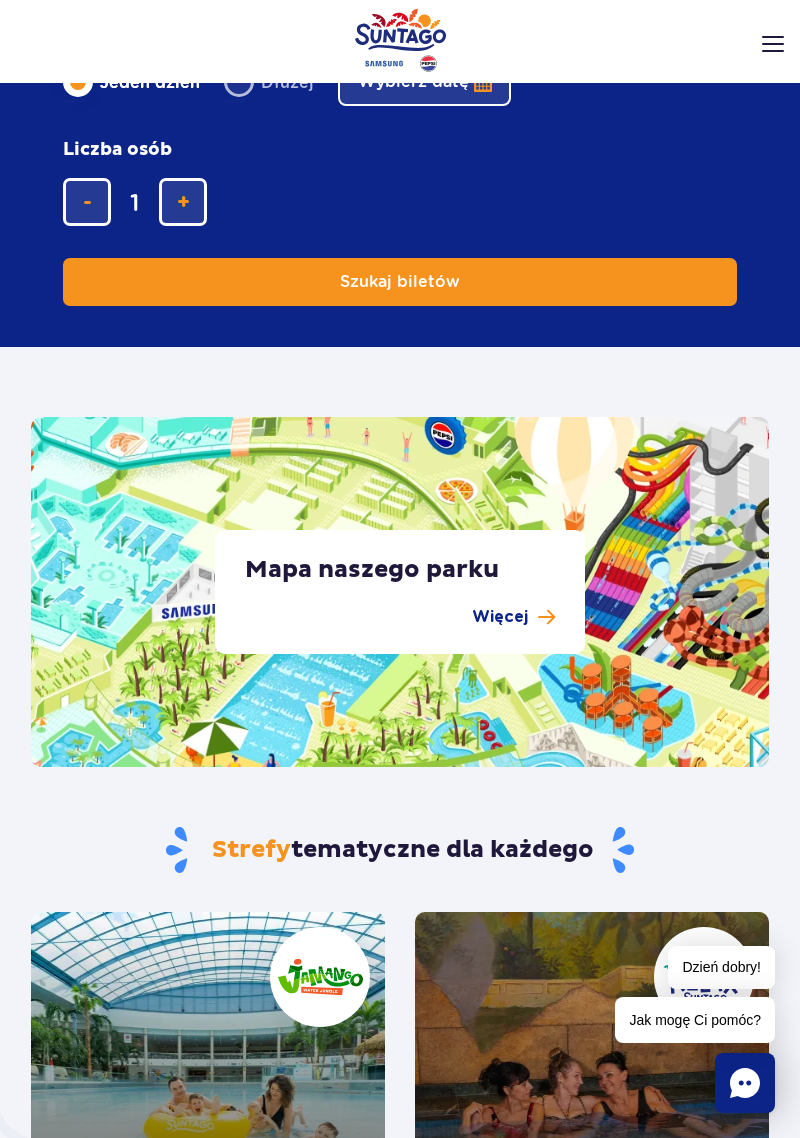scroll, scrollTop: 4283, scrollLeft: 0, axis: vertical 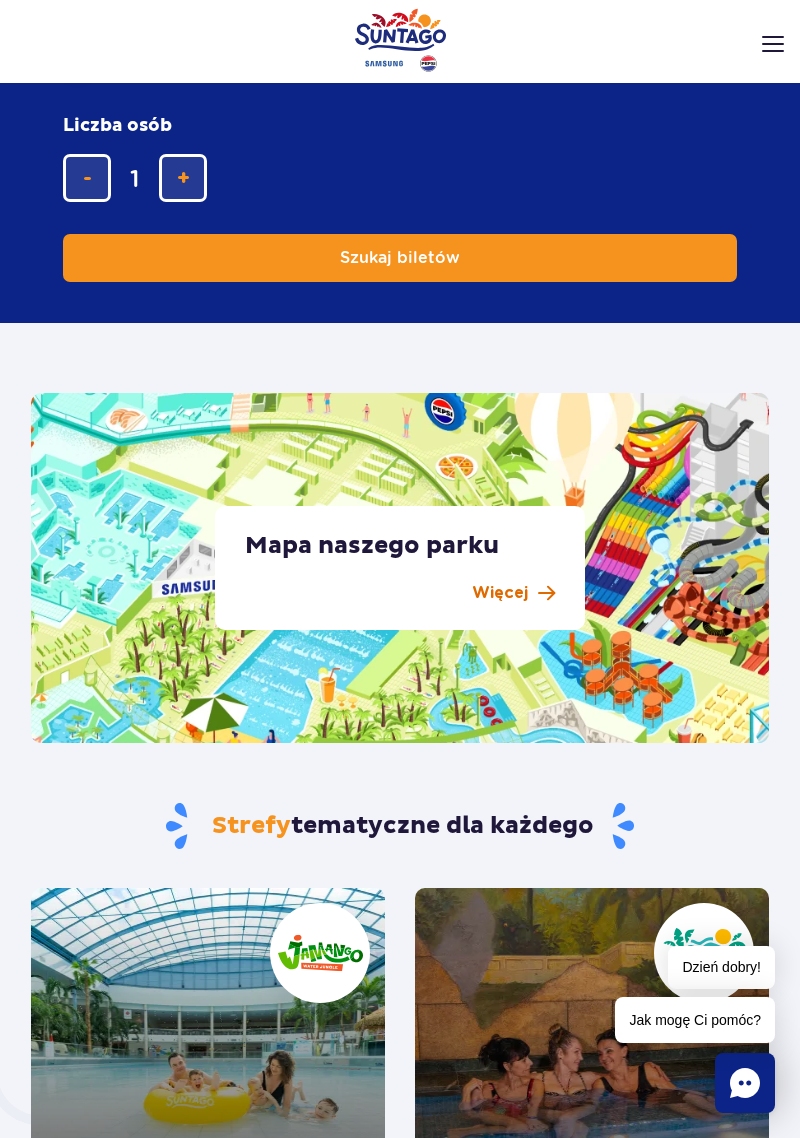 click on "Więcej" at bounding box center [500, 593] 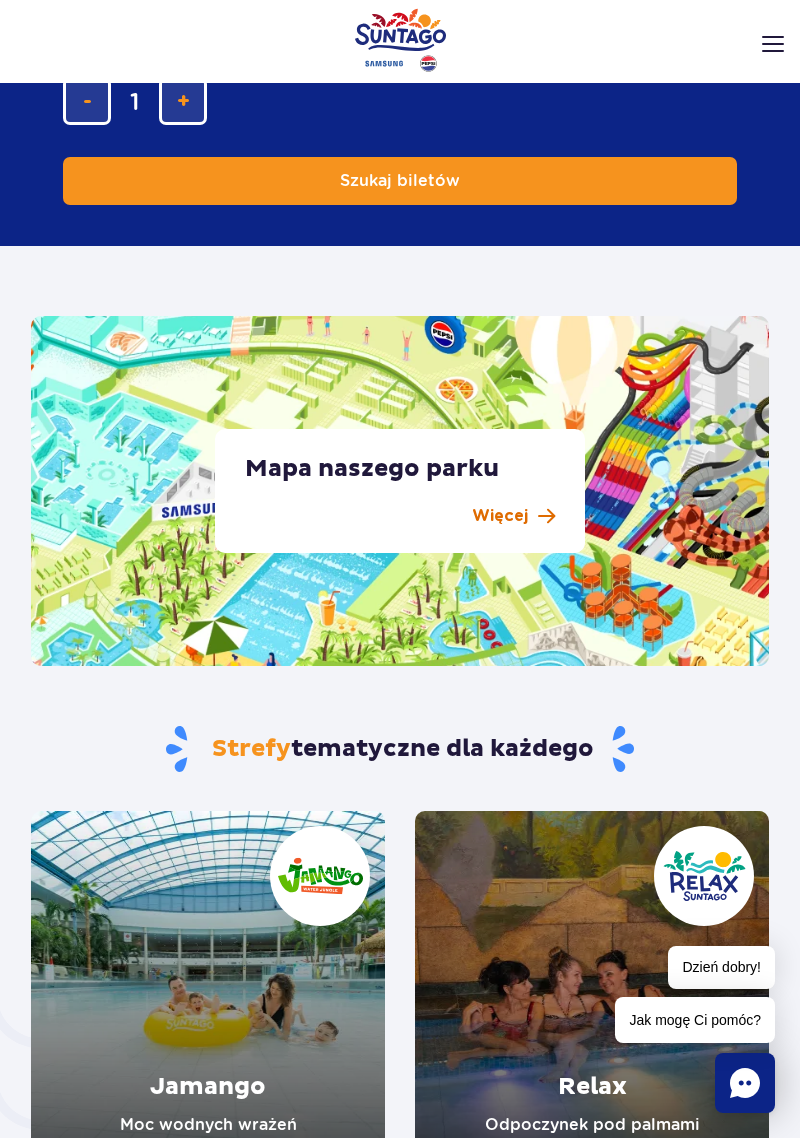 scroll, scrollTop: 4379, scrollLeft: 0, axis: vertical 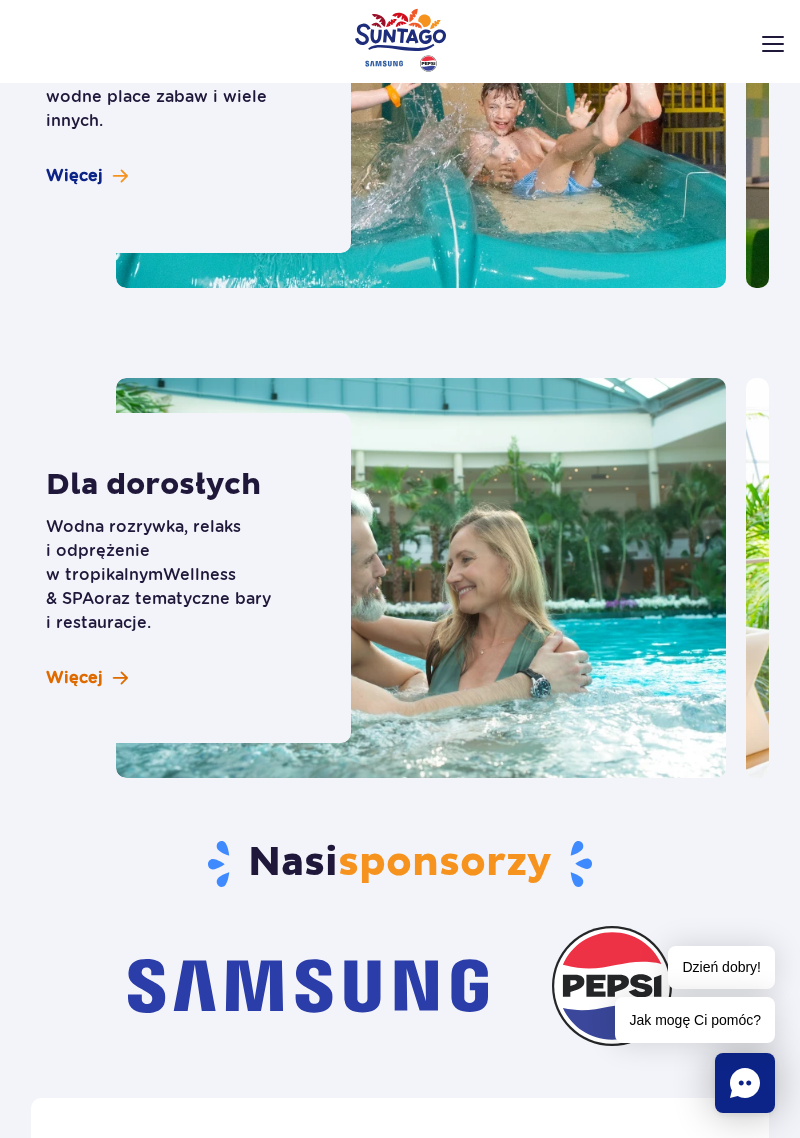 click on "Więcej" at bounding box center [74, 678] 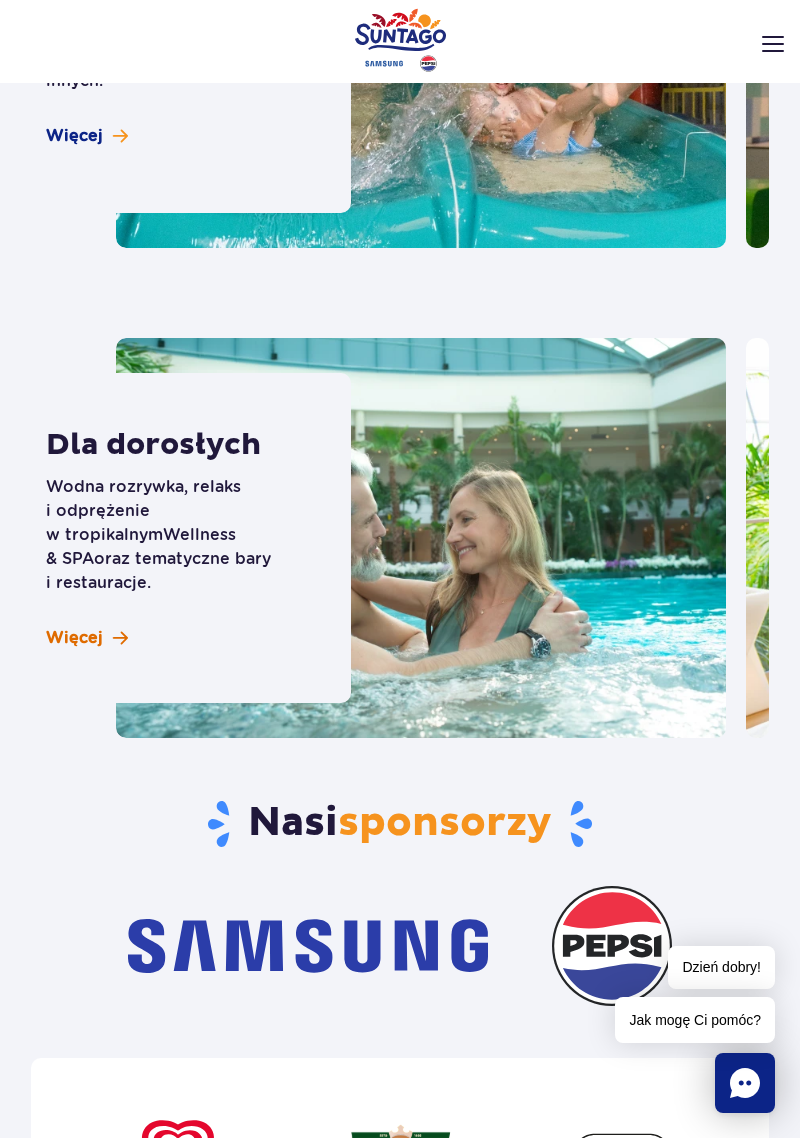 scroll, scrollTop: 6351, scrollLeft: 0, axis: vertical 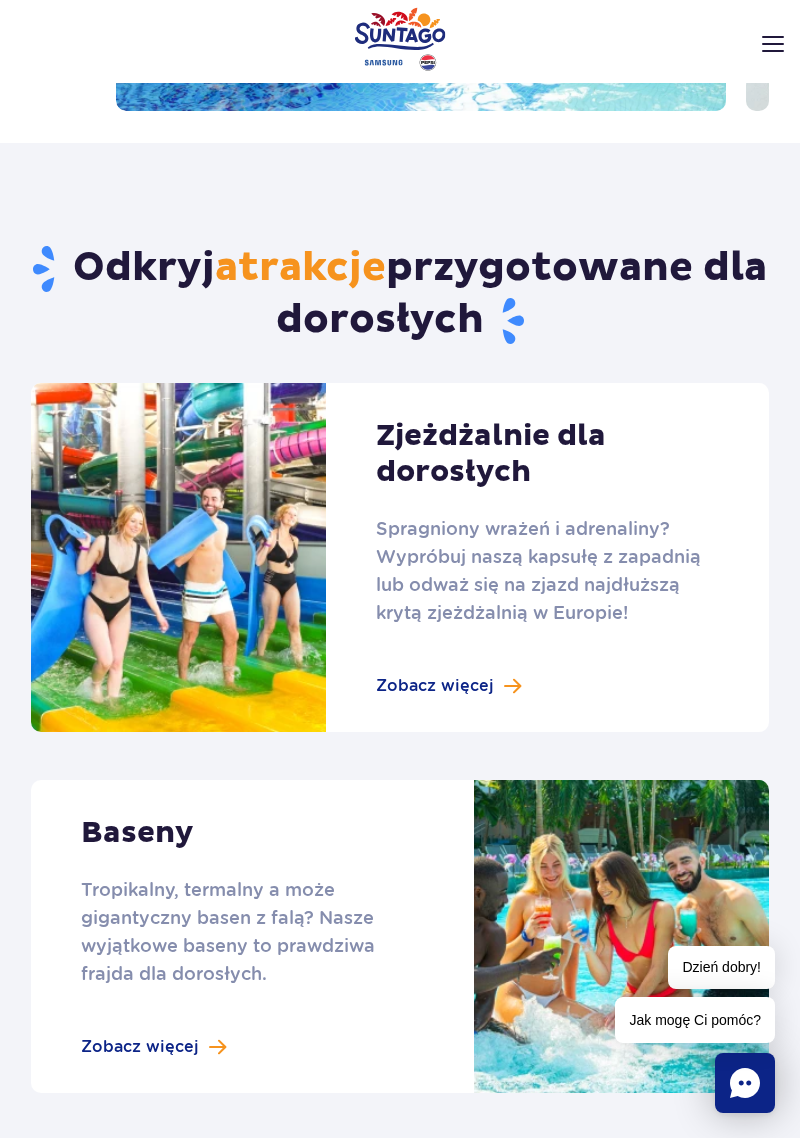 click at bounding box center (400, 557) 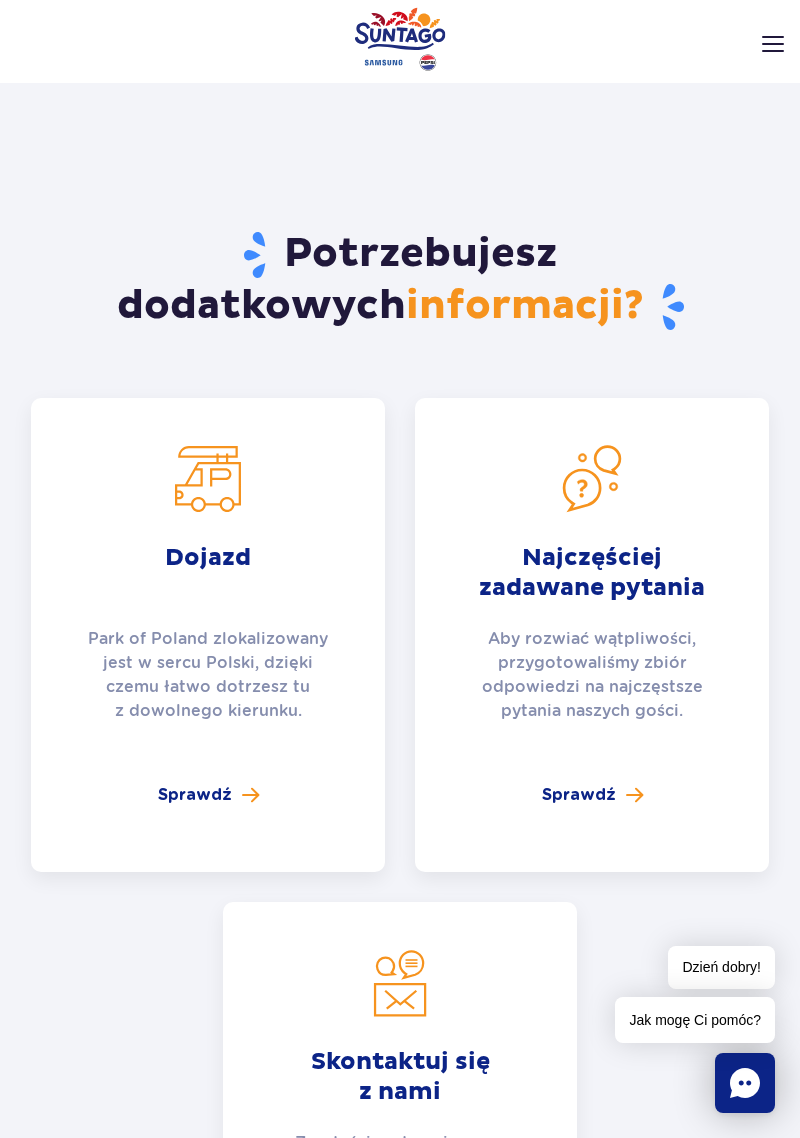scroll, scrollTop: 2619, scrollLeft: 0, axis: vertical 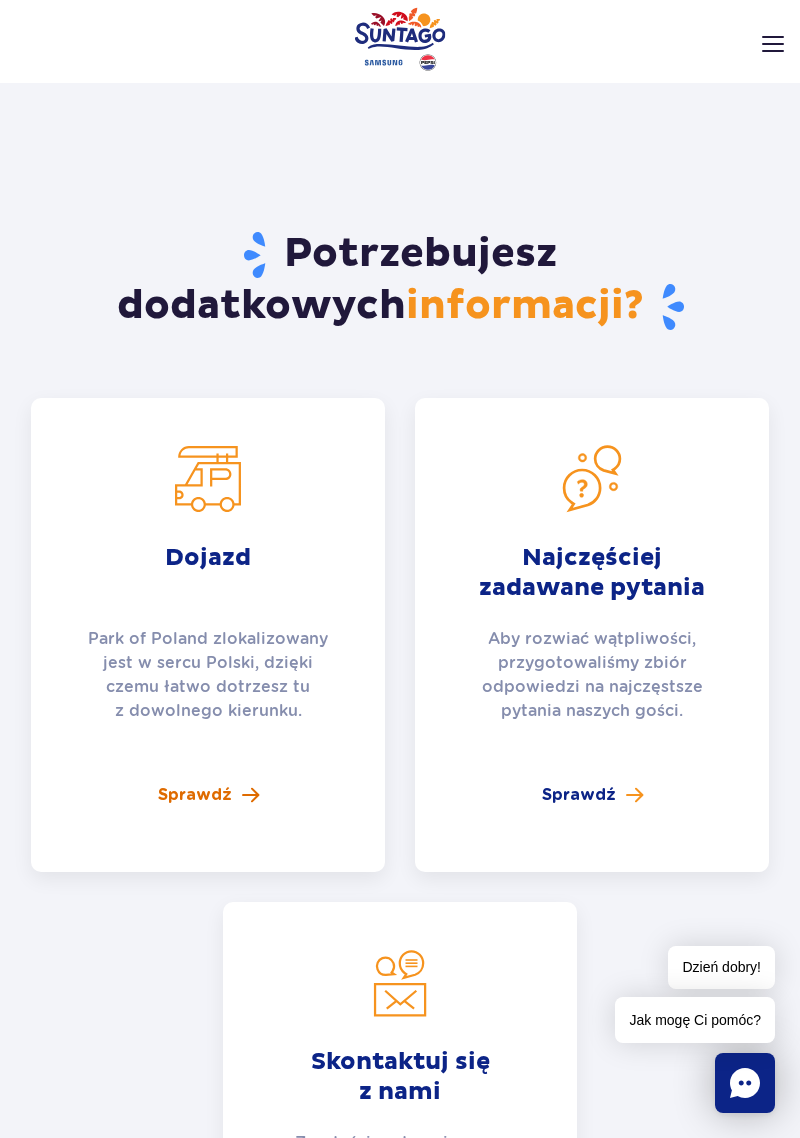 click on "Sprawdź" at bounding box center (195, 795) 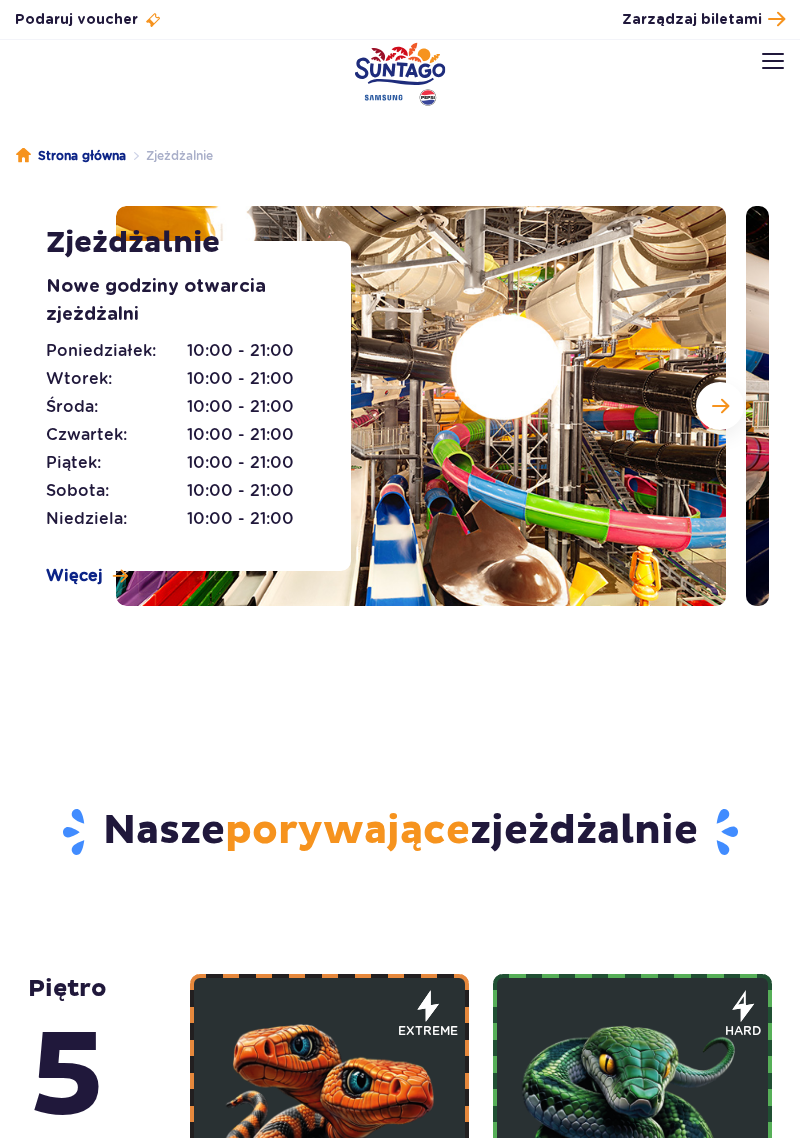scroll, scrollTop: 0, scrollLeft: 0, axis: both 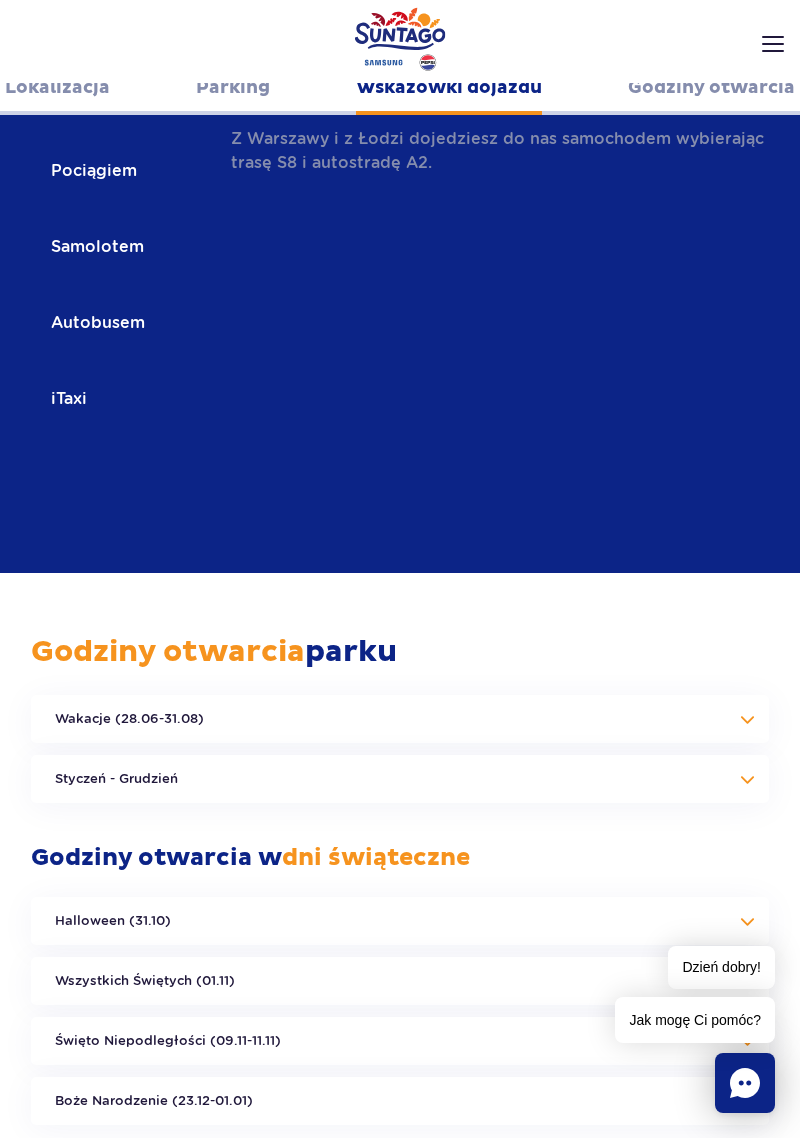 click on "Wakacje (28.06-31.08)" at bounding box center (400, 719) 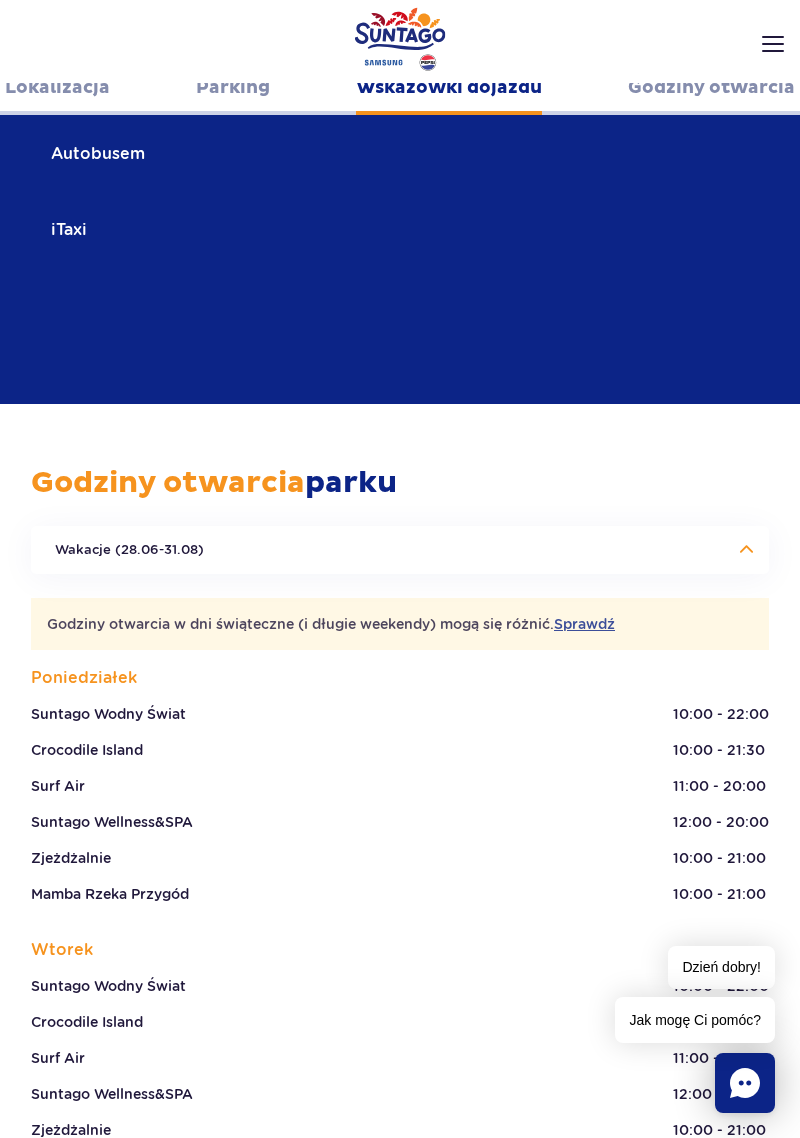scroll, scrollTop: 3319, scrollLeft: 0, axis: vertical 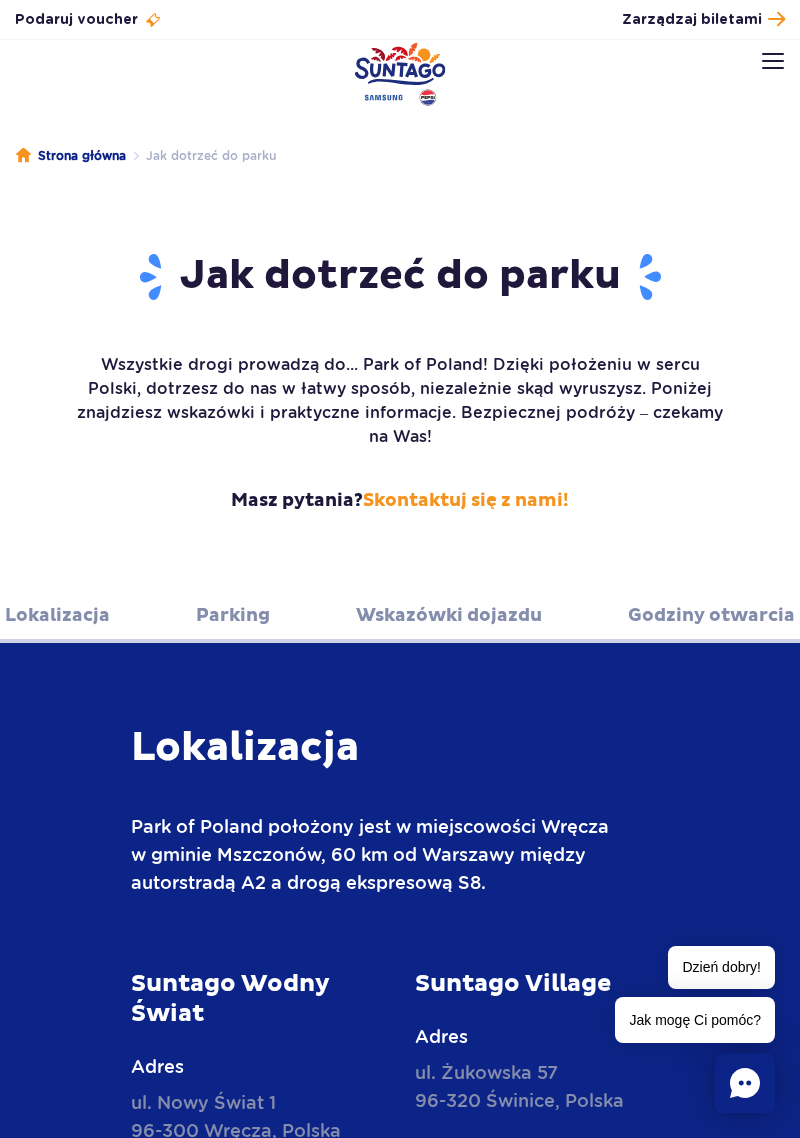 click at bounding box center (400, 74) 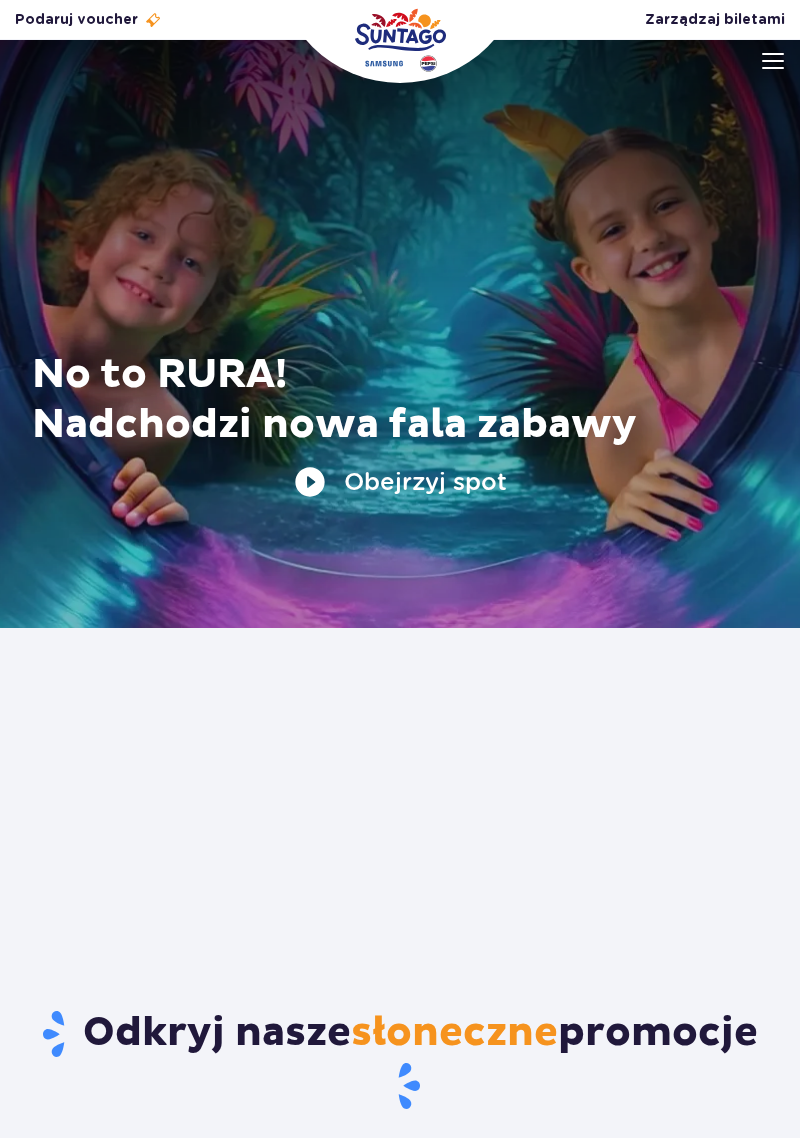 scroll, scrollTop: 0, scrollLeft: 0, axis: both 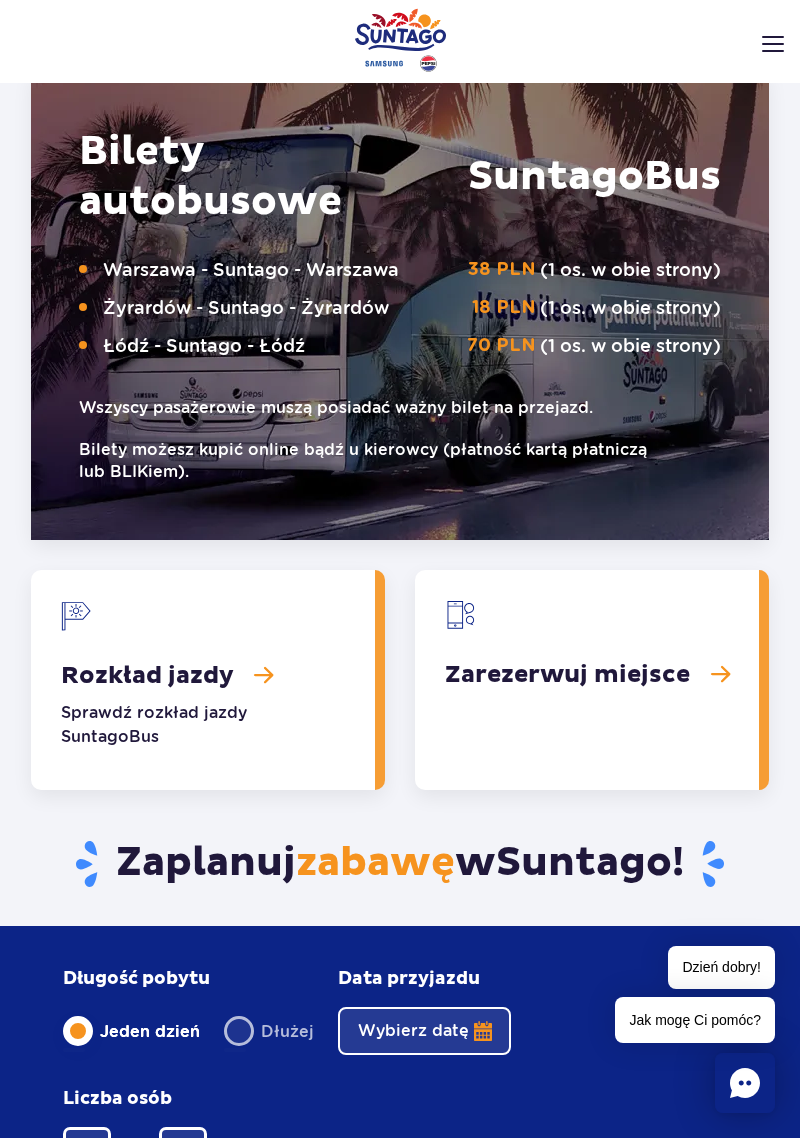click at bounding box center (587, 680) 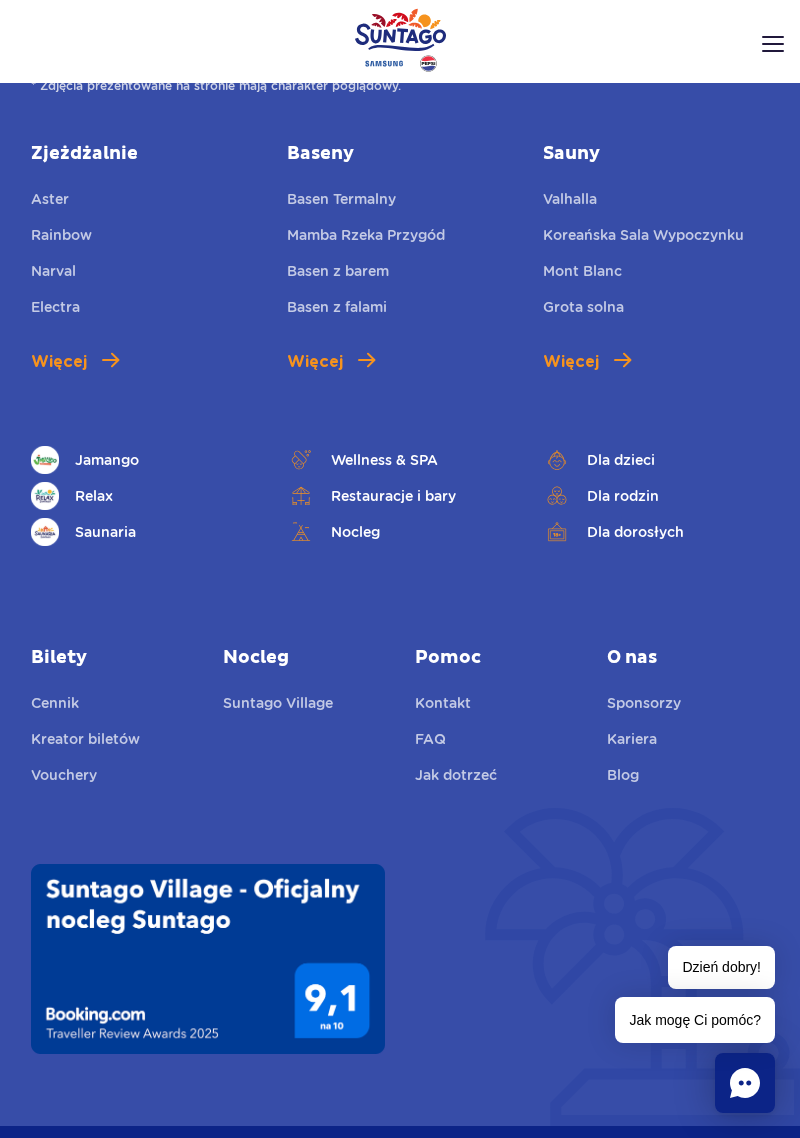 scroll, scrollTop: 7822, scrollLeft: 0, axis: vertical 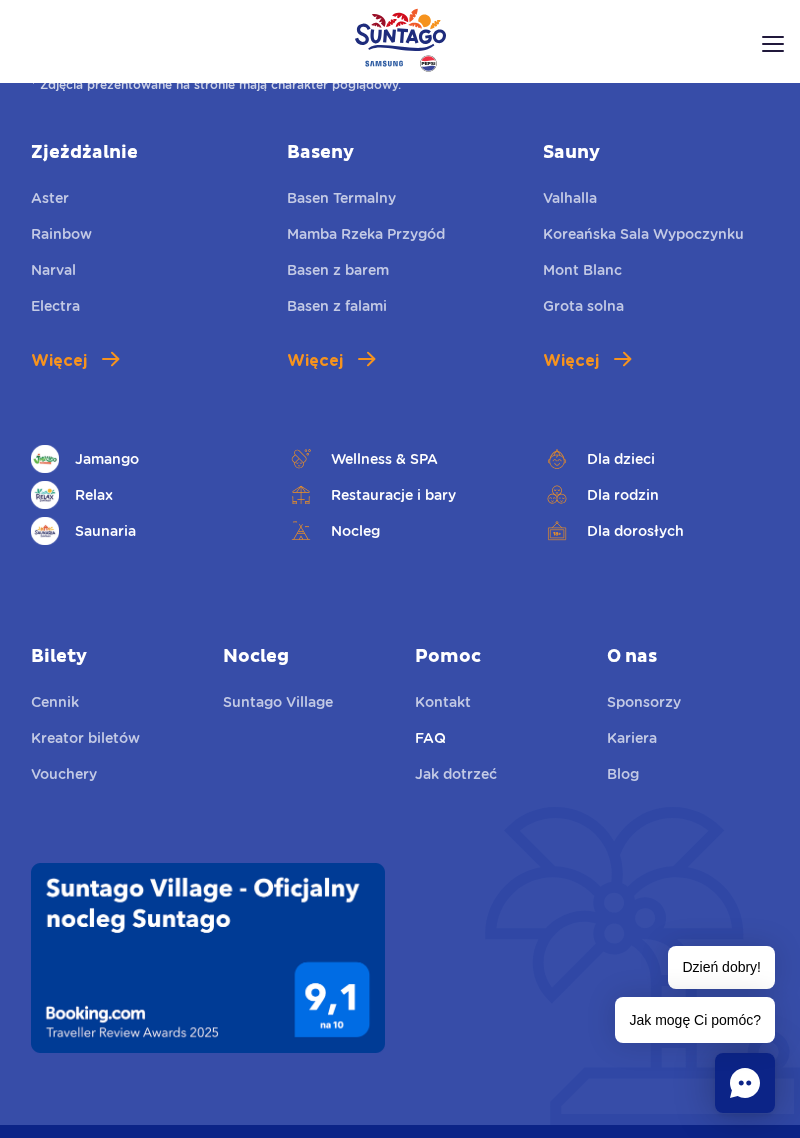 click on "FAQ" at bounding box center (430, 741) 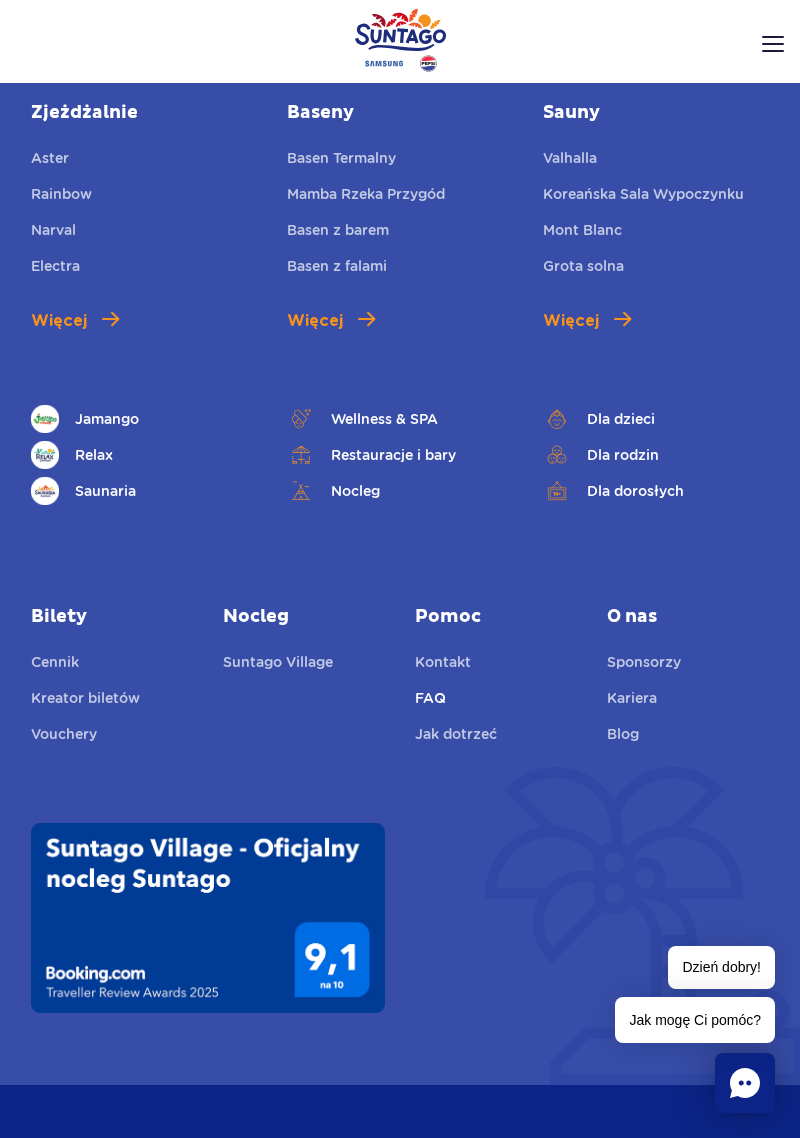 scroll, scrollTop: 7918, scrollLeft: 0, axis: vertical 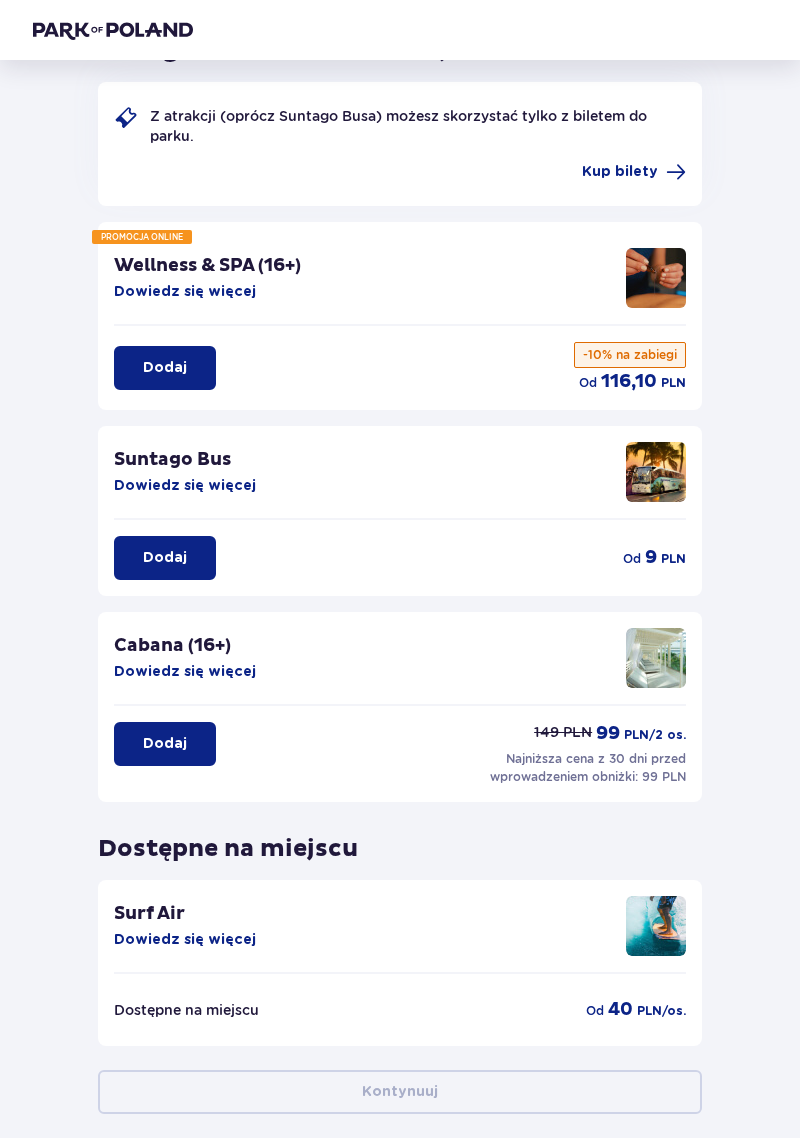 click on "Dowiedz się więcej" at bounding box center (185, 672) 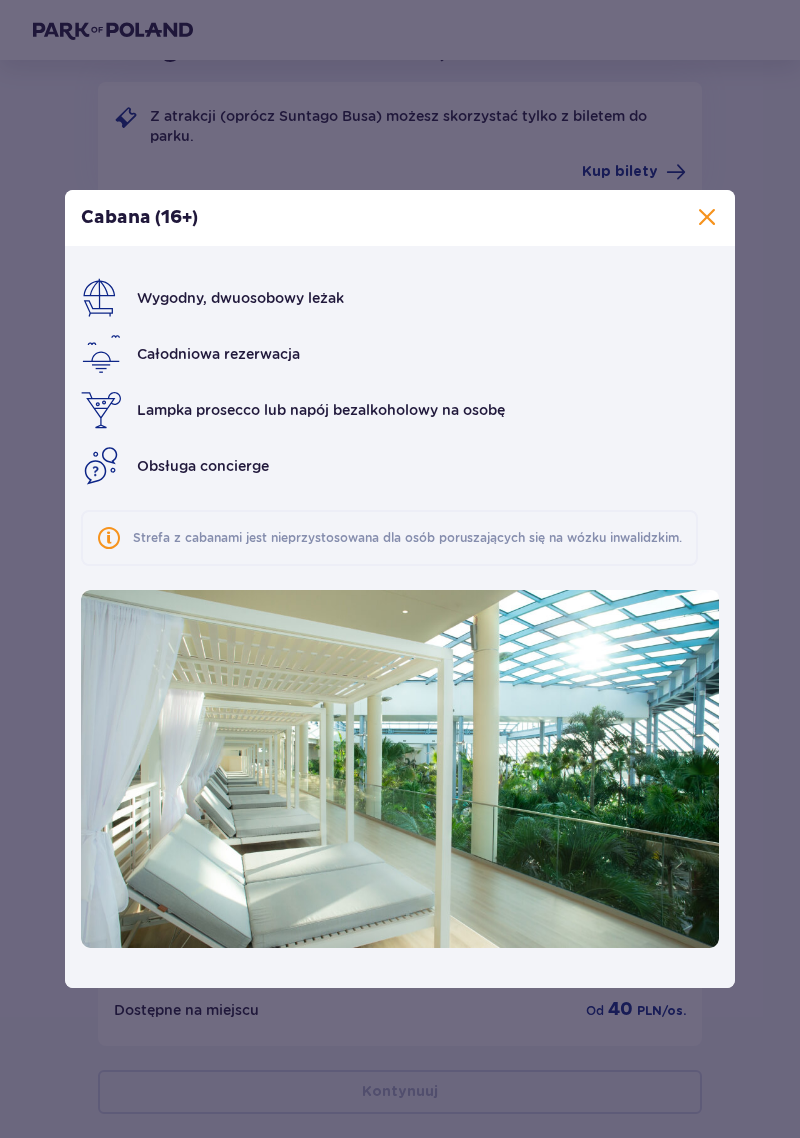 click at bounding box center [707, 218] 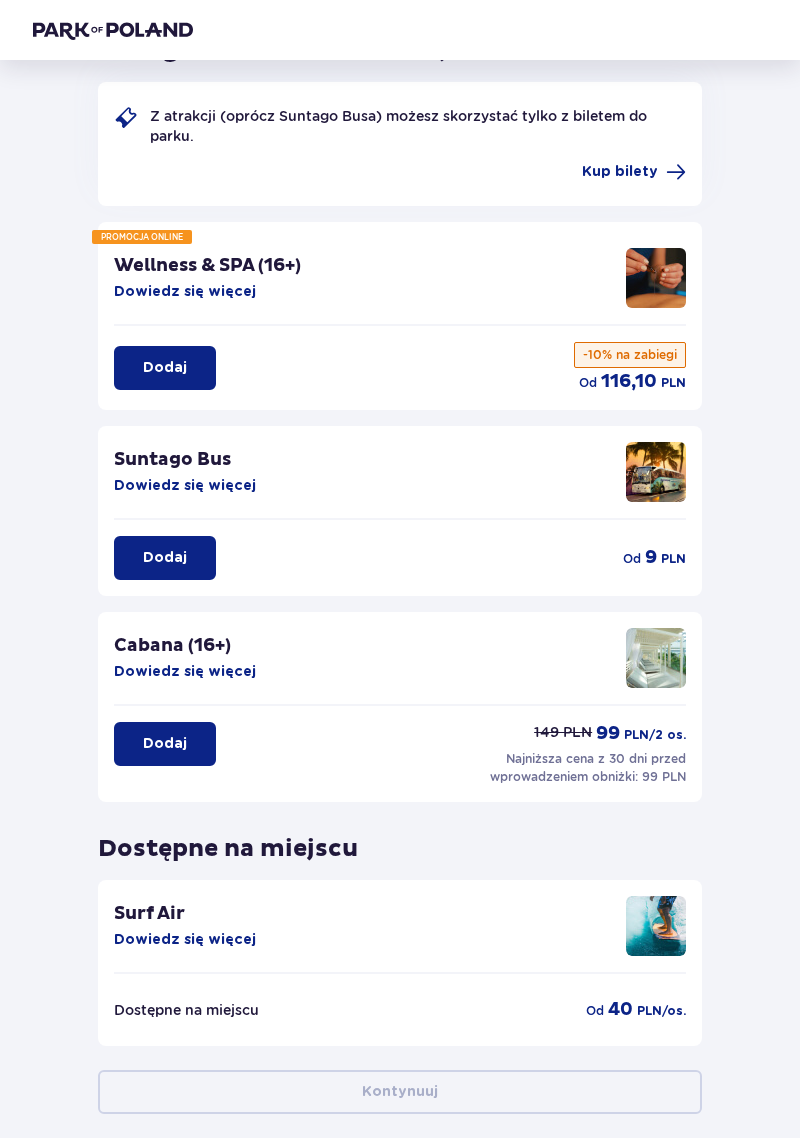 click on "Dowiedz się więcej" at bounding box center (185, 940) 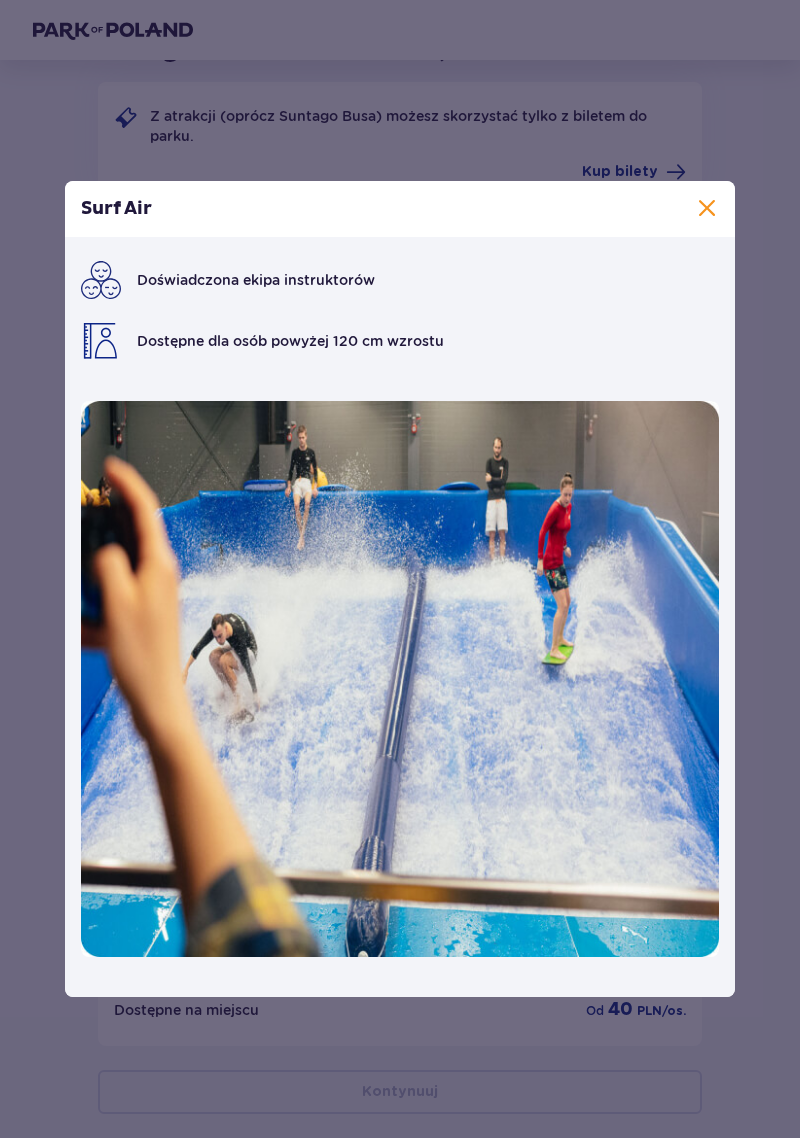 click at bounding box center (707, 209) 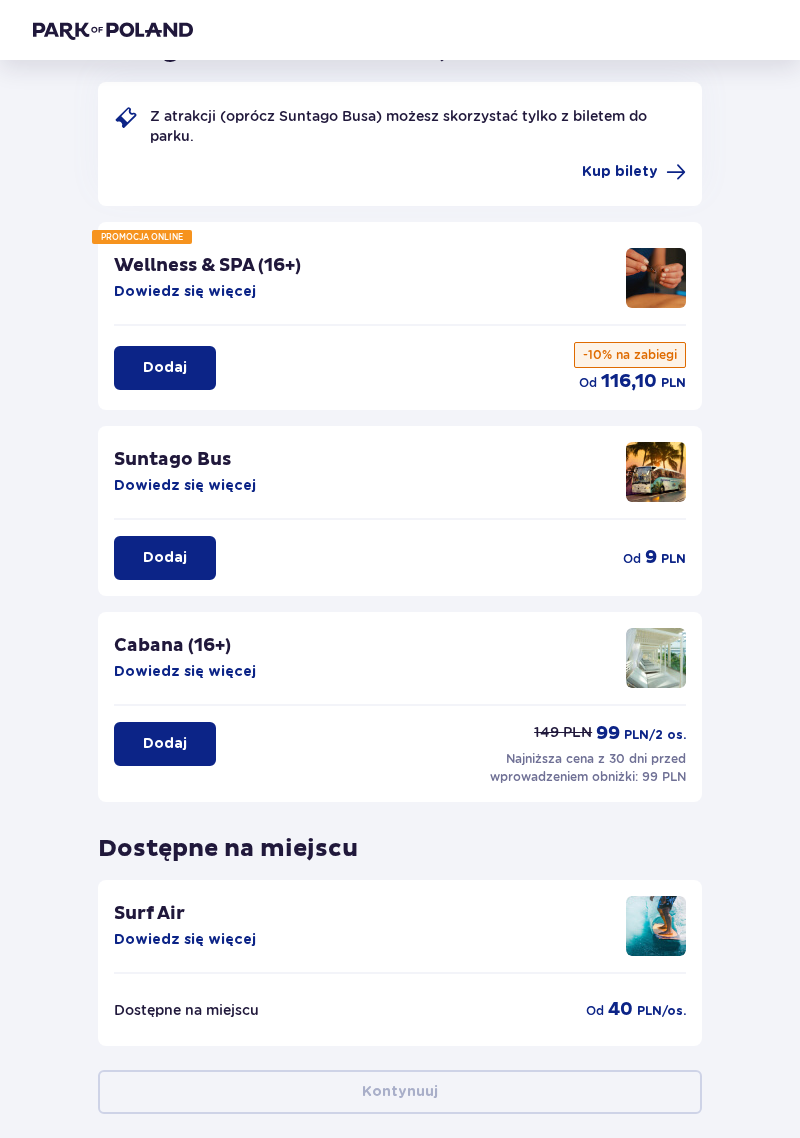 click on "Dowiedz się więcej" at bounding box center (185, 672) 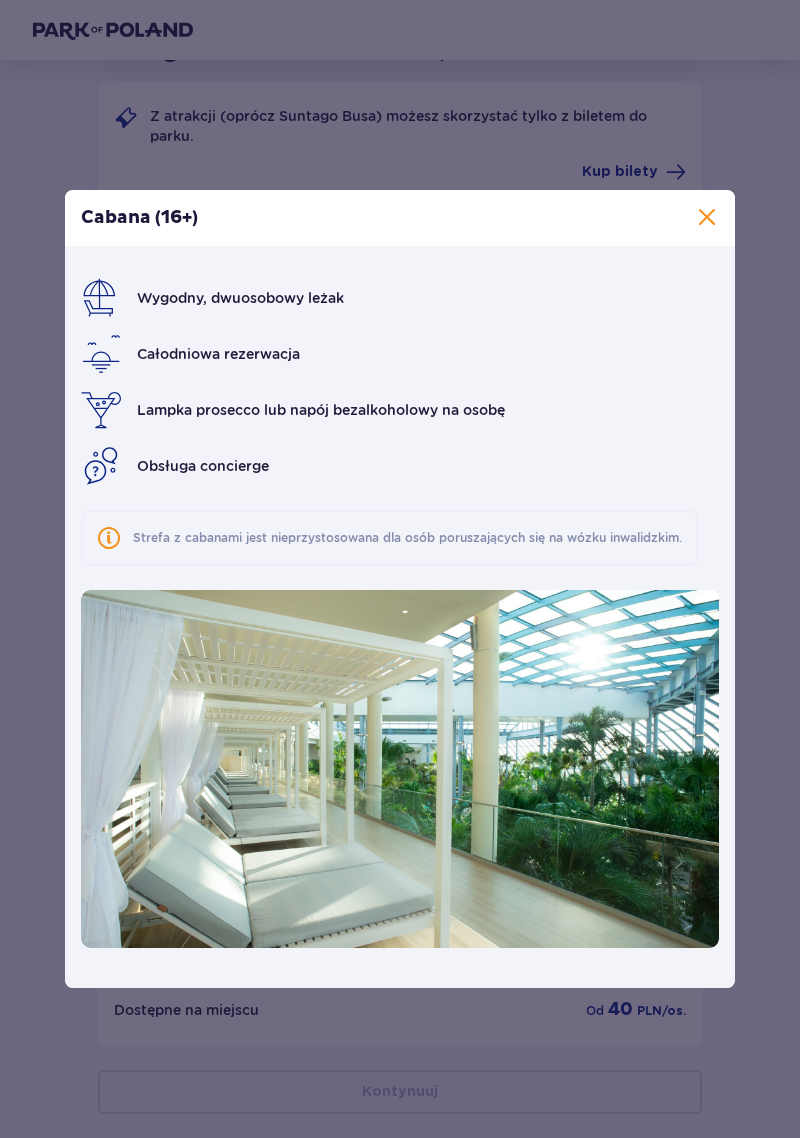 click at bounding box center [707, 218] 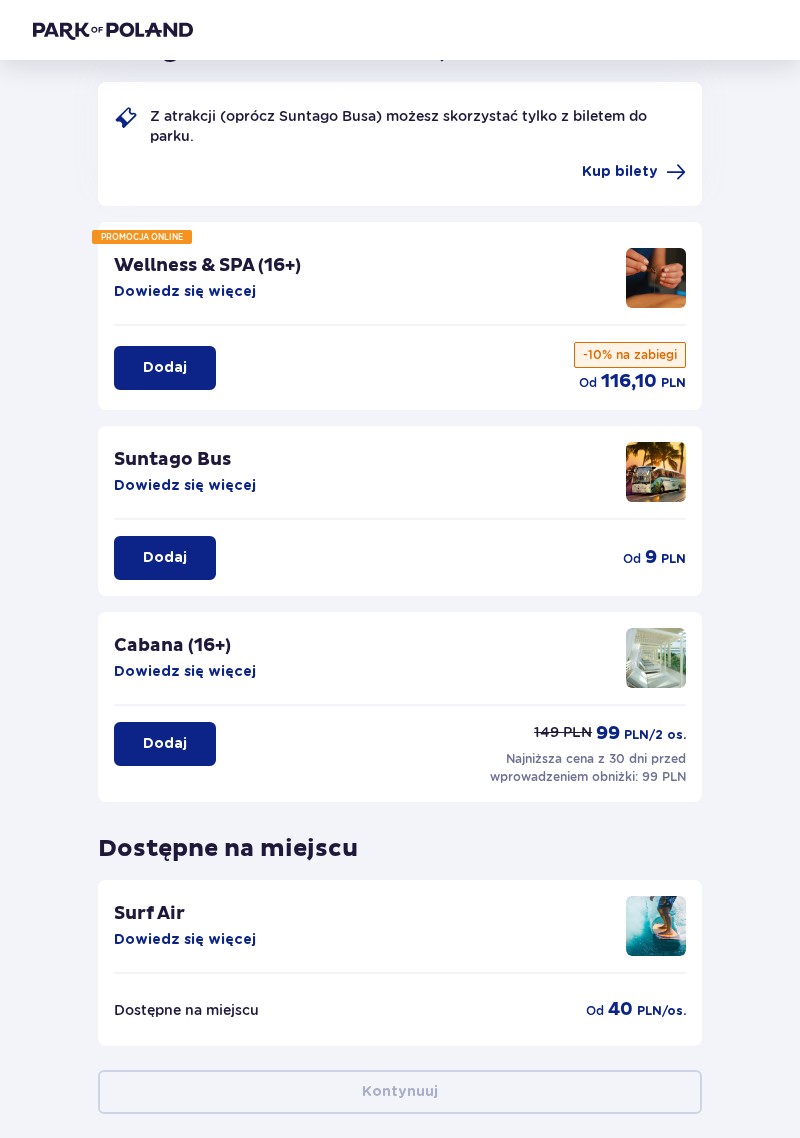 scroll, scrollTop: 0, scrollLeft: 0, axis: both 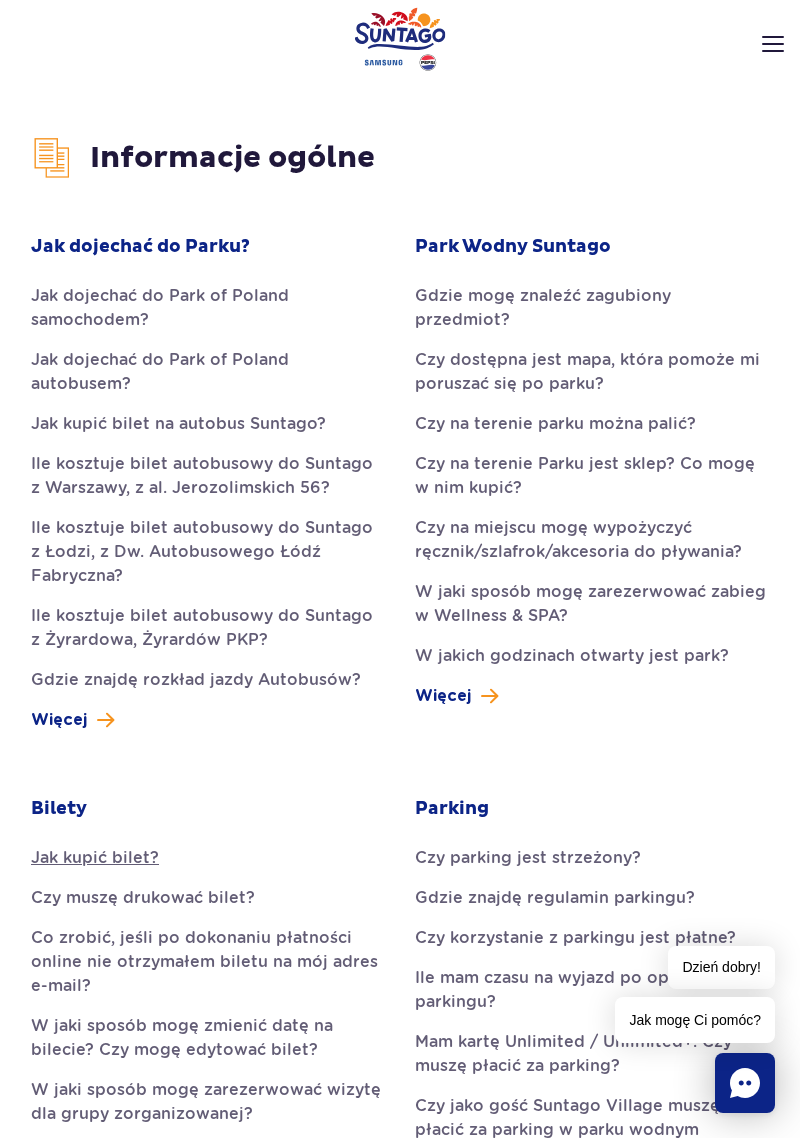 click on "Jak kupić bilet?" at bounding box center (208, 858) 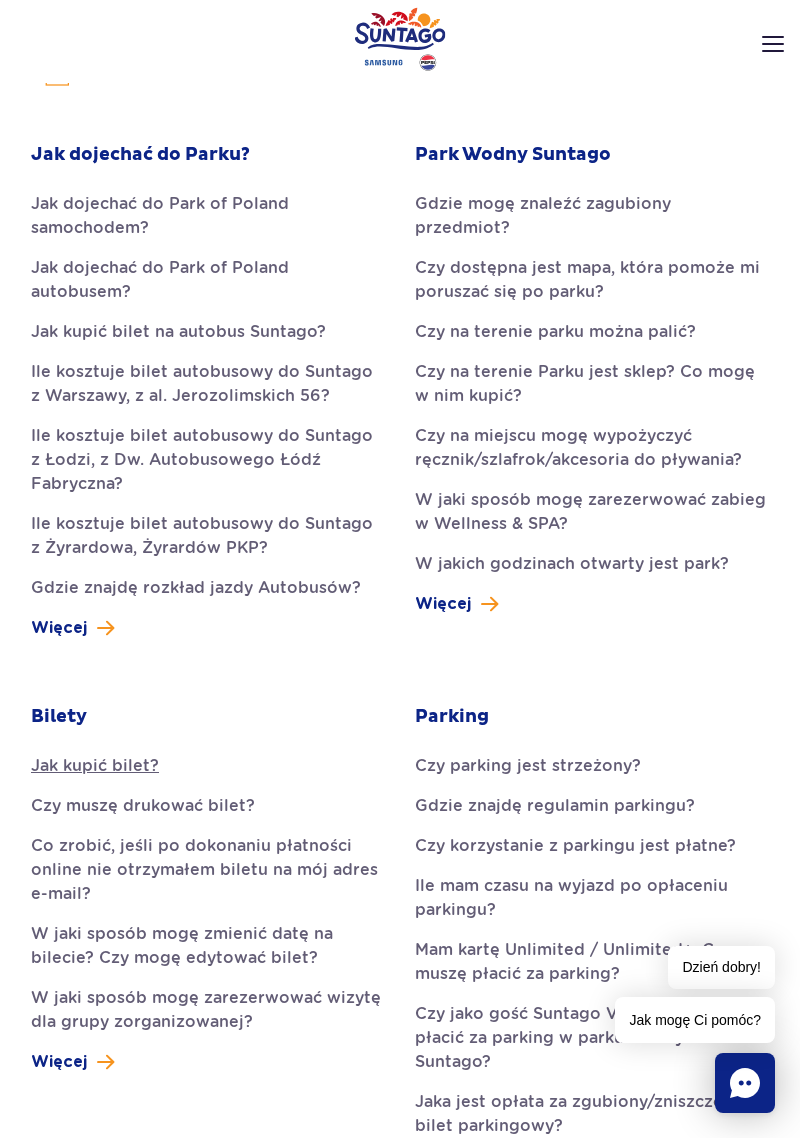 scroll, scrollTop: 448, scrollLeft: 0, axis: vertical 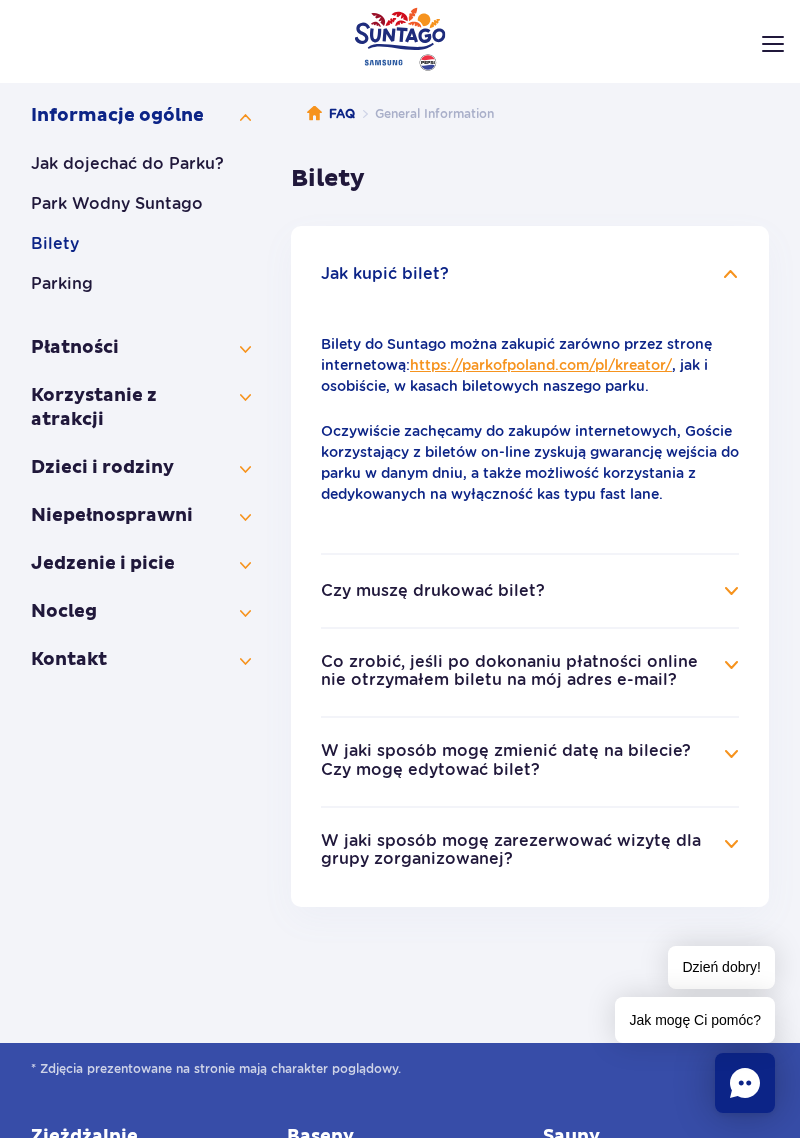 click on "Czy muszę drukować bilet?" at bounding box center [530, 591] 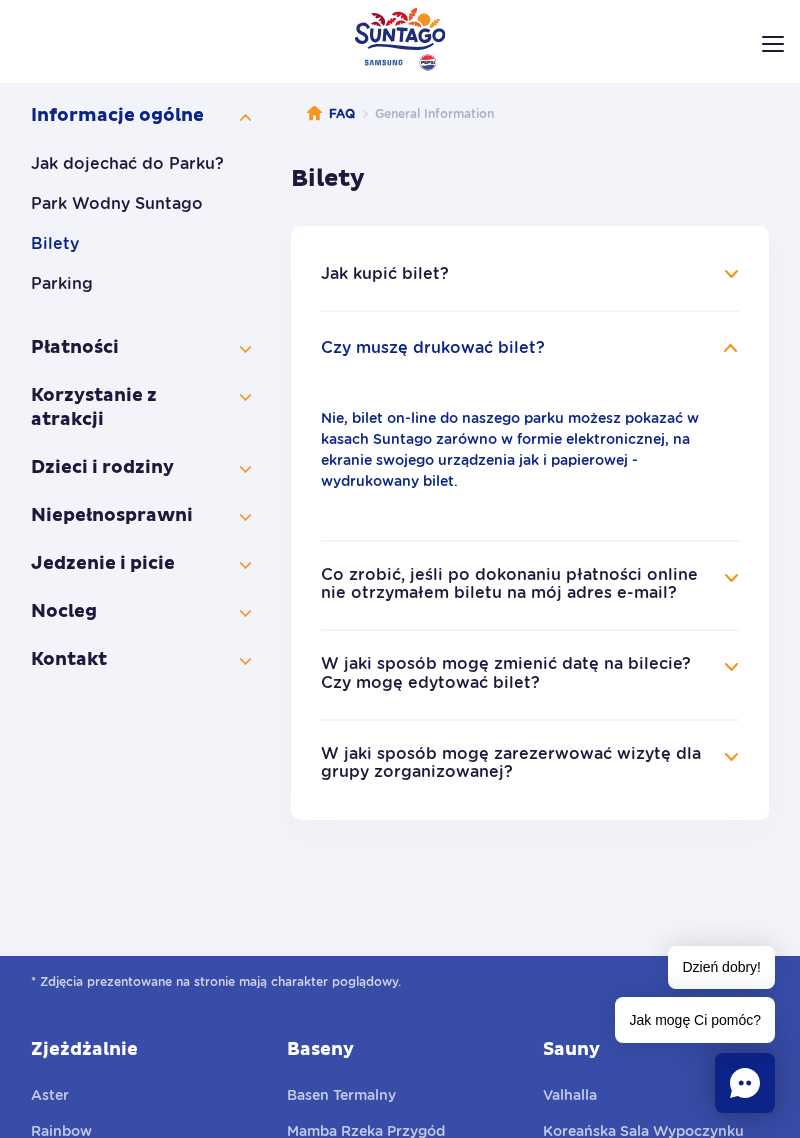 click on "W jaki sposób mogę zmienić datę na bilecie? Czy mogę edytować bilet?" at bounding box center [530, 674] 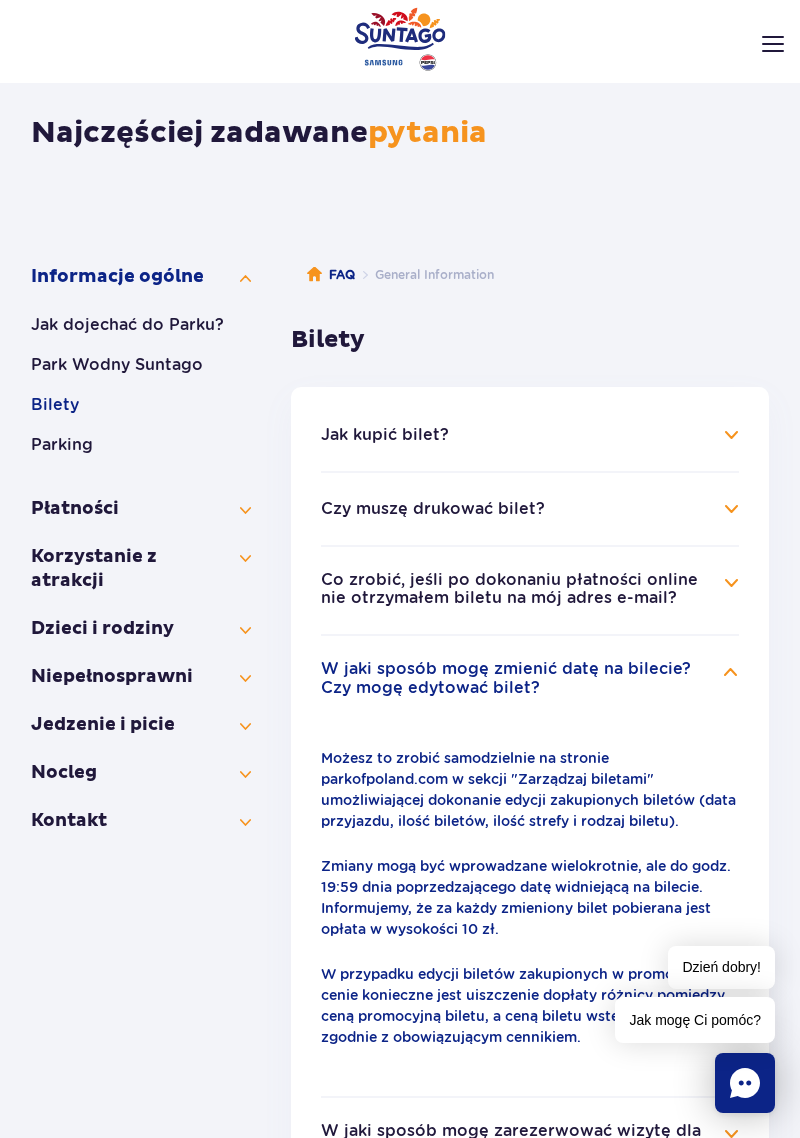 scroll, scrollTop: 0, scrollLeft: 0, axis: both 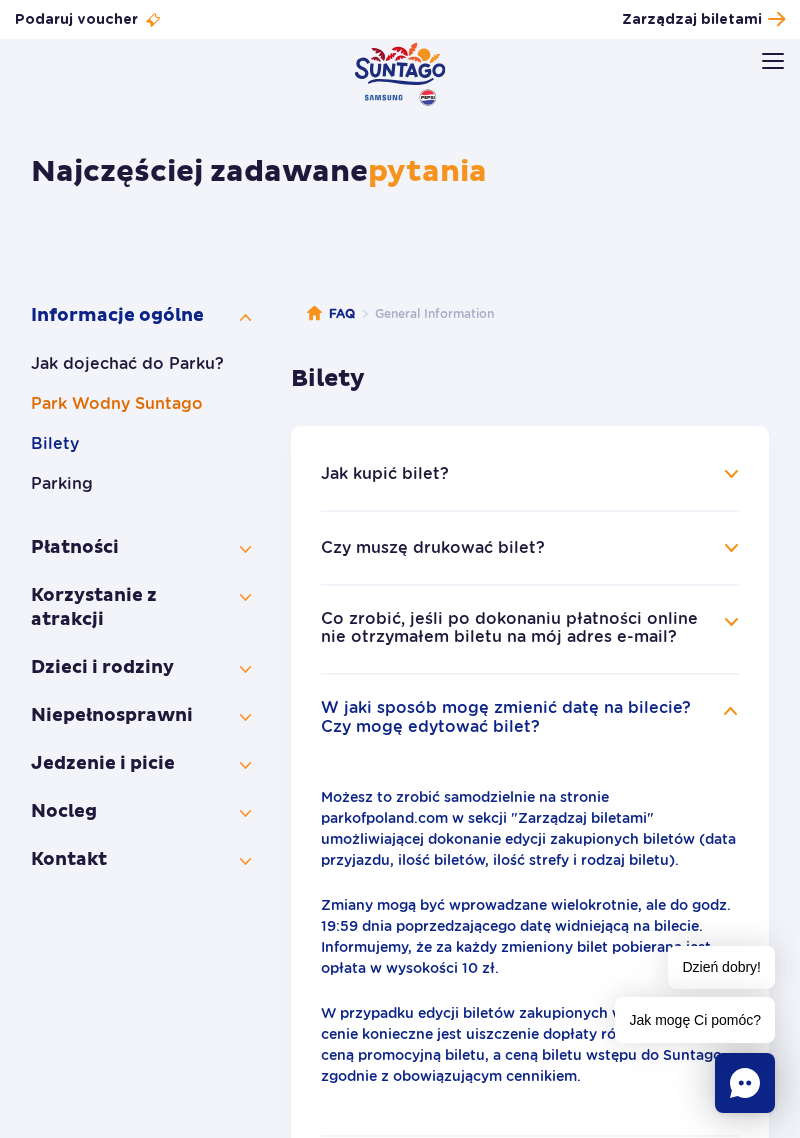 click on "Park Wodny Suntago" at bounding box center [141, 404] 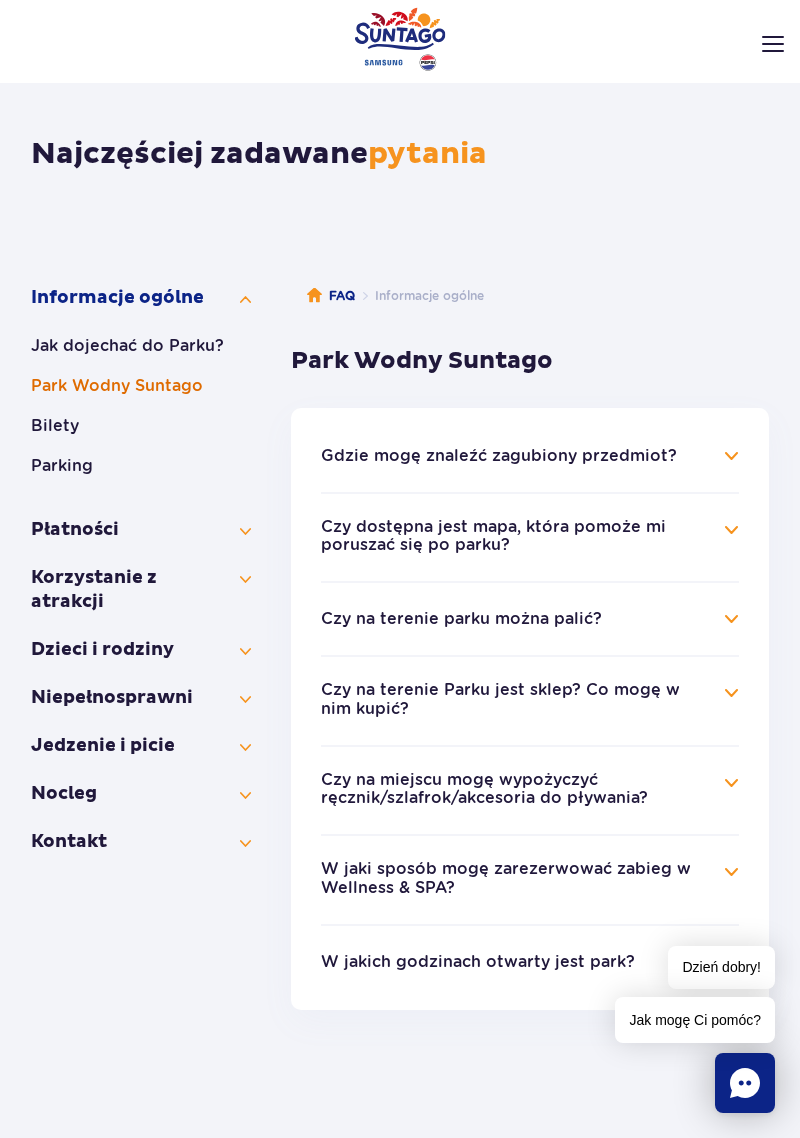 scroll, scrollTop: 27, scrollLeft: 0, axis: vertical 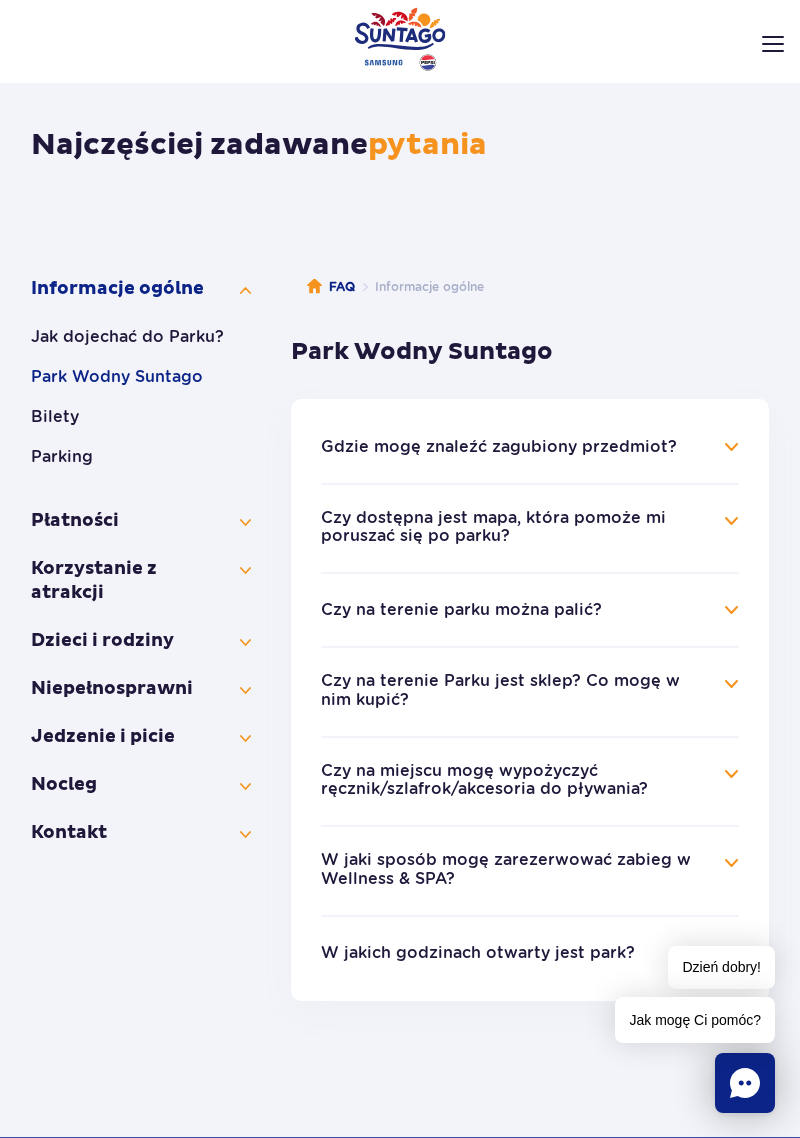 click on "Czy na terenie parku można palić?" at bounding box center [530, 610] 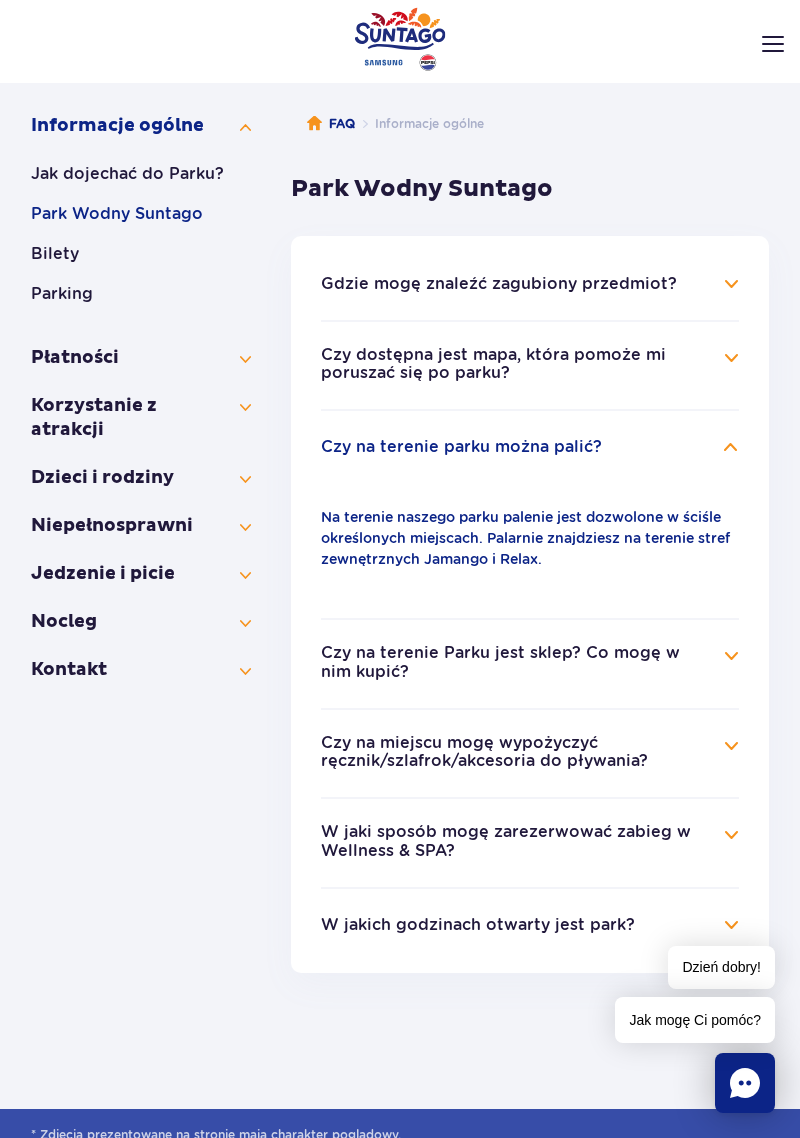 scroll, scrollTop: 194, scrollLeft: 0, axis: vertical 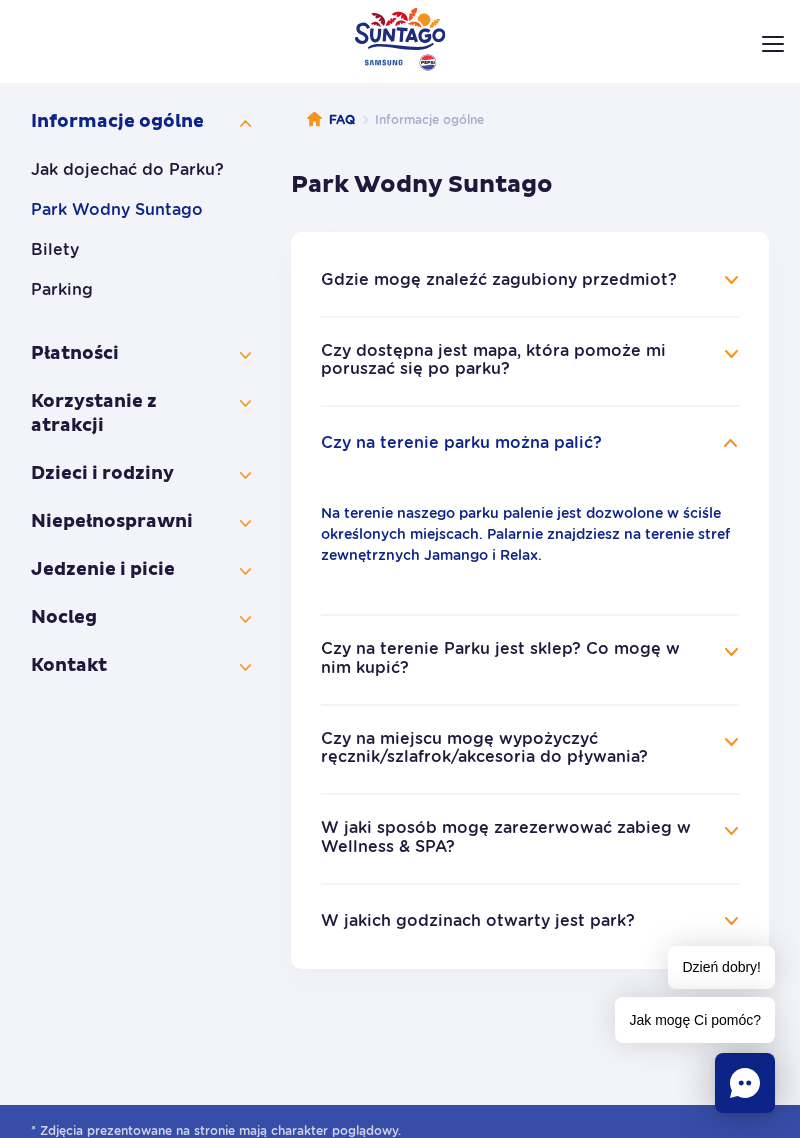click on "Czy na terenie Parku jest sklep? Co mogę w nim kupić?" at bounding box center (530, 659) 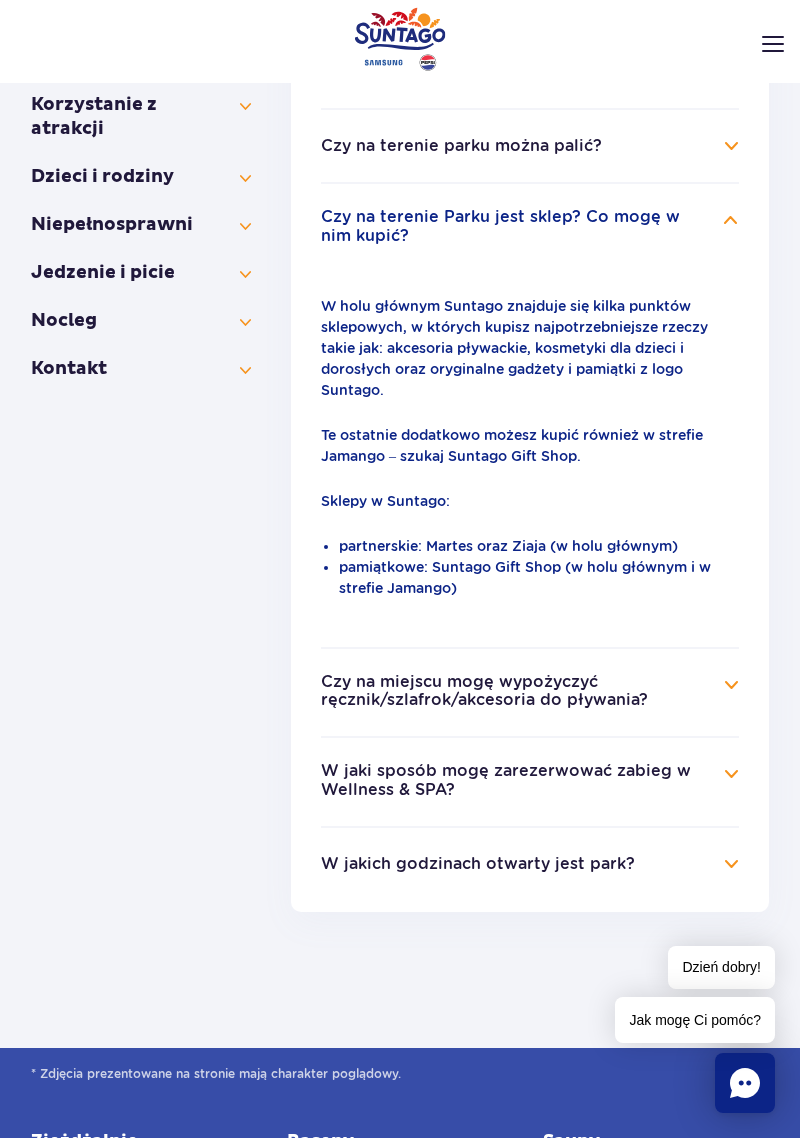 scroll, scrollTop: 494, scrollLeft: 0, axis: vertical 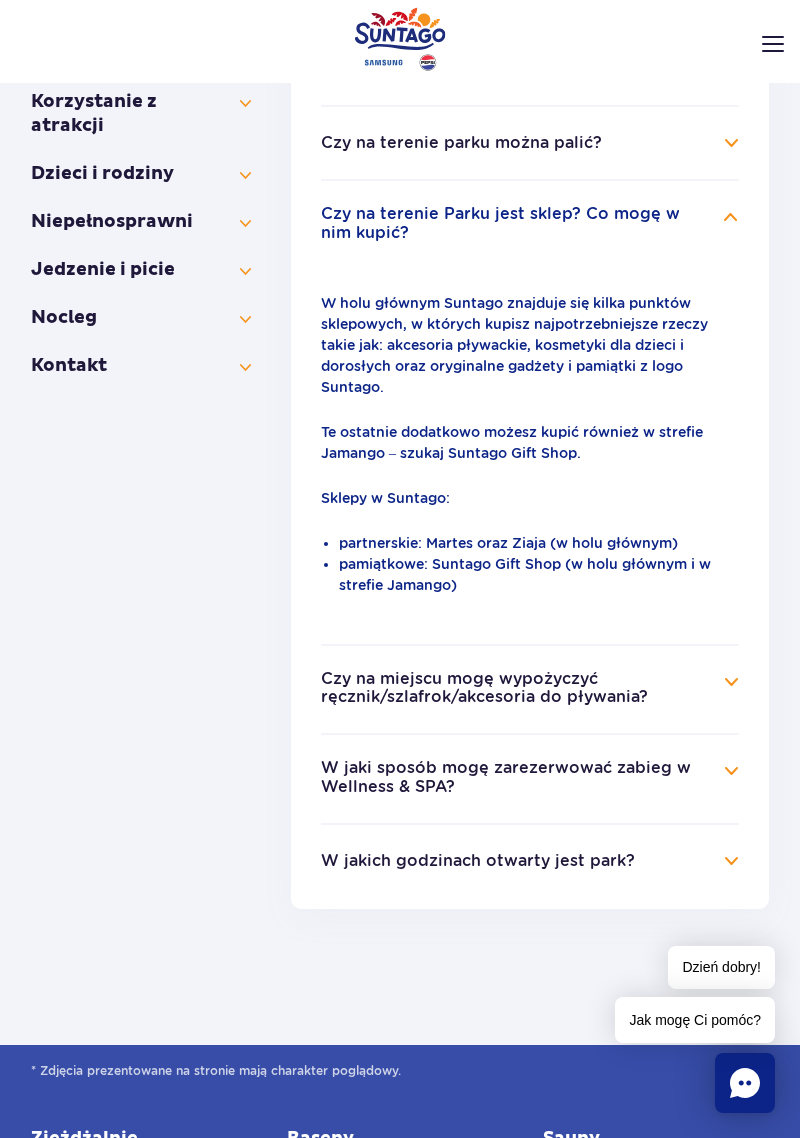 click on "Czy na miejscu mogę wypożyczyć ręcznik/szlafrok/akcesoria do pływania?" at bounding box center [530, 689] 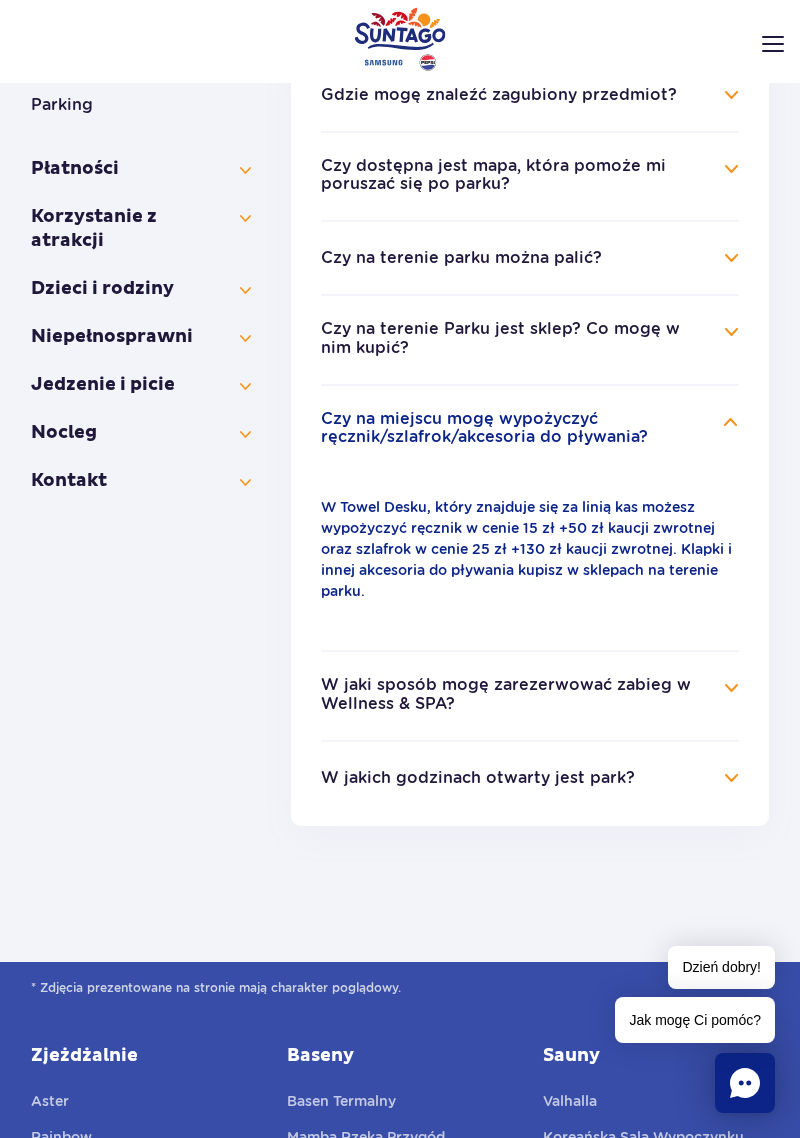 scroll, scrollTop: 383, scrollLeft: 0, axis: vertical 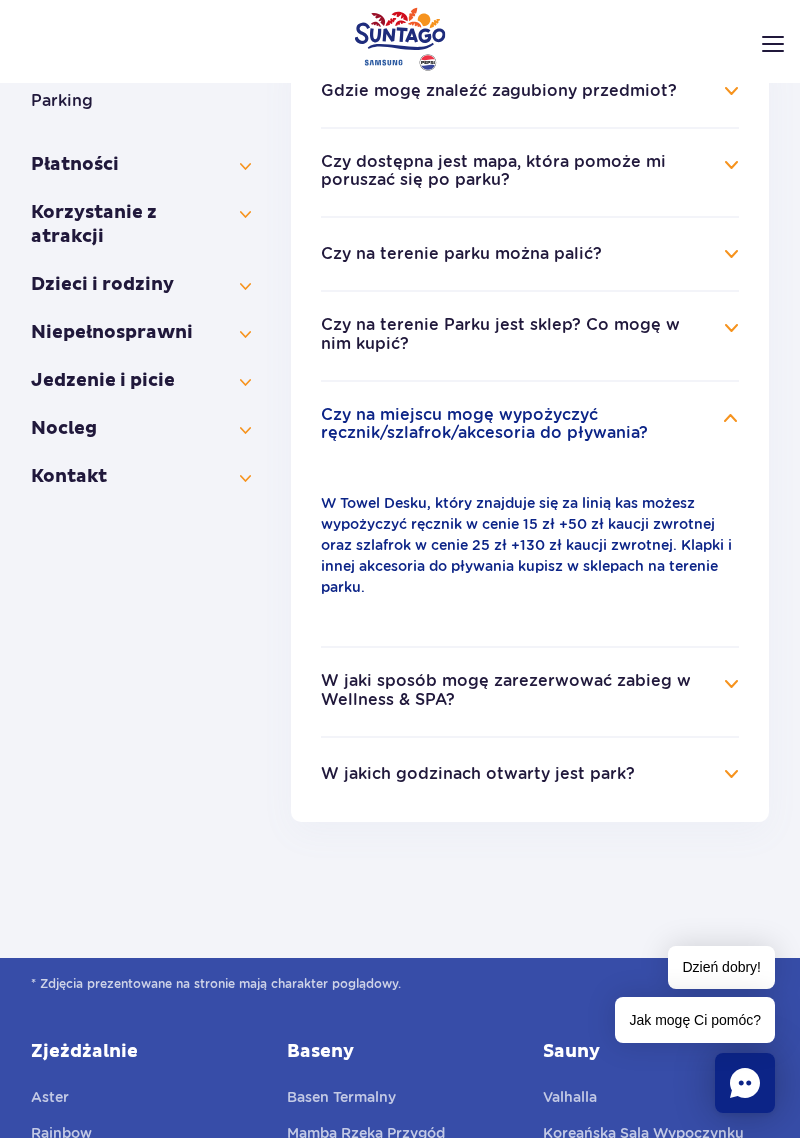 click on "W jaki sposób mogę zarezerwować zabieg w Wellness & SPA?" at bounding box center (530, 691) 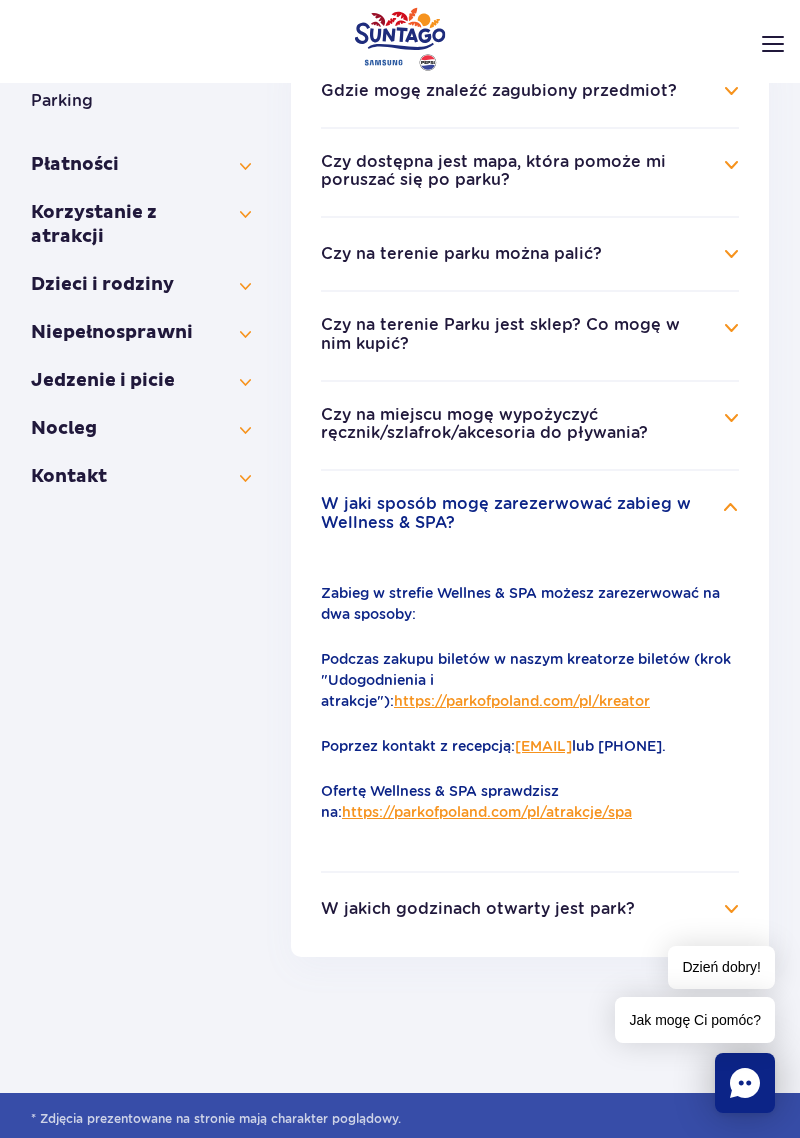 click on "W jakich godzinach otwarty jest park?" at bounding box center [530, 909] 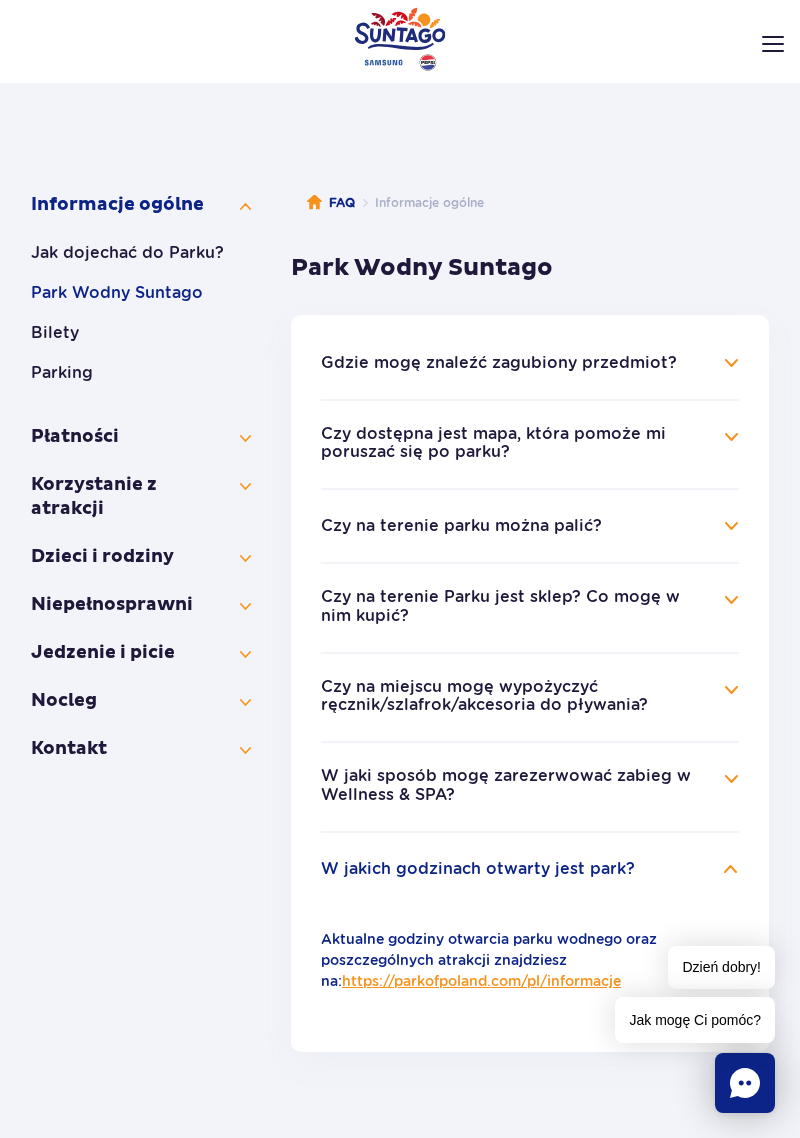 scroll, scrollTop: 111, scrollLeft: 0, axis: vertical 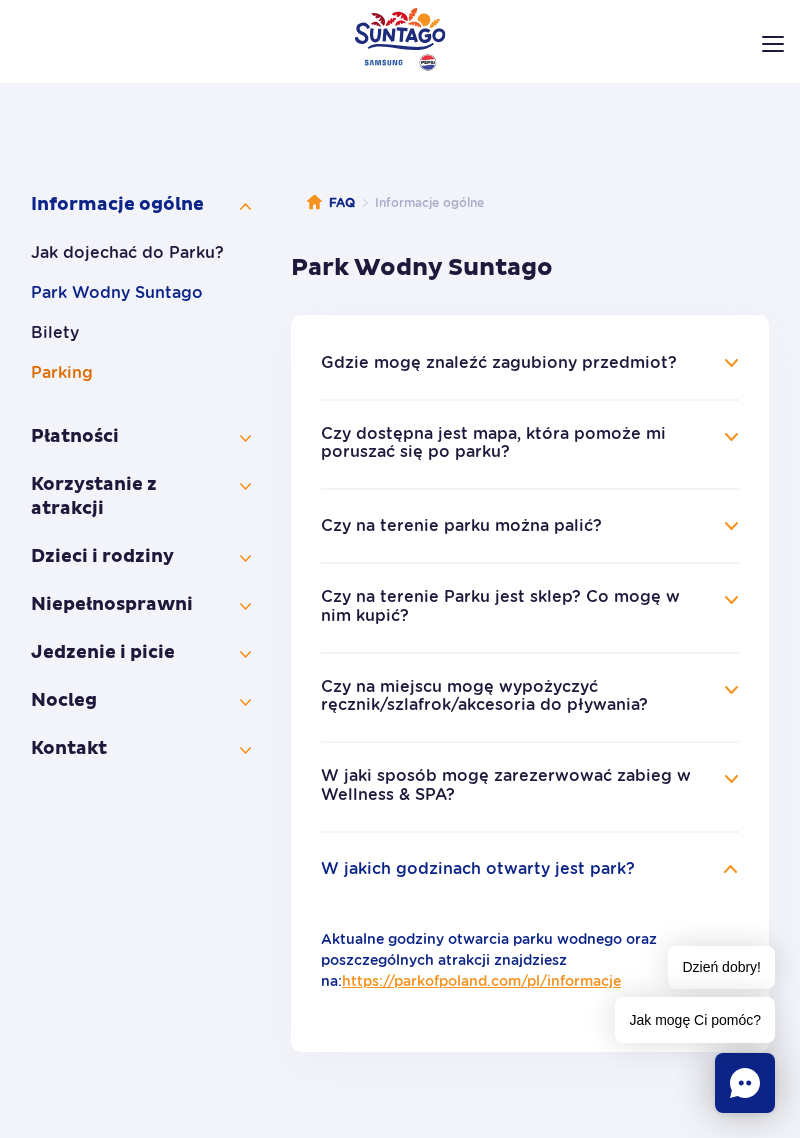 click on "Parking" at bounding box center (141, 373) 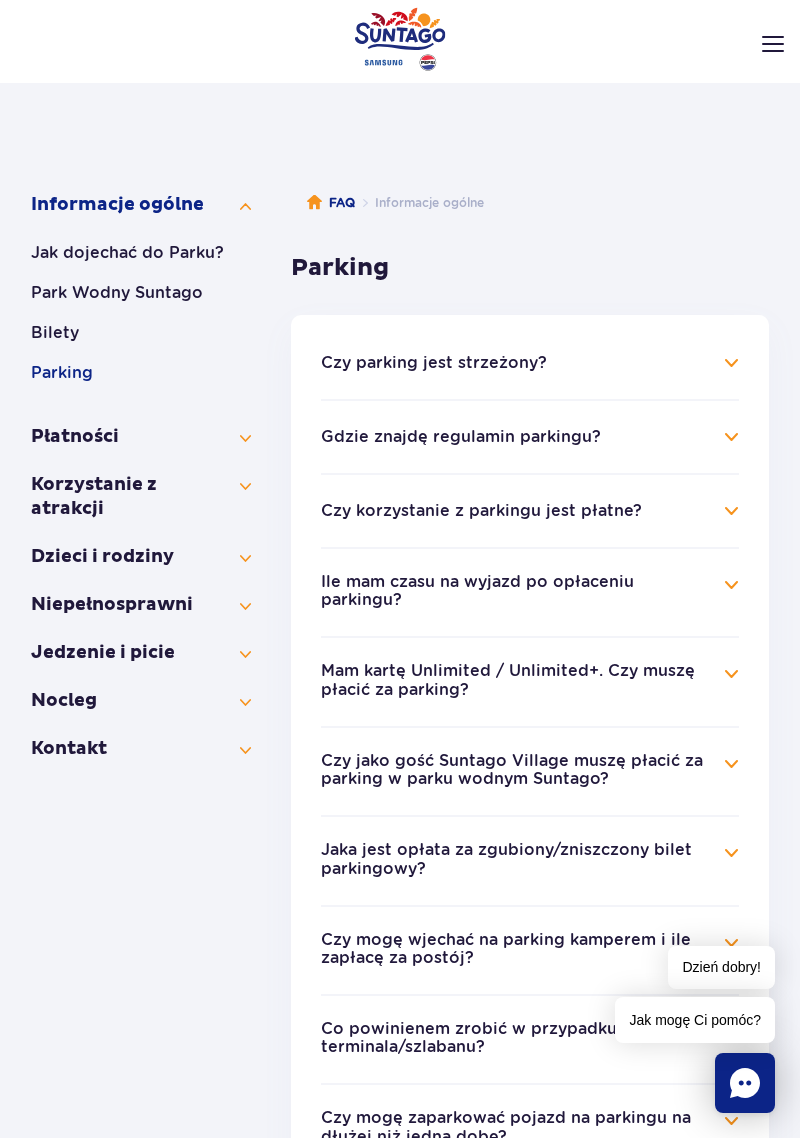 click on "Czy parking jest strzeżony?" at bounding box center (530, 363) 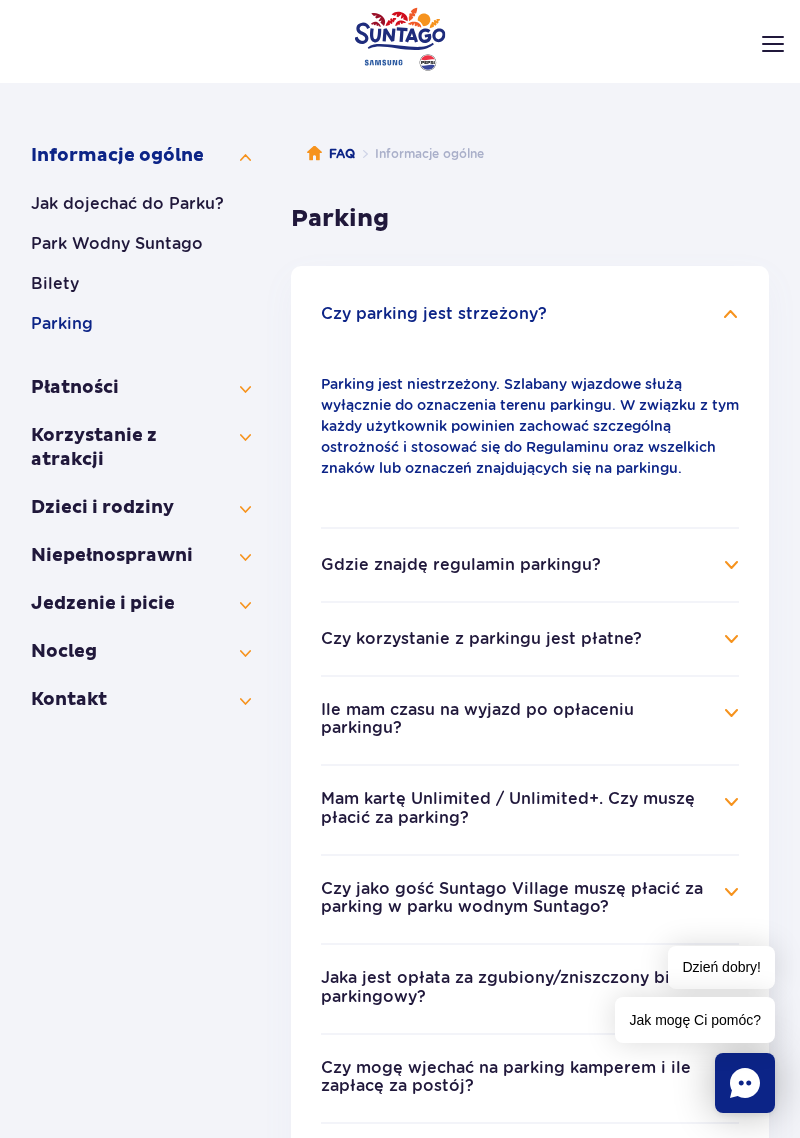 scroll, scrollTop: 160, scrollLeft: 0, axis: vertical 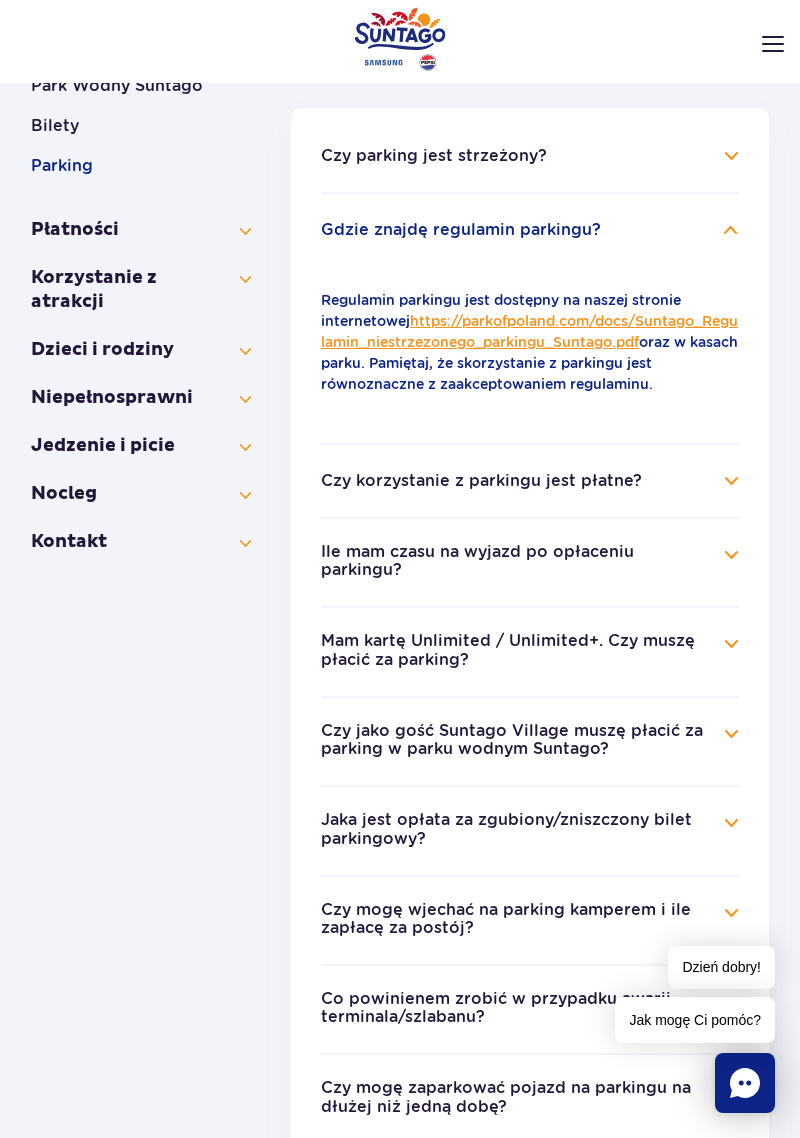 click on "Czy korzystanie z parkingu jest płatne?" at bounding box center [530, 481] 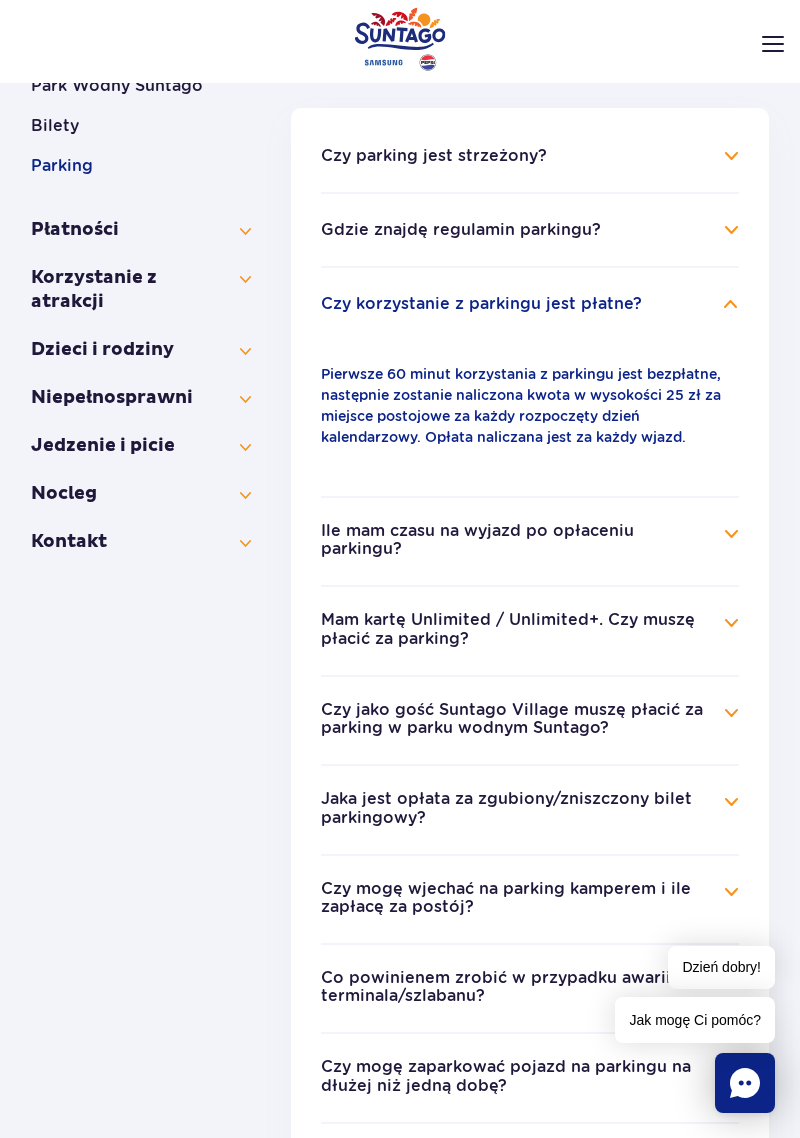 click on "Ile mam czasu na wyjazd po opłaceniu parkingu?" at bounding box center (530, 541) 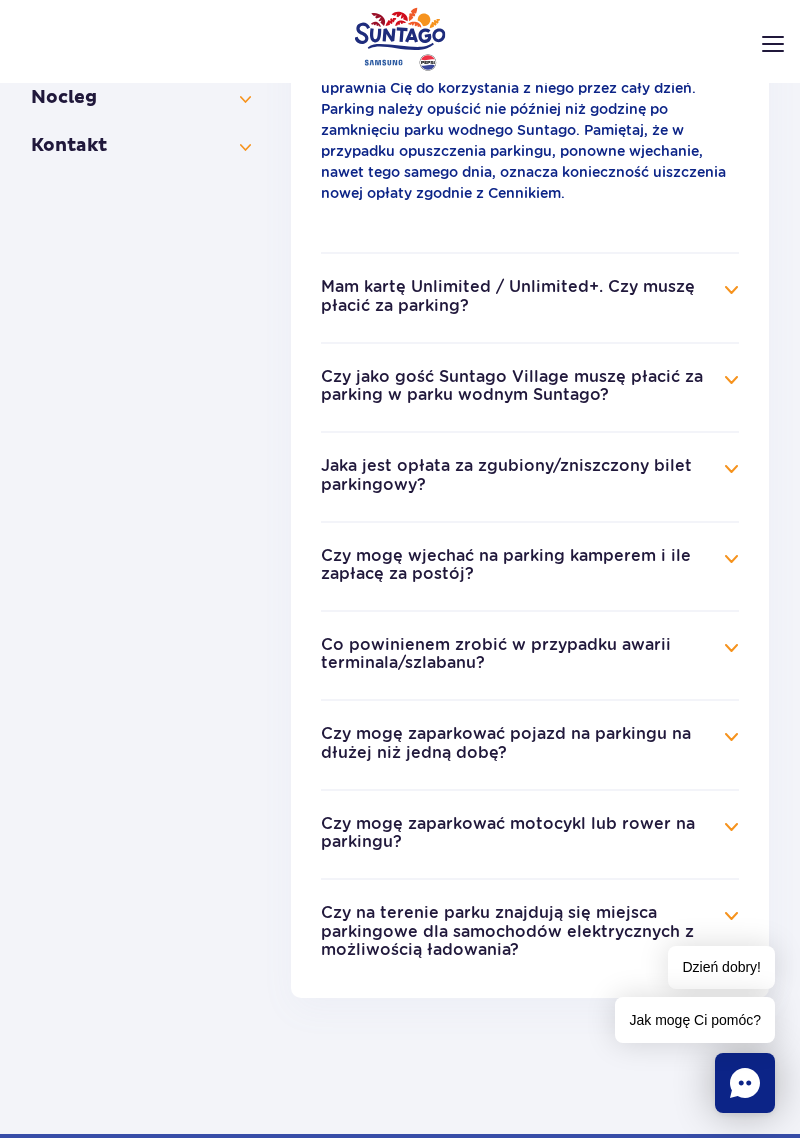 scroll, scrollTop: 709, scrollLeft: 0, axis: vertical 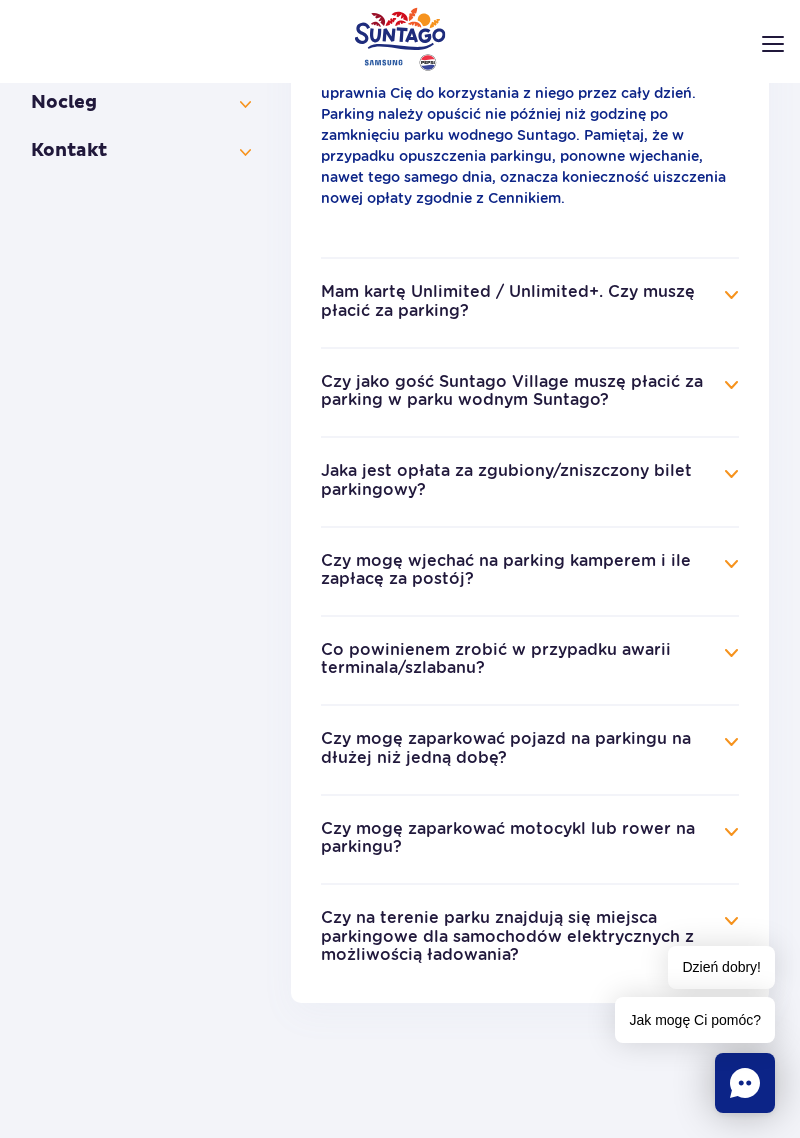 click on "Czy mogę wjechać na parking kamperem i ile zapłacę za postój?" at bounding box center [530, 571] 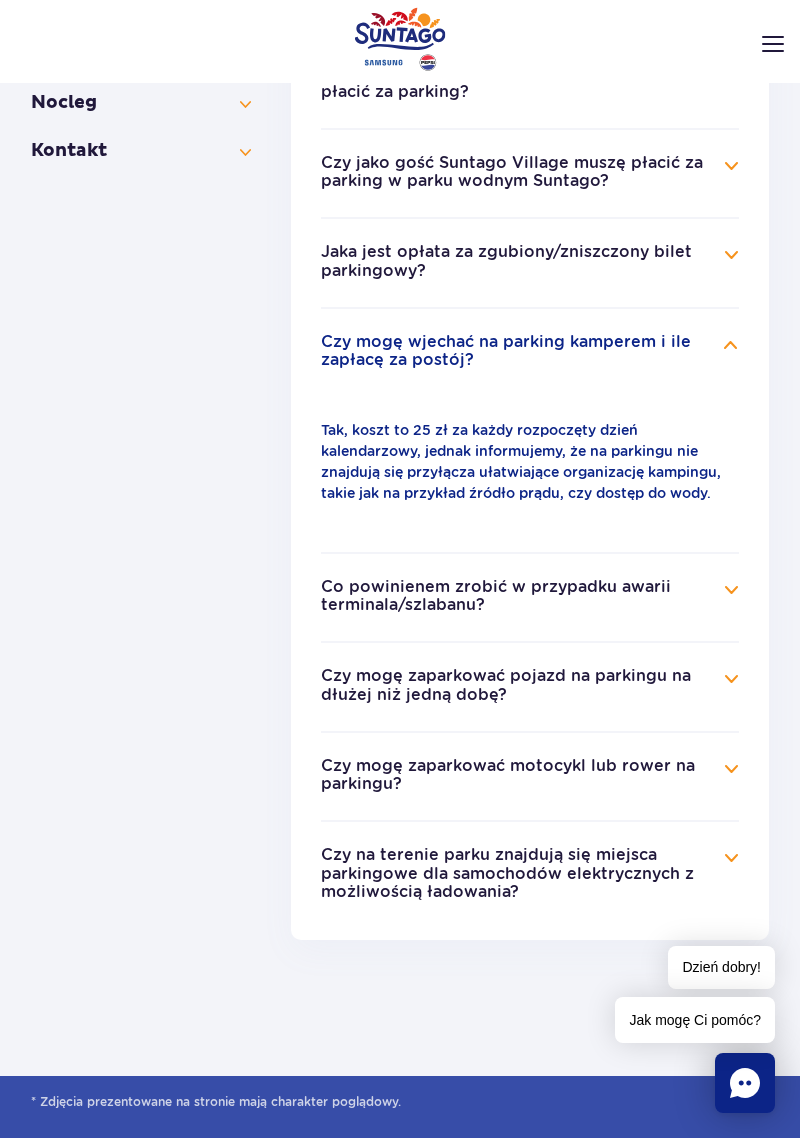 click on "Czy mogę zaparkować pojazd na parkingu na dłużej niż jedną dobę?" at bounding box center [530, 686] 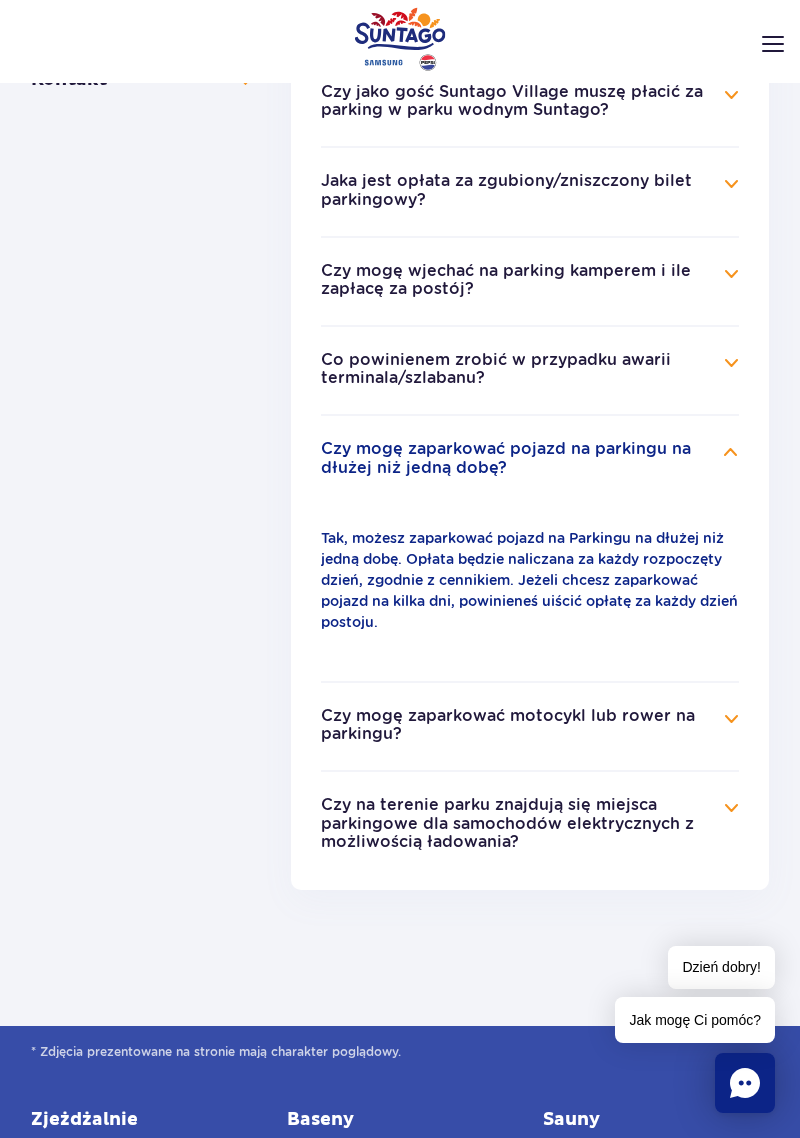 scroll, scrollTop: 781, scrollLeft: 0, axis: vertical 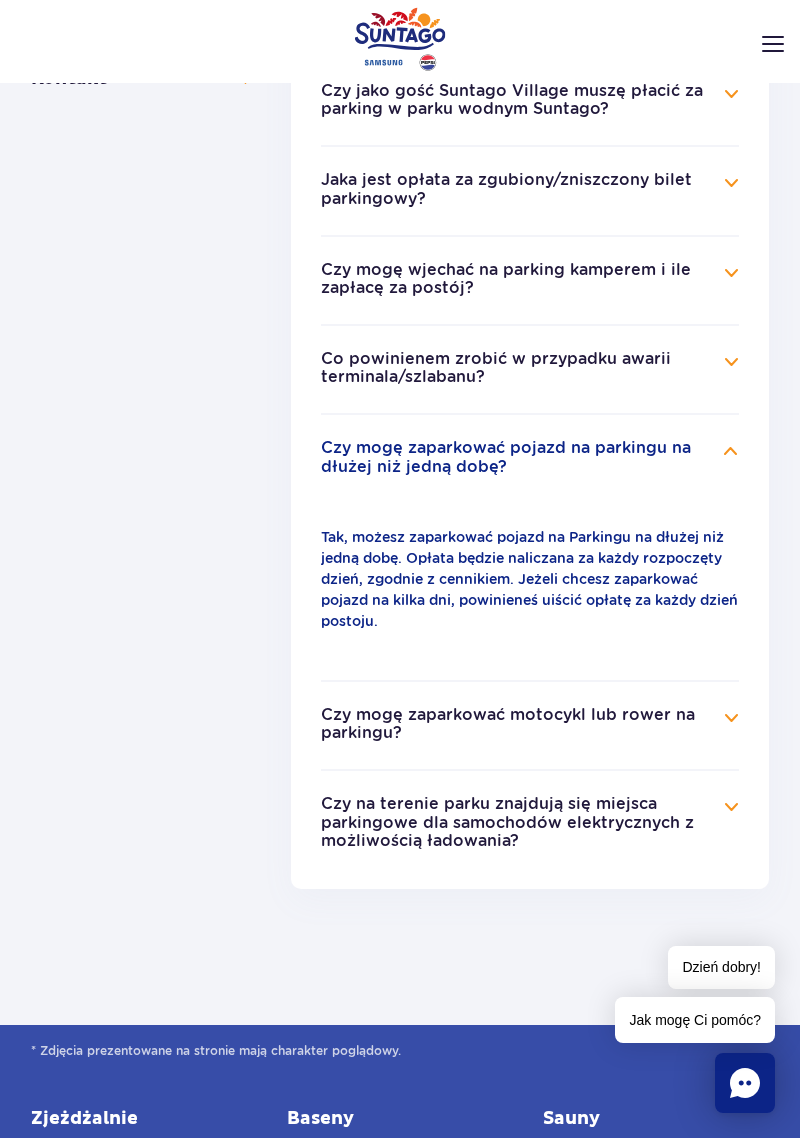 click on "Czy mogę zaparkować motocykl lub rower na parkingu?" at bounding box center [530, 725] 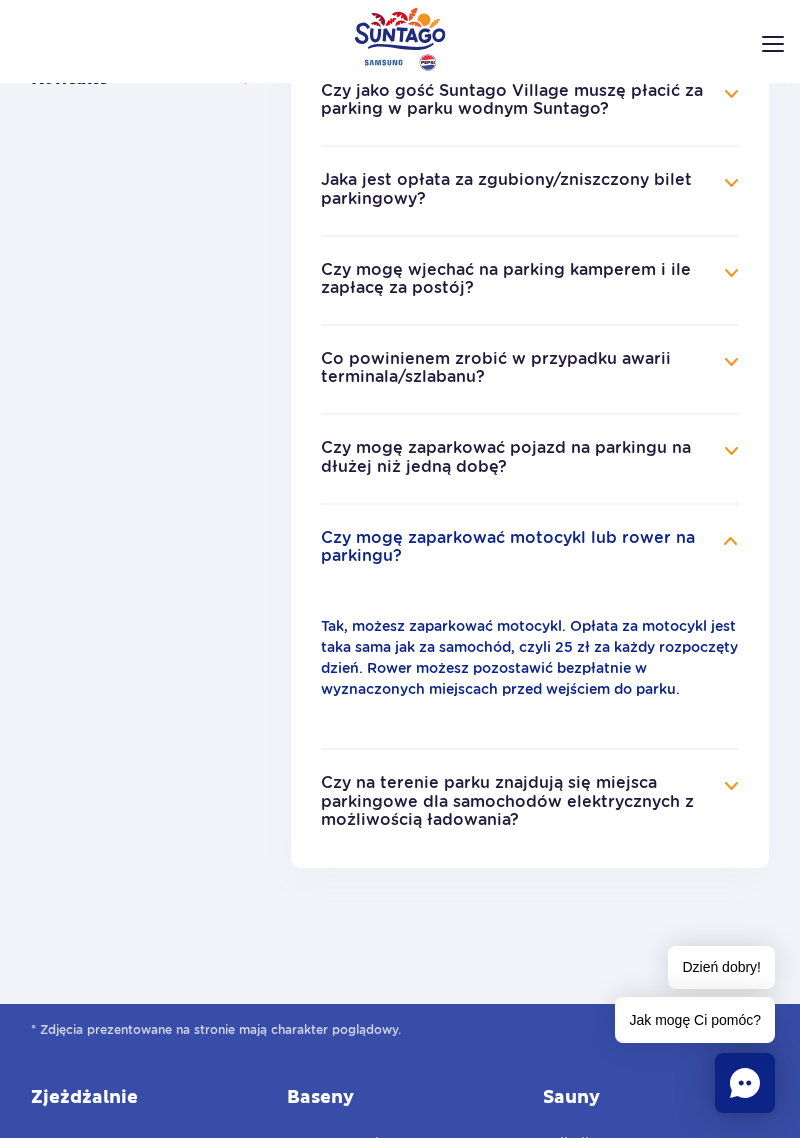 click on "Czy na terenie parku znajdują się miejsca parkingowe dla samochodów elektrycznych z możliwością ładowania?" at bounding box center (530, 803) 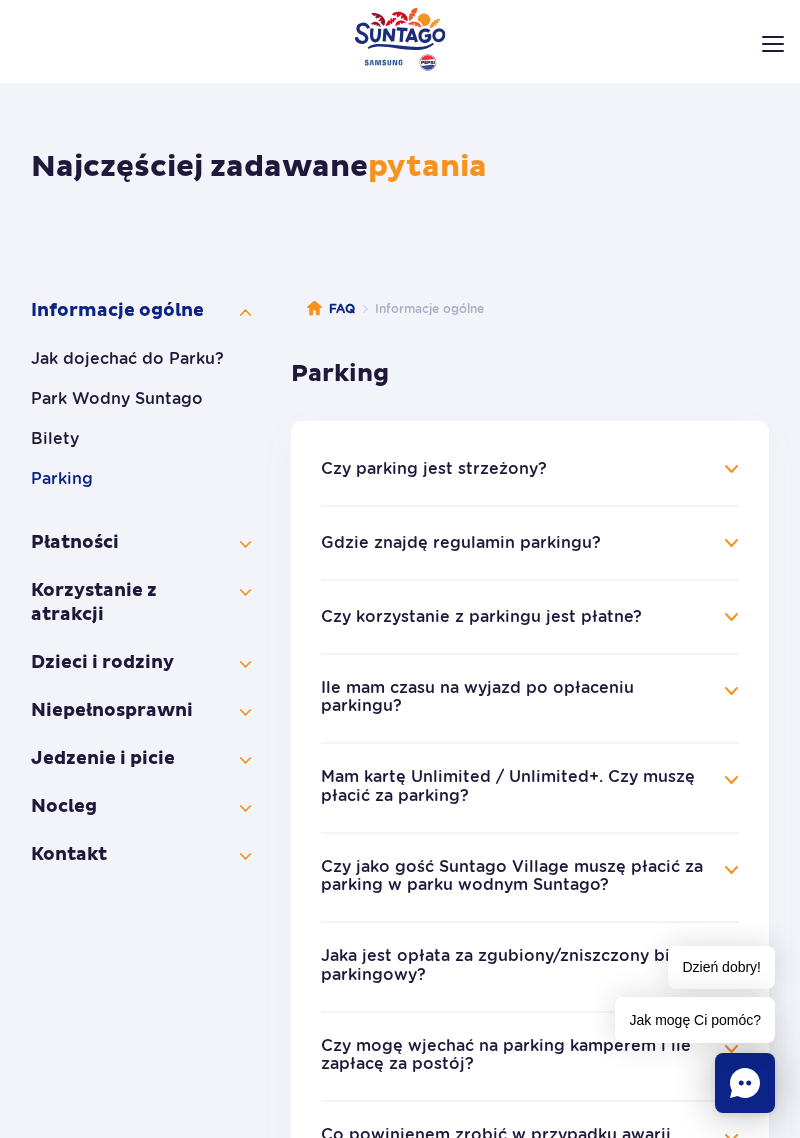 scroll, scrollTop: 0, scrollLeft: 0, axis: both 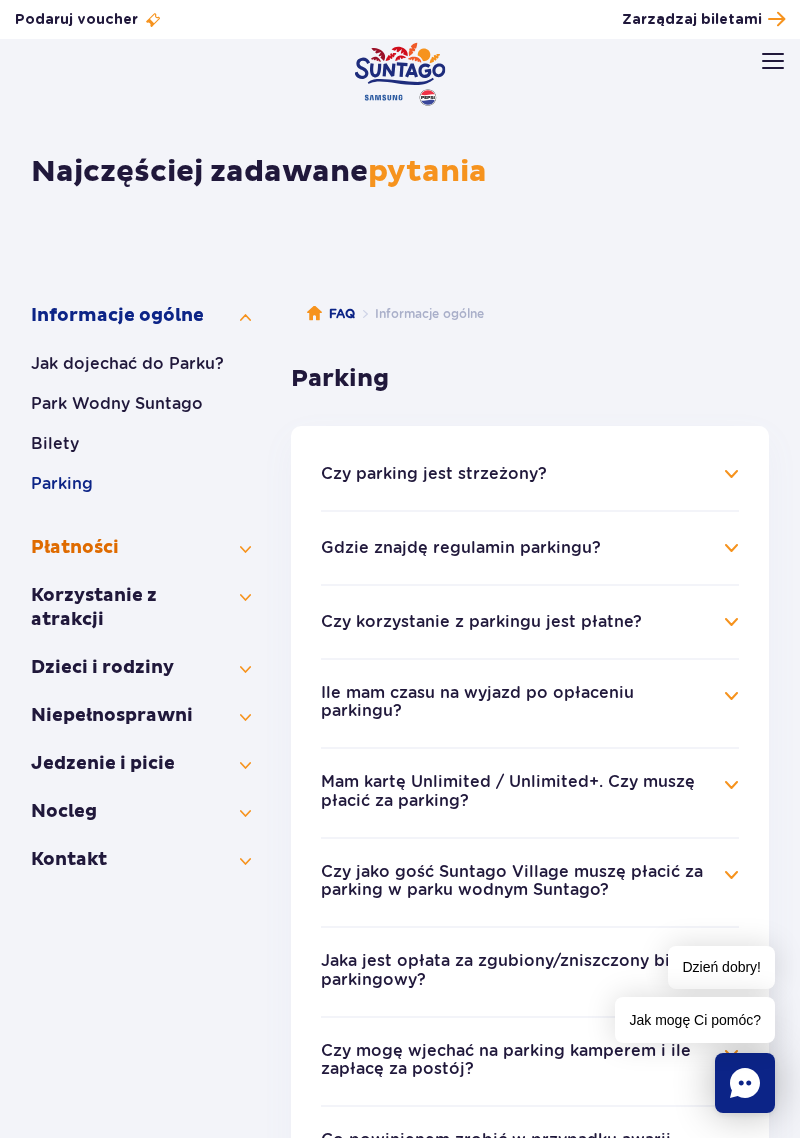 click on "Płatności" at bounding box center [141, 548] 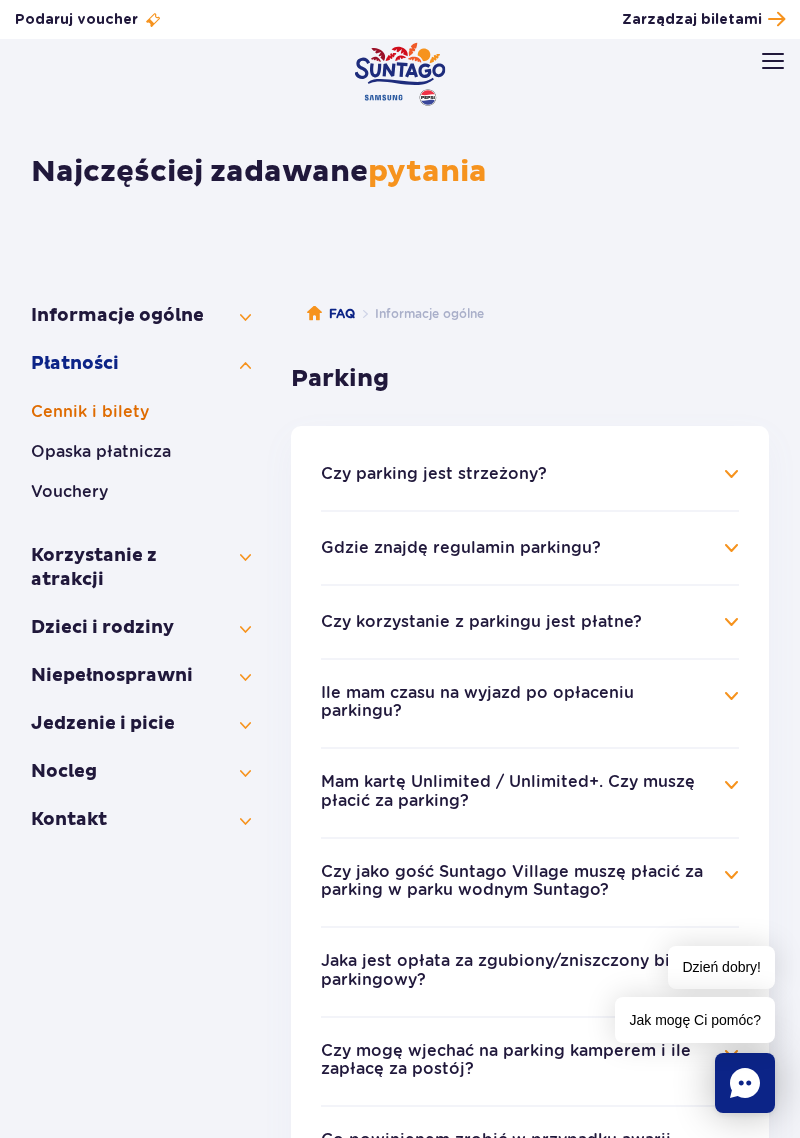click on "Cennik i bilety" at bounding box center (141, 412) 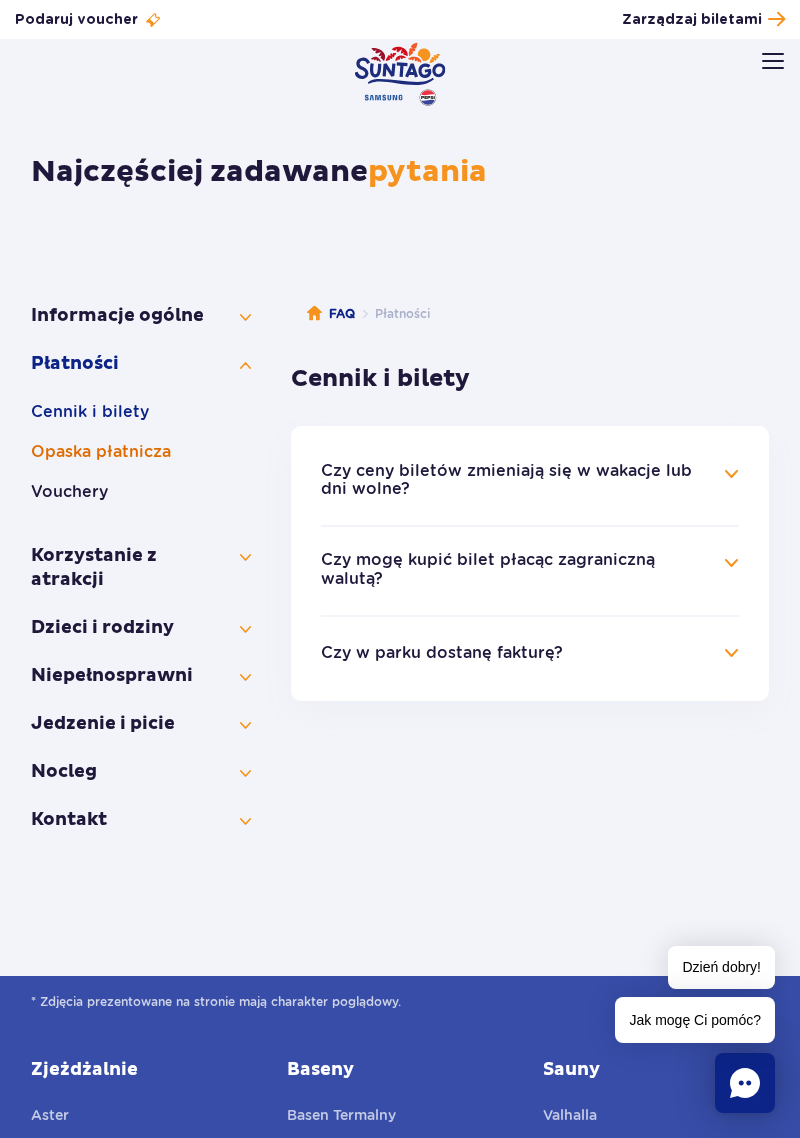 click on "Opaska płatnicza" at bounding box center (141, 452) 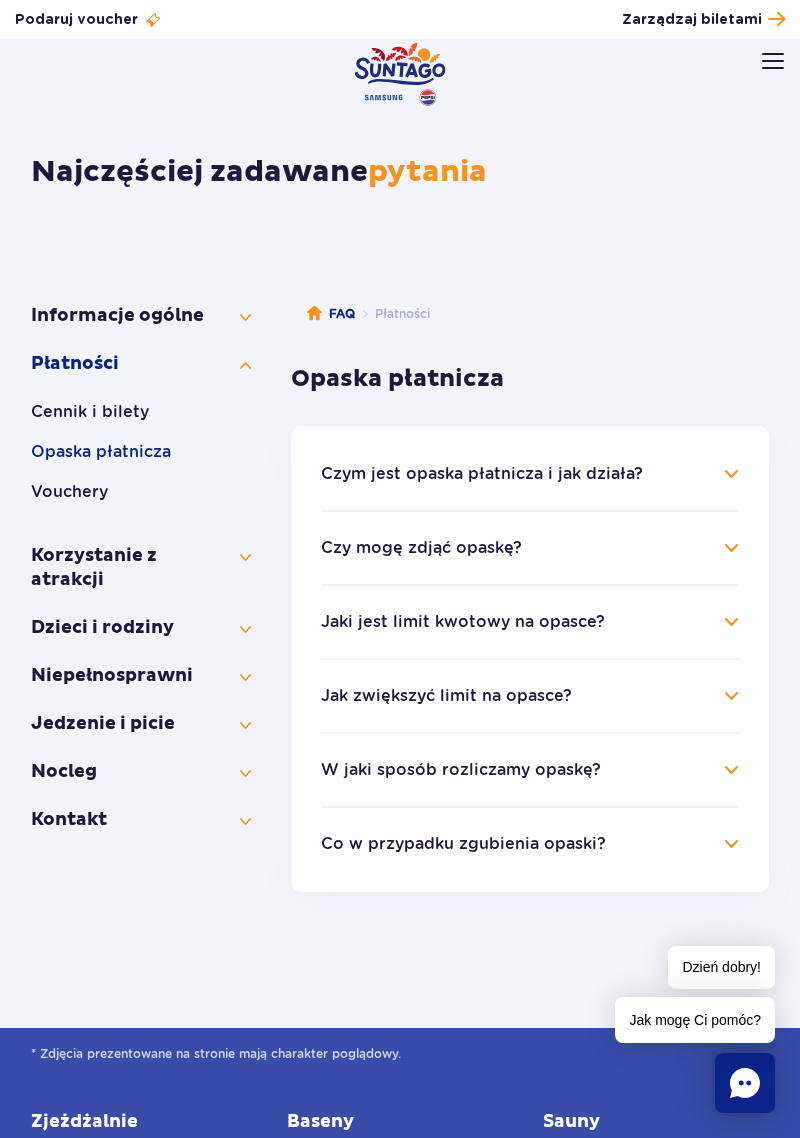 click on "Czym jest opaska płatnicza i jak działa?" at bounding box center (530, 474) 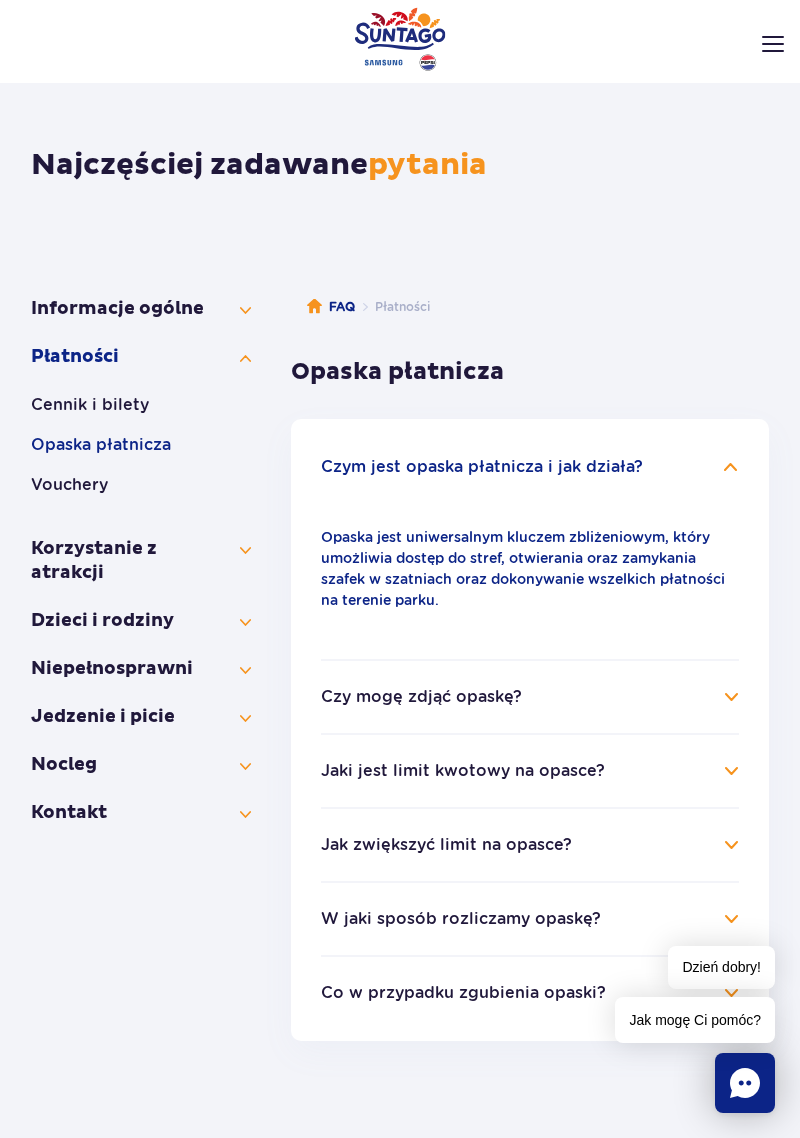 scroll, scrollTop: 0, scrollLeft: 0, axis: both 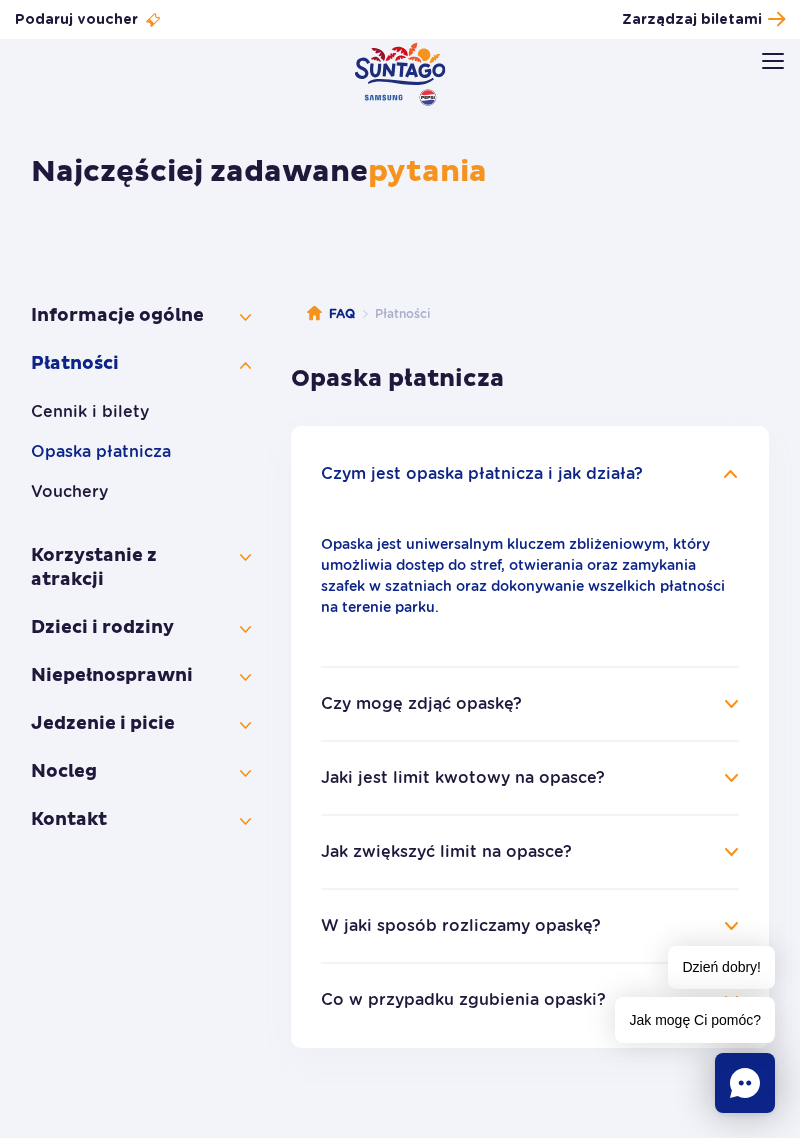 click on "Czy mogę zdjąć opaskę?" at bounding box center (530, 704) 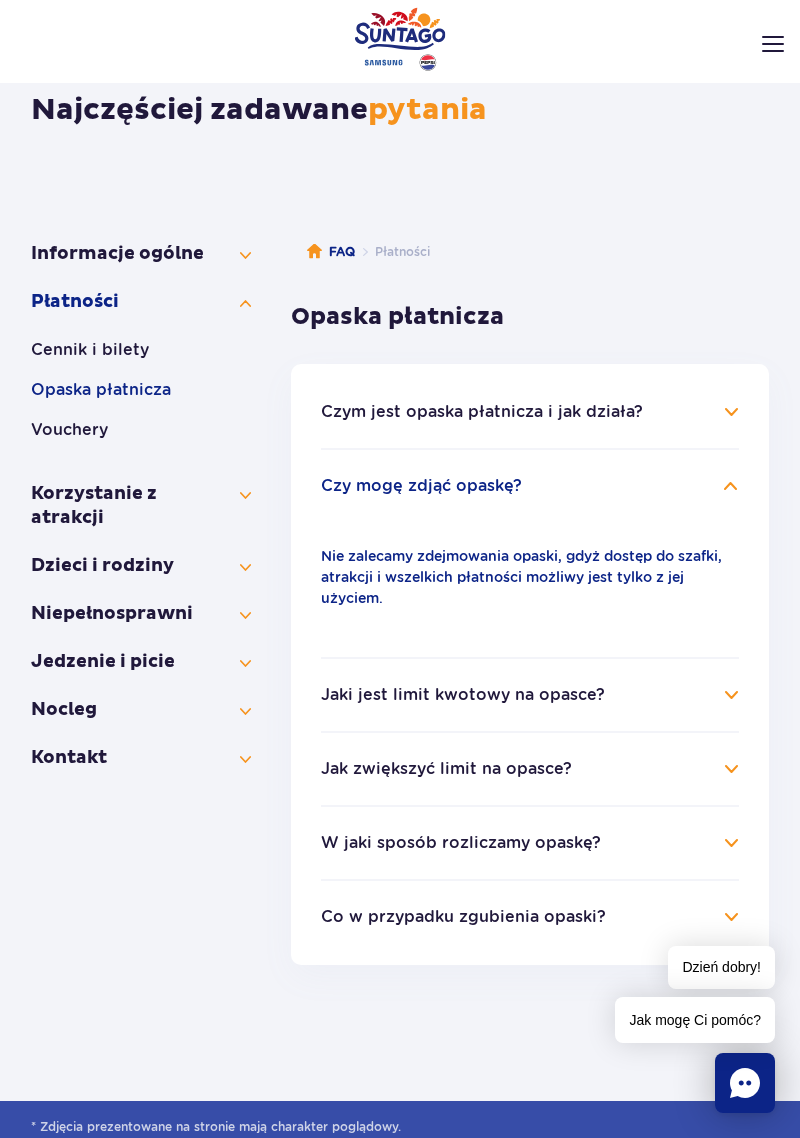 scroll, scrollTop: 63, scrollLeft: 0, axis: vertical 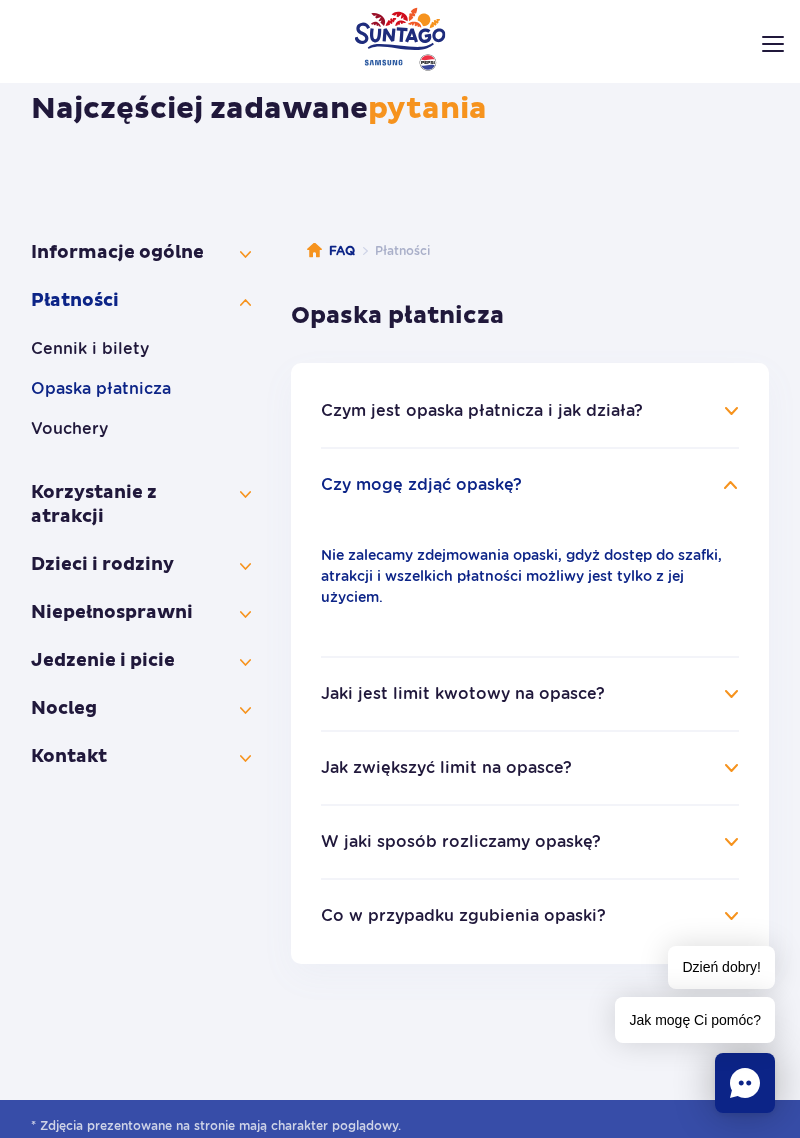 click on "Jaki jest limit kwotowy na opasce?" at bounding box center (530, 694) 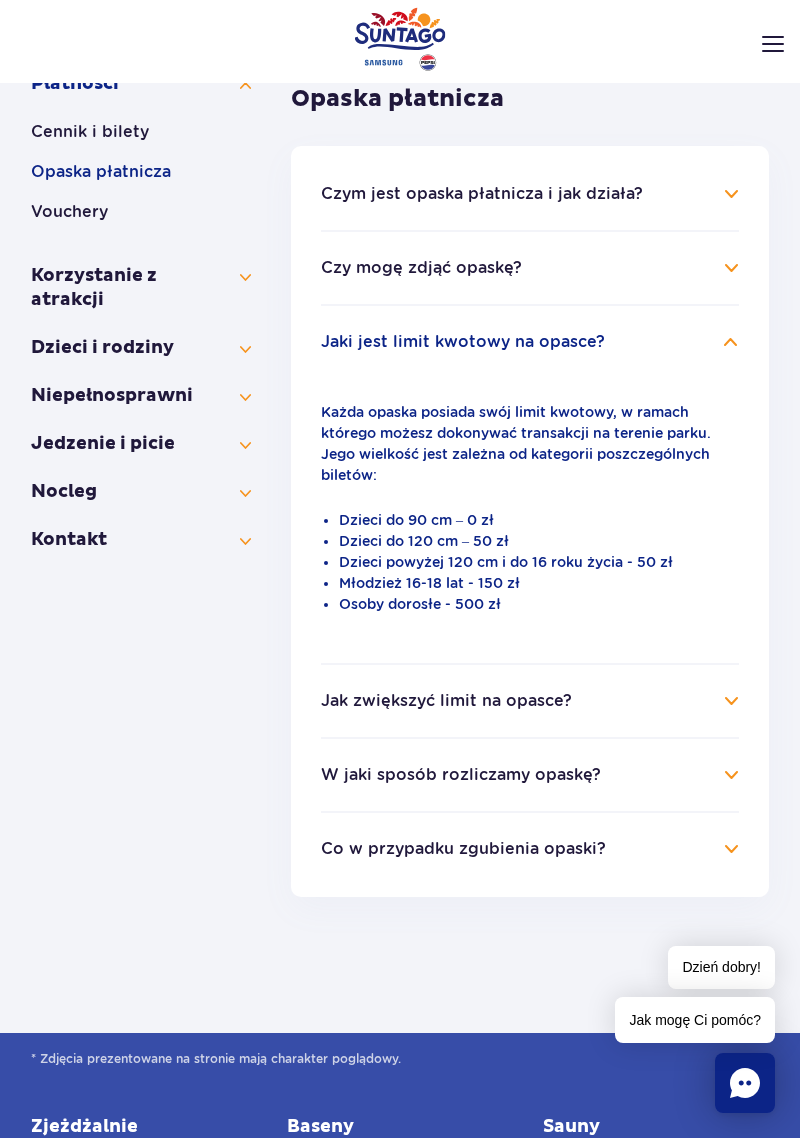 scroll, scrollTop: 286, scrollLeft: 0, axis: vertical 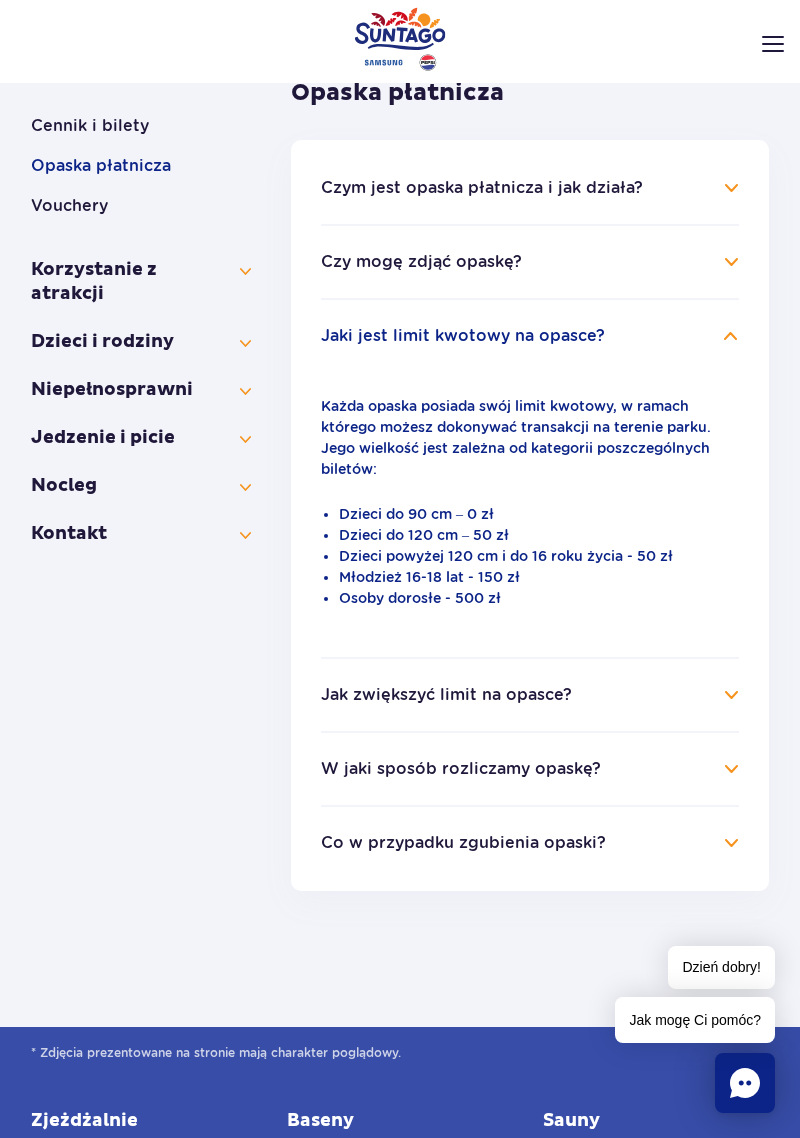 click on "Jak zwiększyć limit na opasce?" at bounding box center [530, 695] 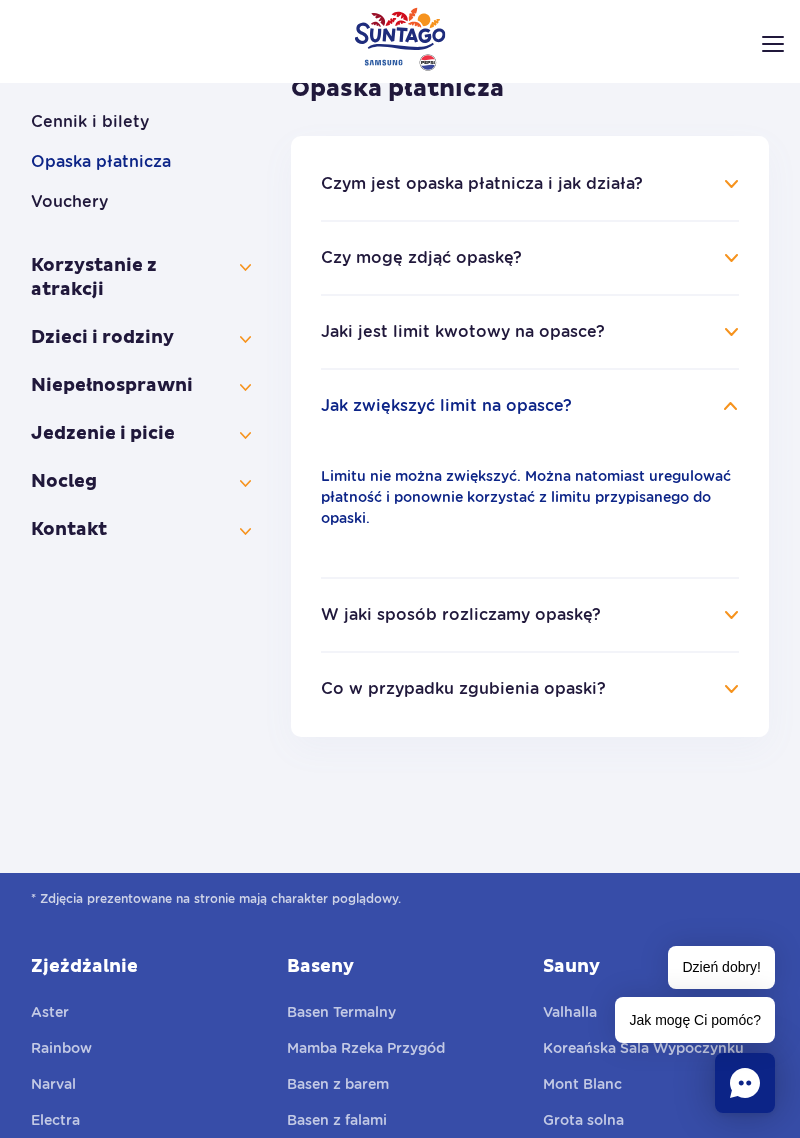 scroll, scrollTop: 296, scrollLeft: 0, axis: vertical 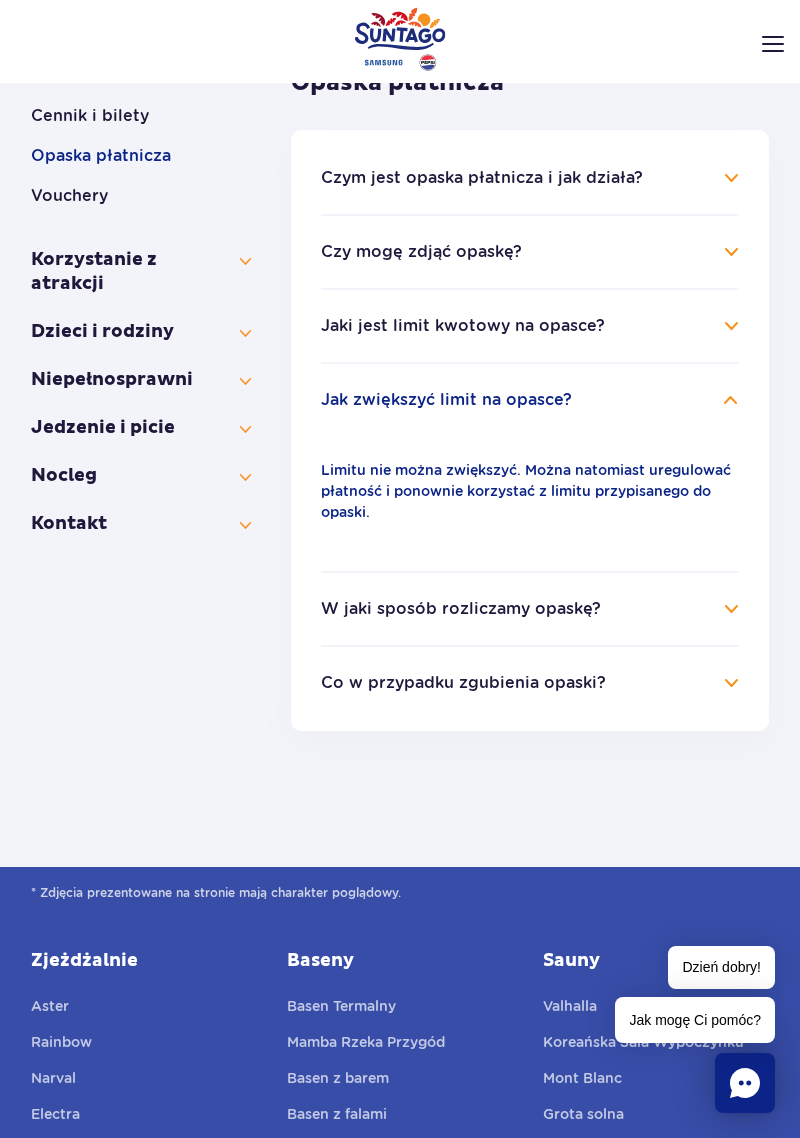 click on "W jaki sposób rozliczamy opaskę?" at bounding box center (530, 609) 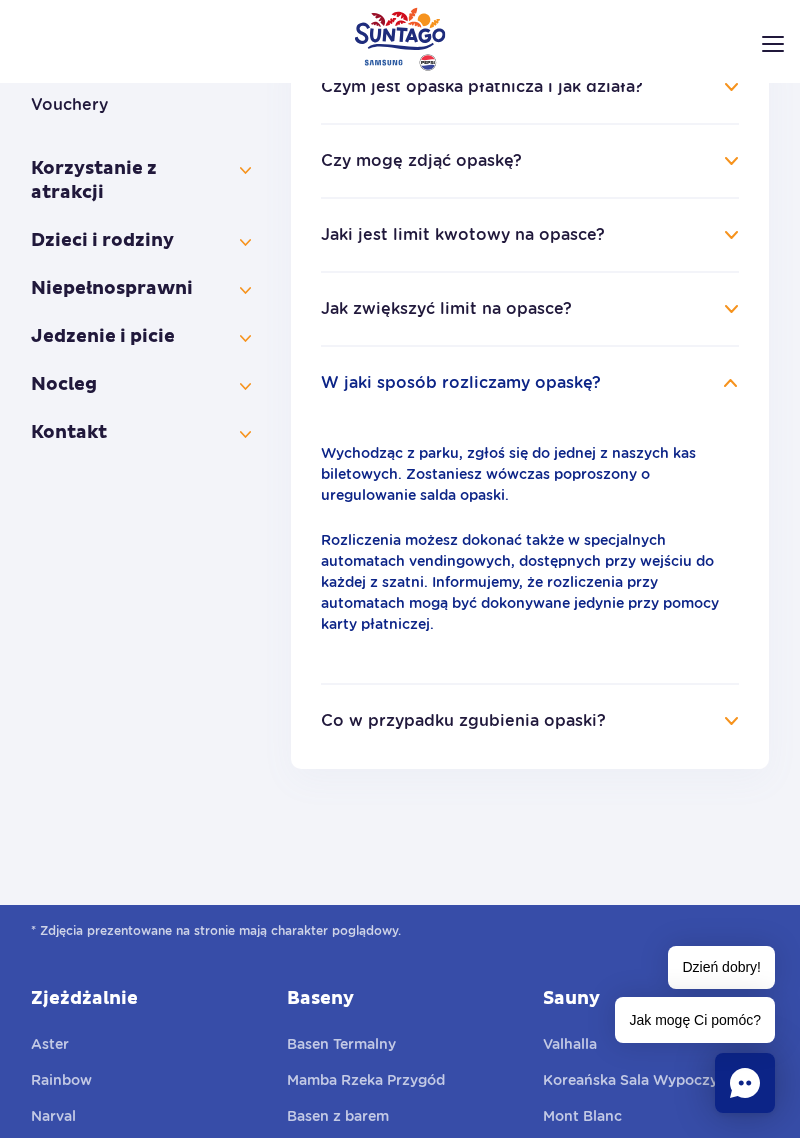 scroll, scrollTop: 388, scrollLeft: 0, axis: vertical 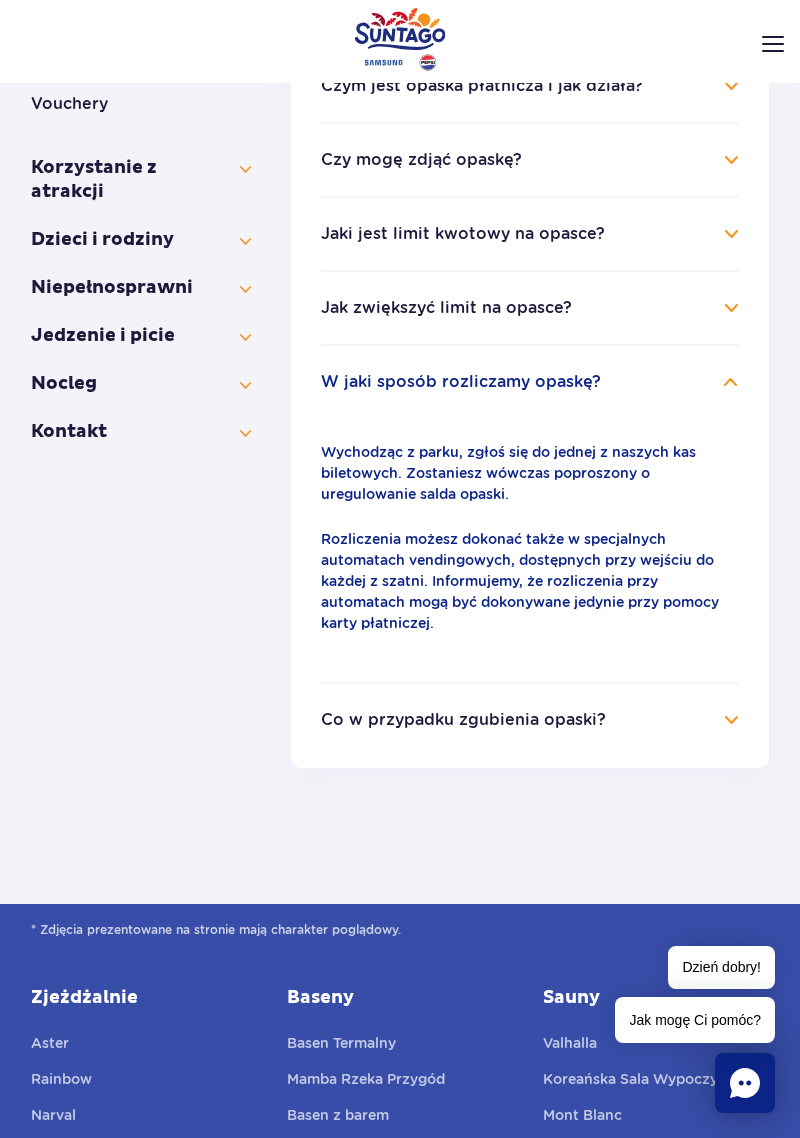 click on "Co w przypadku zgubienia opaski?" at bounding box center [530, 720] 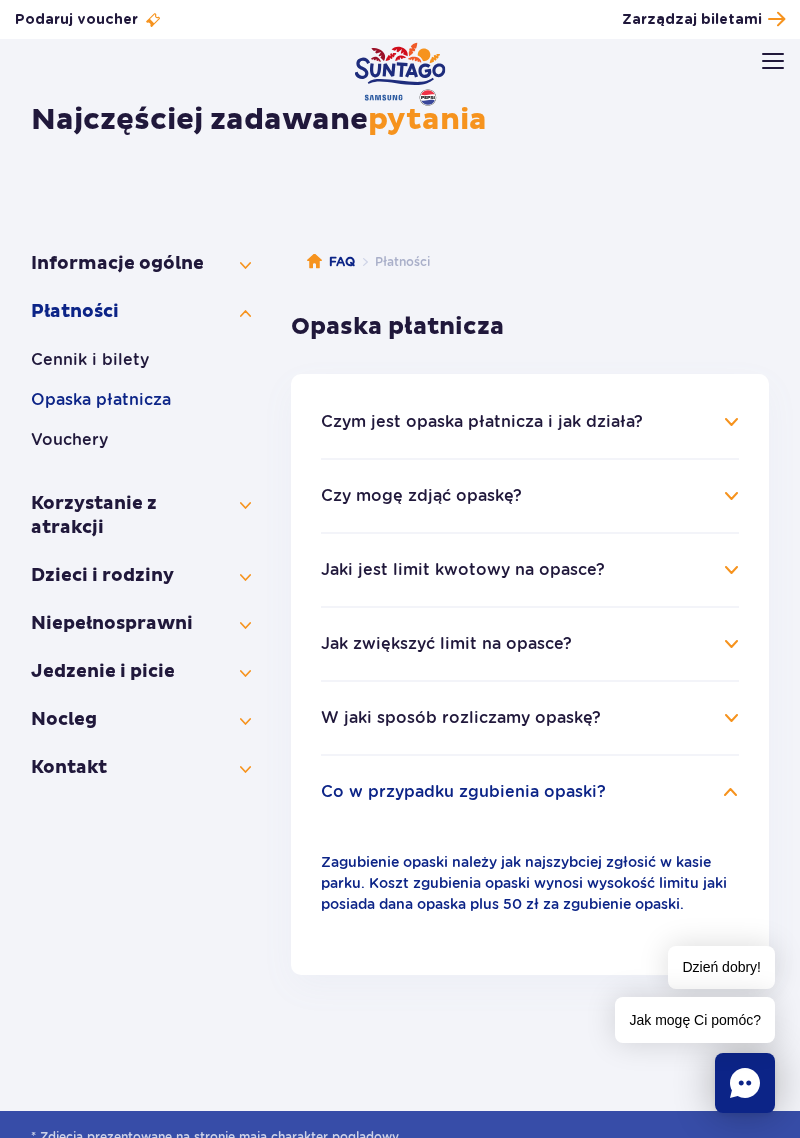 scroll, scrollTop: 0, scrollLeft: 0, axis: both 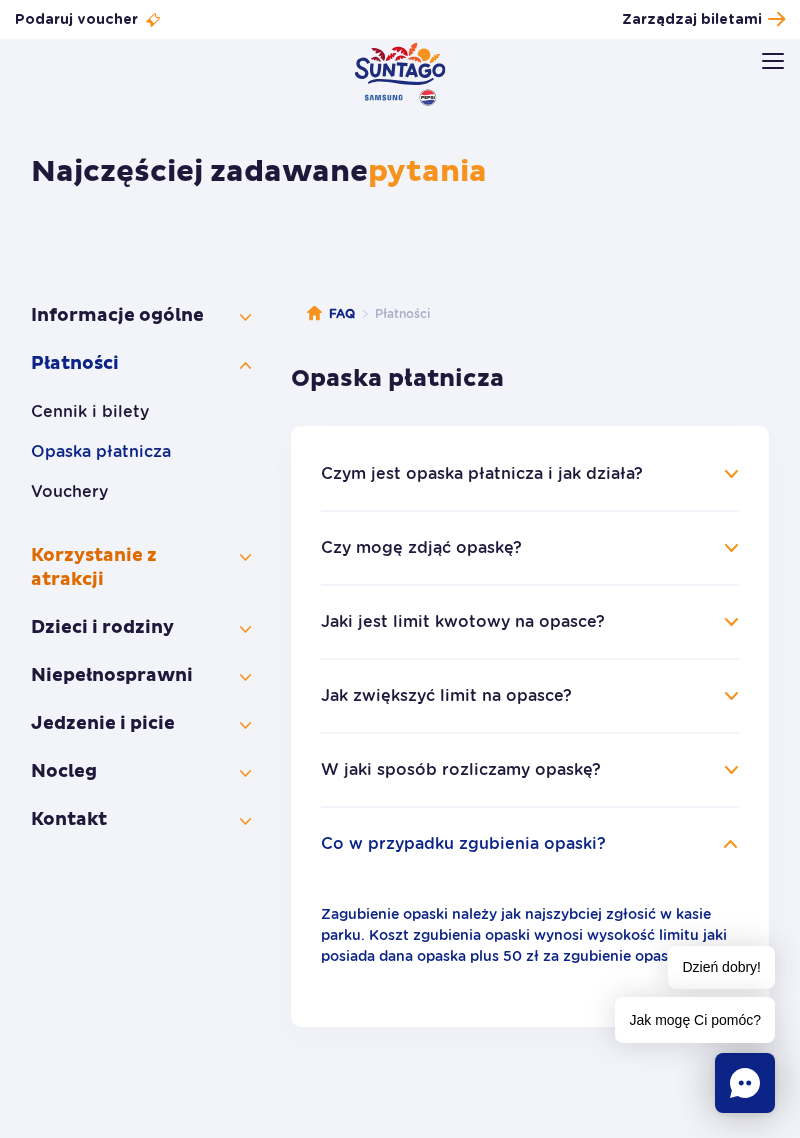 click on "Korzystanie z atrakcji" at bounding box center [141, 568] 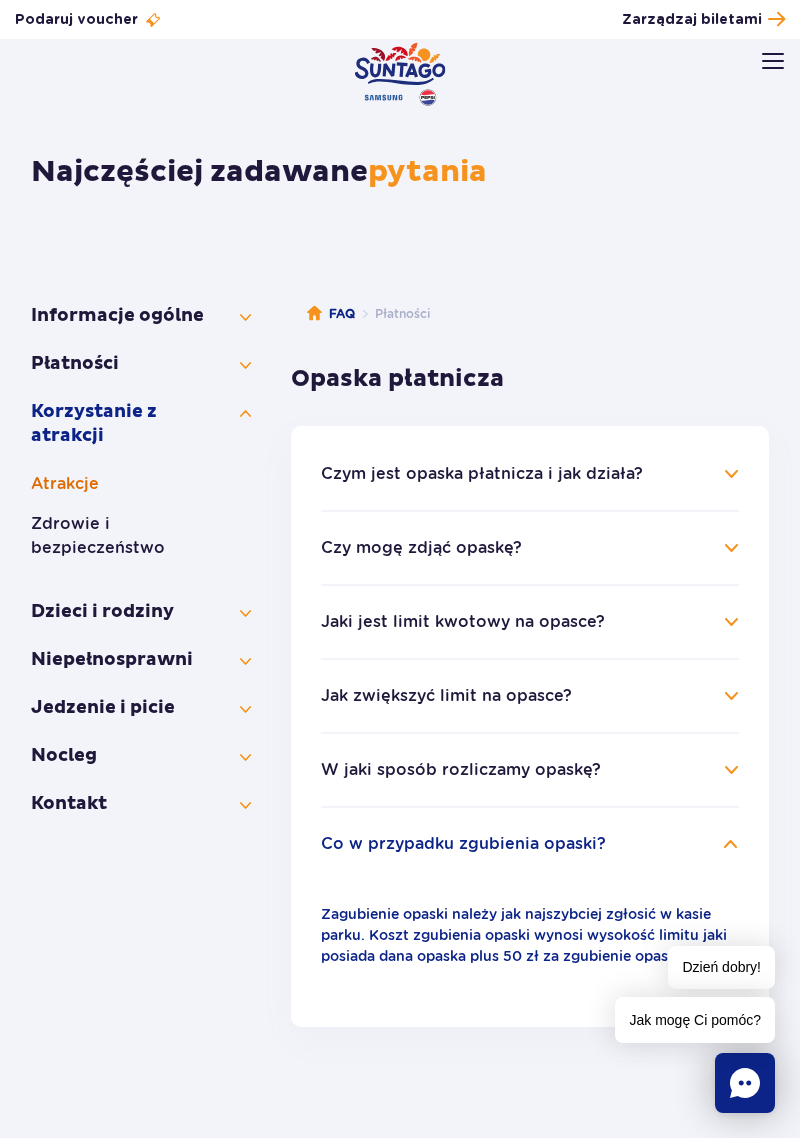 click on "Atrakcje" at bounding box center (141, 484) 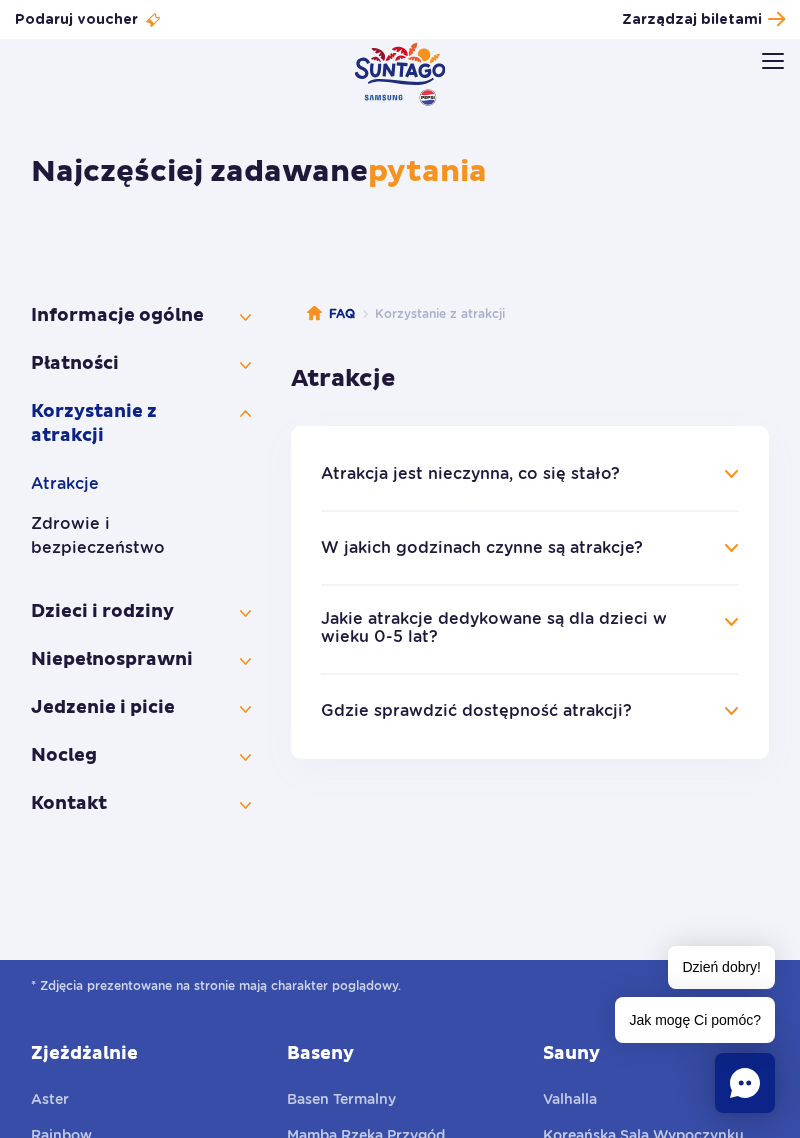 click on "Atrakcja jest nieczynna, co się stało?" at bounding box center (530, 474) 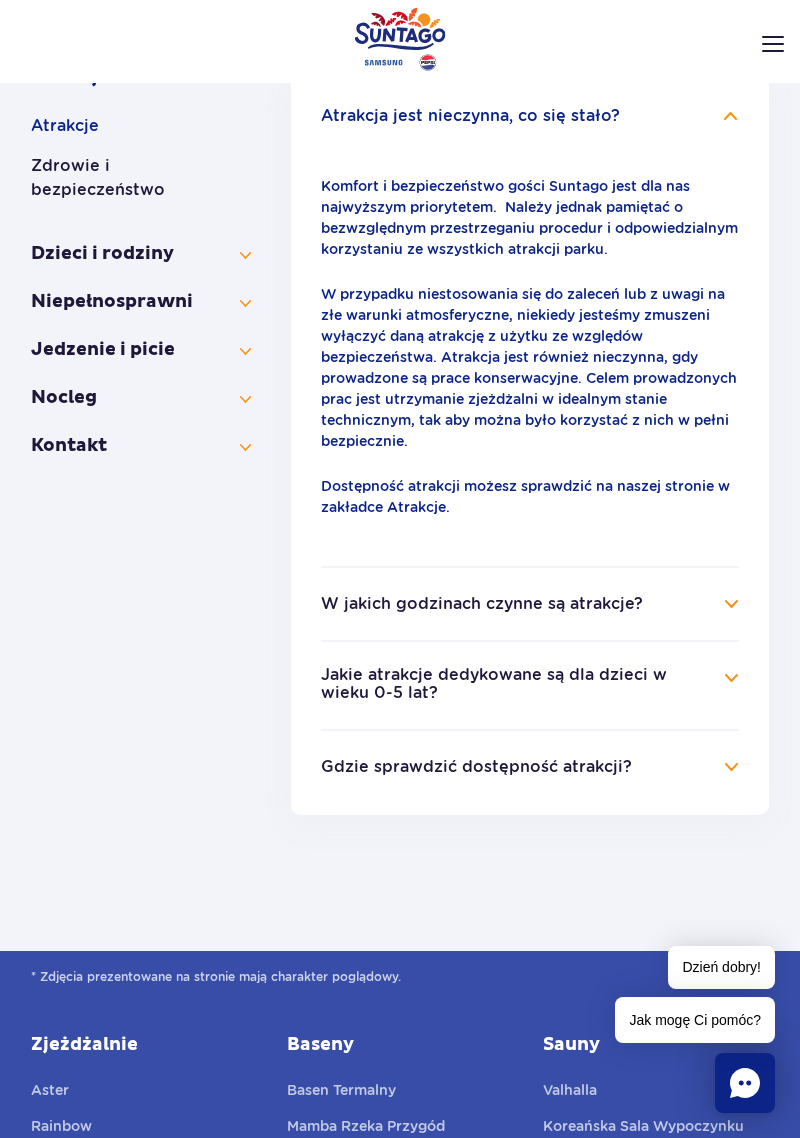 scroll, scrollTop: 359, scrollLeft: 0, axis: vertical 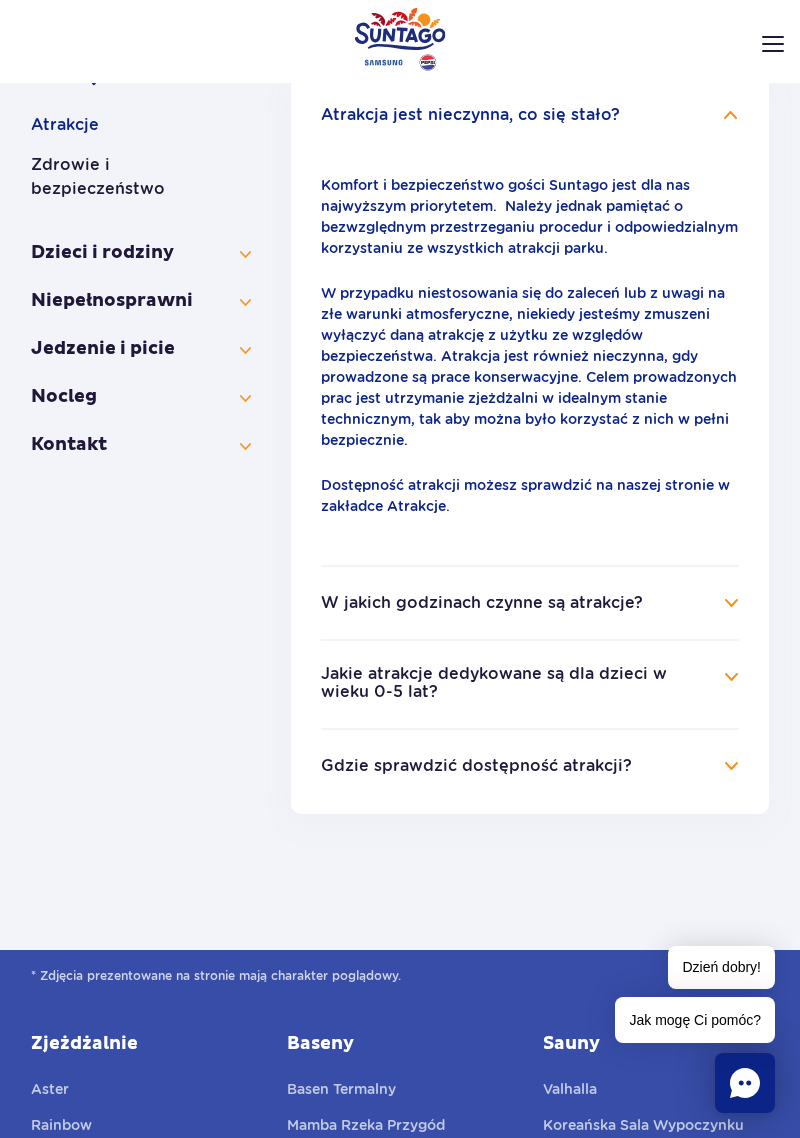 click on "Gdzie sprawdzić dostępność atrakcji?" at bounding box center [530, 766] 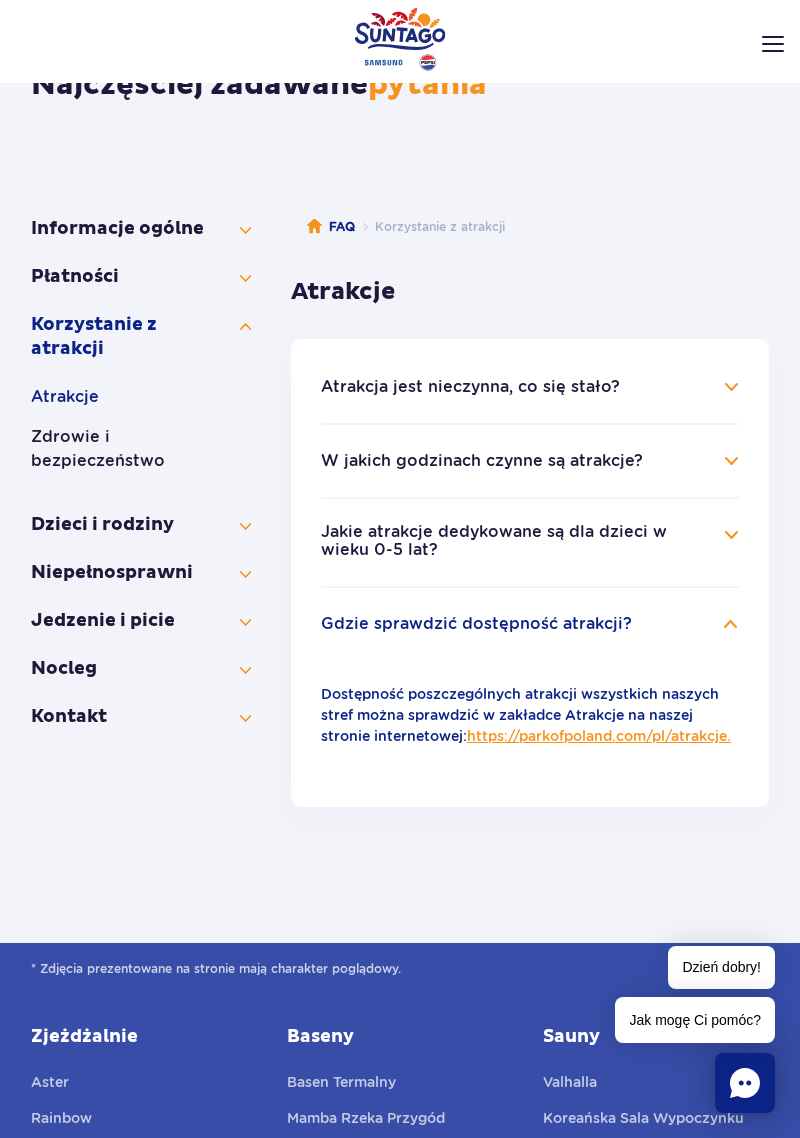 scroll, scrollTop: 0, scrollLeft: 0, axis: both 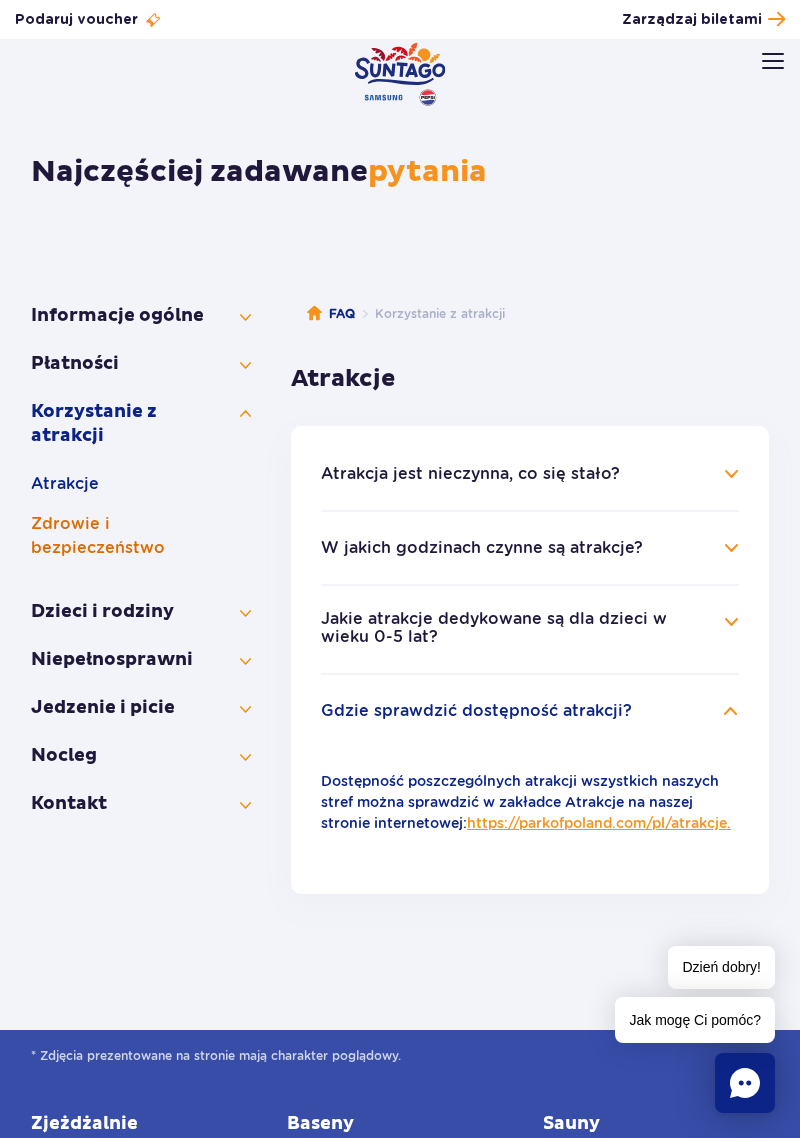 click on "Zdrowie i bezpieczeństwo" at bounding box center (141, 536) 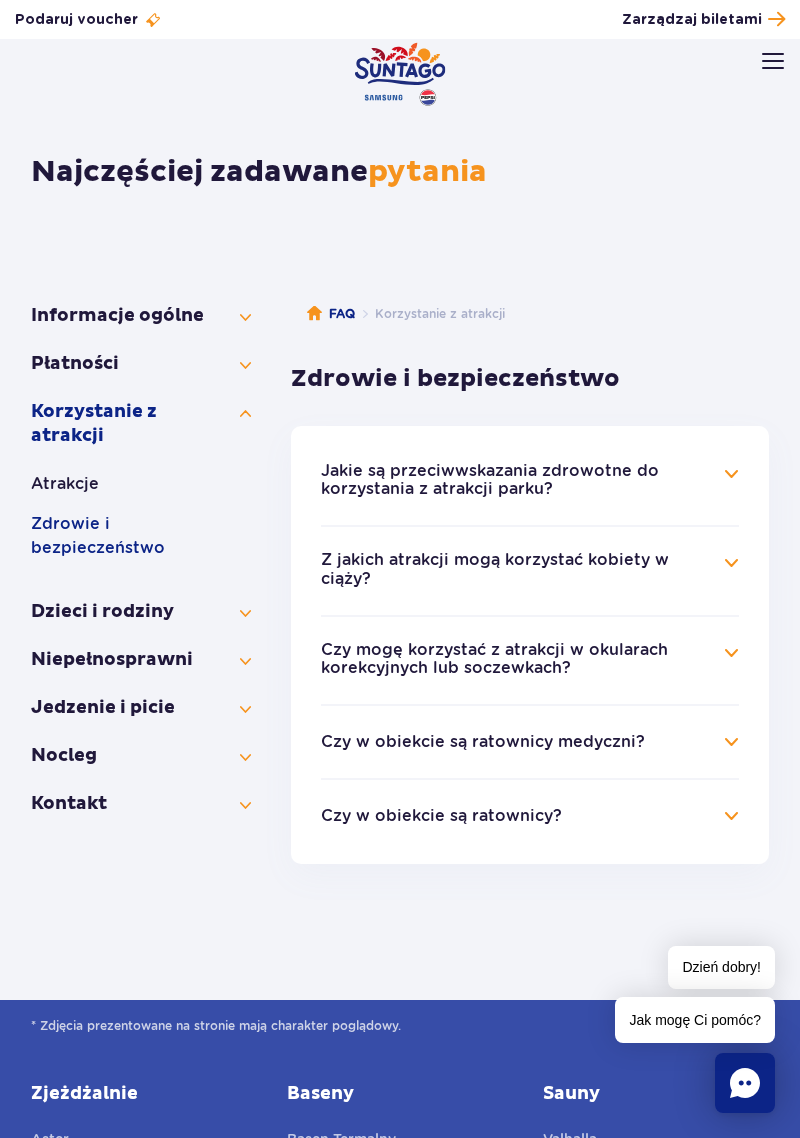 click on "Jakie są przeciwwskazania zdrowotne do korzystania z atrakcji parku?" at bounding box center (530, 481) 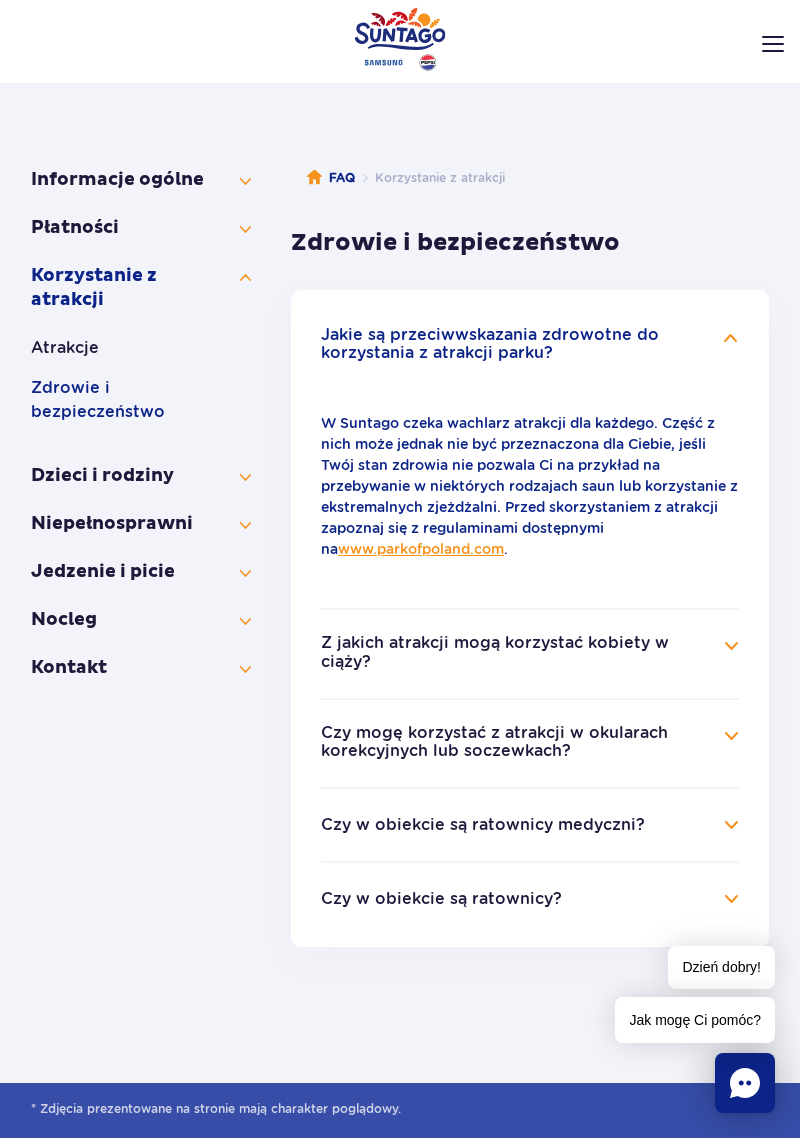 scroll, scrollTop: 136, scrollLeft: 0, axis: vertical 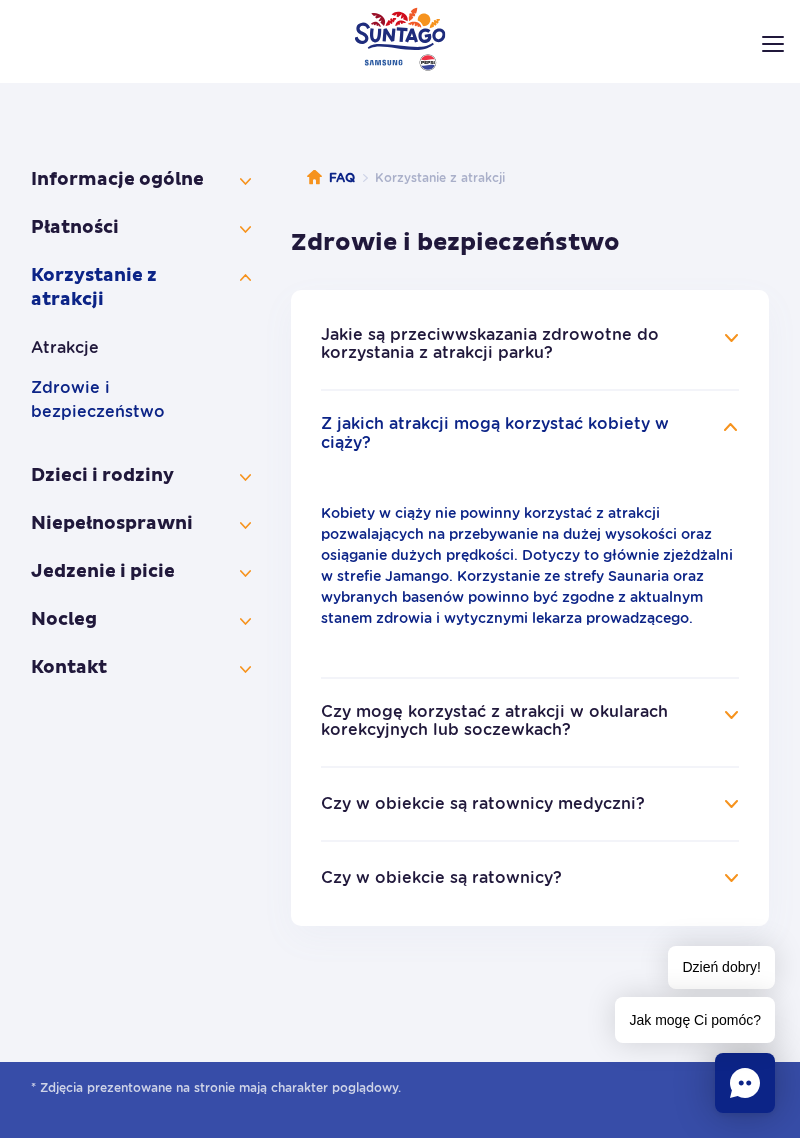 click on "Czy mogę korzystać z atrakcji w okularach korekcyjnych lub soczewkach?" at bounding box center [530, 722] 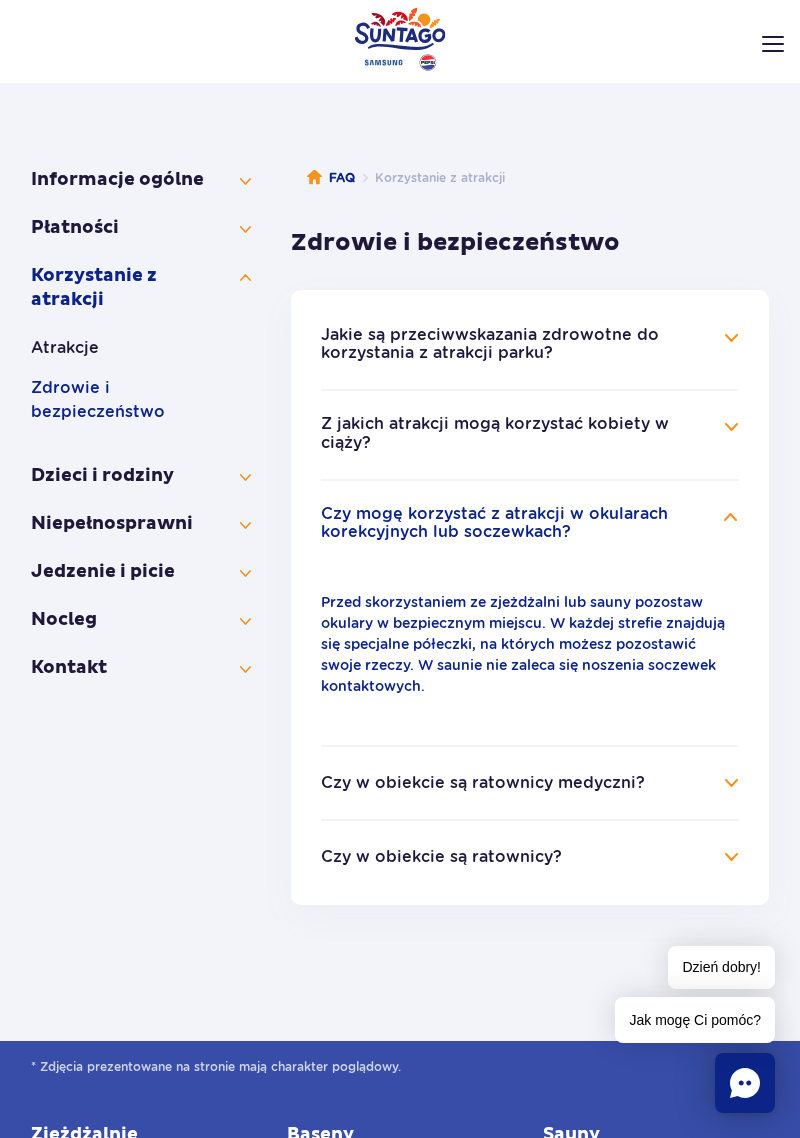 click on "Czy w obiekcie są ratownicy medyczni?" at bounding box center [530, 783] 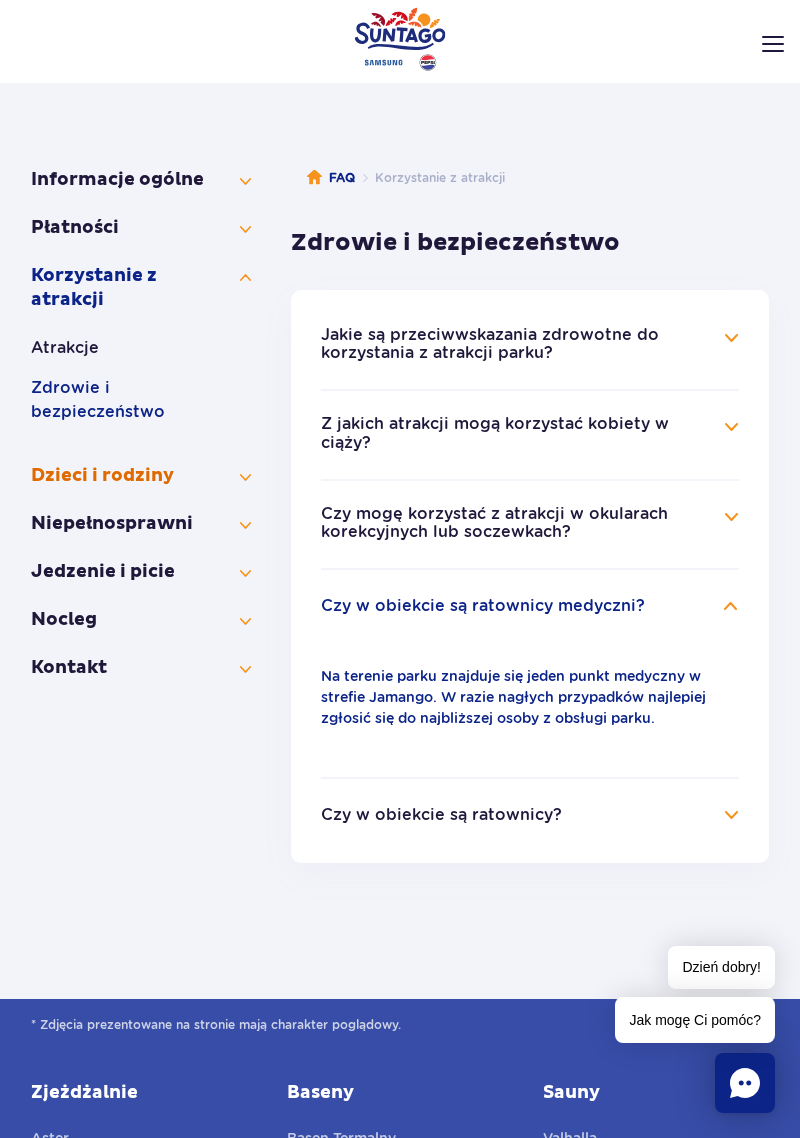 click on "Dzieci i rodziny" at bounding box center [141, 476] 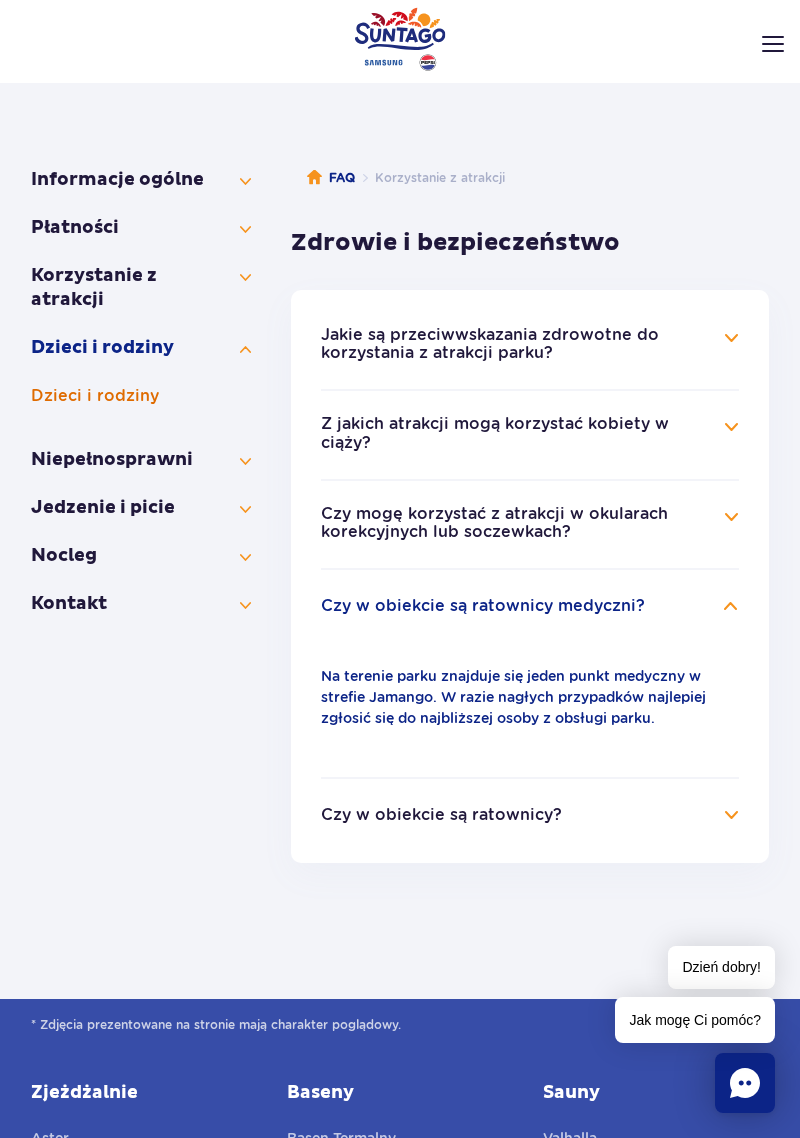 click on "Dzieci i rodziny" at bounding box center (141, 396) 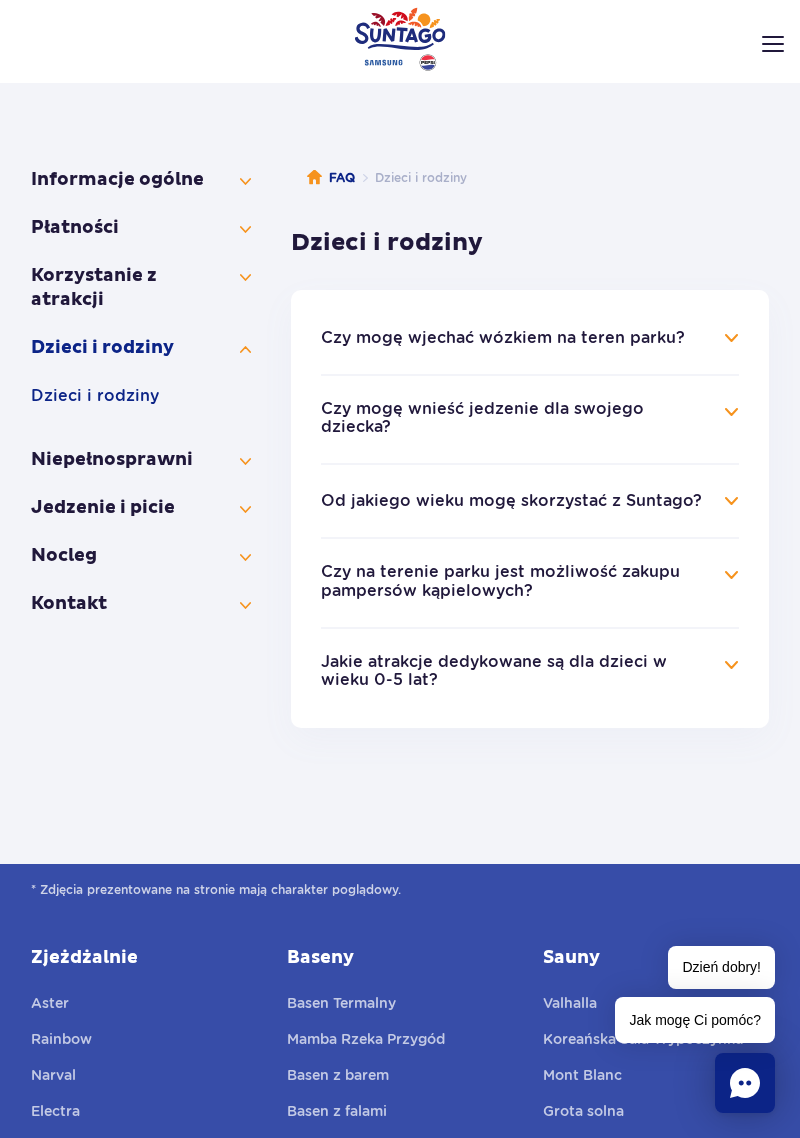 click on "Czy mogę wnieść jedzenie dla swojego dziecka?" at bounding box center (530, 419) 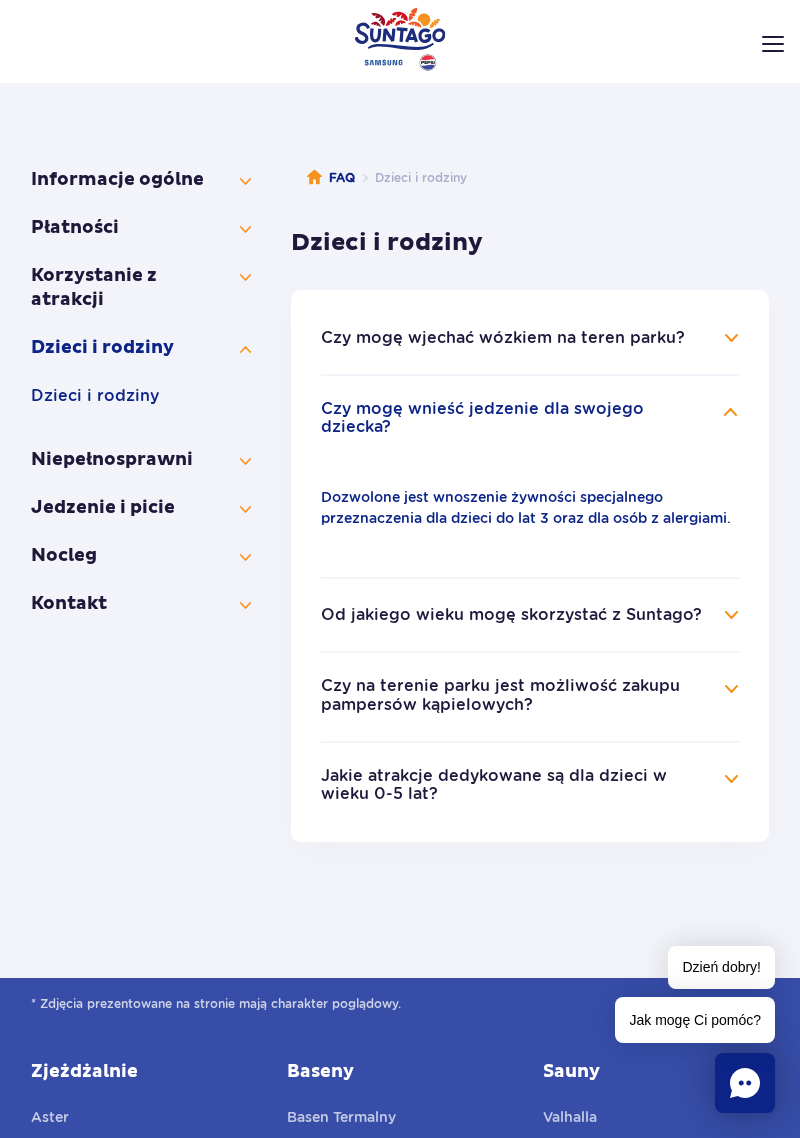 click on "Od jakiego wieku mogę skorzystać z Suntago?" at bounding box center (530, 615) 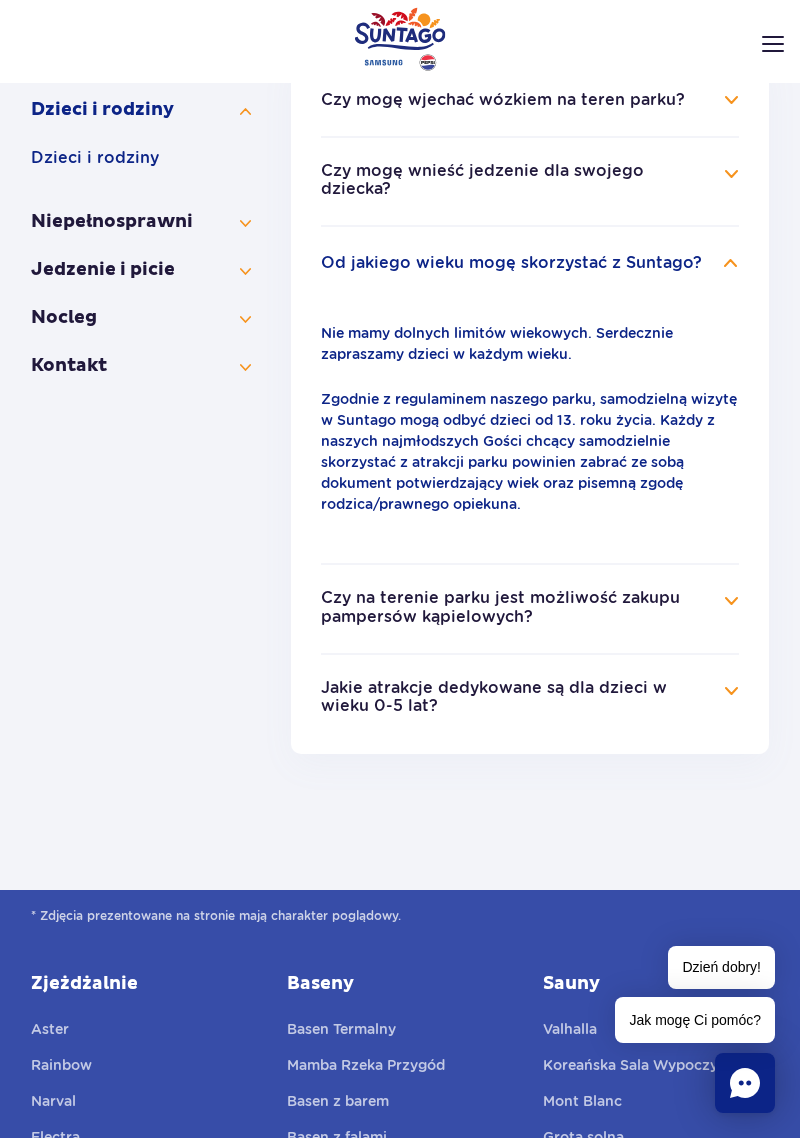 scroll, scrollTop: 380, scrollLeft: 0, axis: vertical 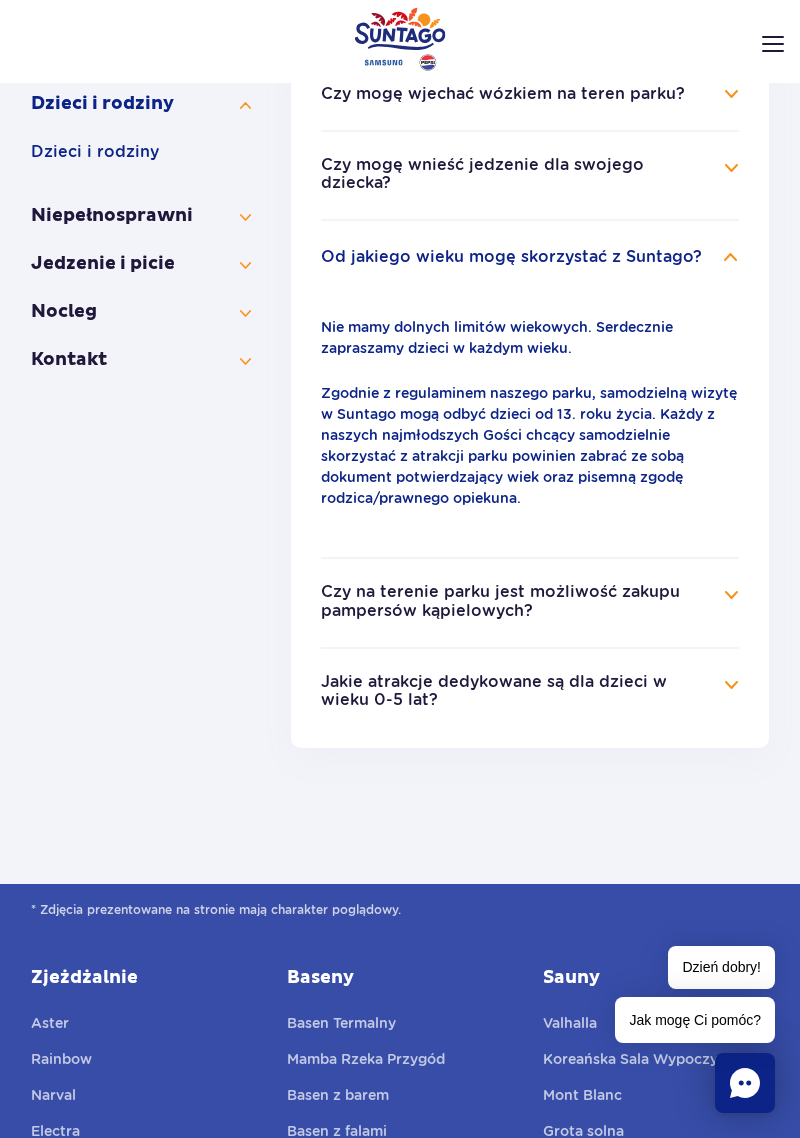 click on "Czy na terenie parku jest możliwość zakupu pampersów kąpielowych?" at bounding box center [530, 602] 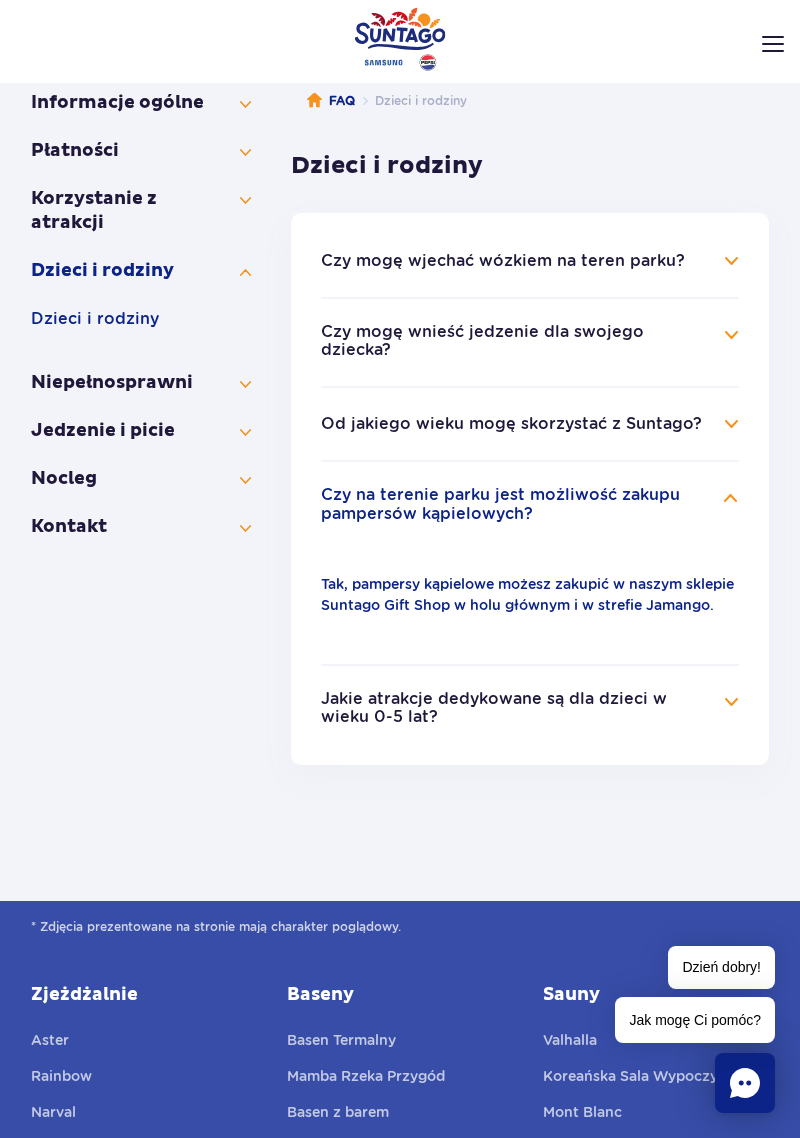 scroll, scrollTop: 210, scrollLeft: 0, axis: vertical 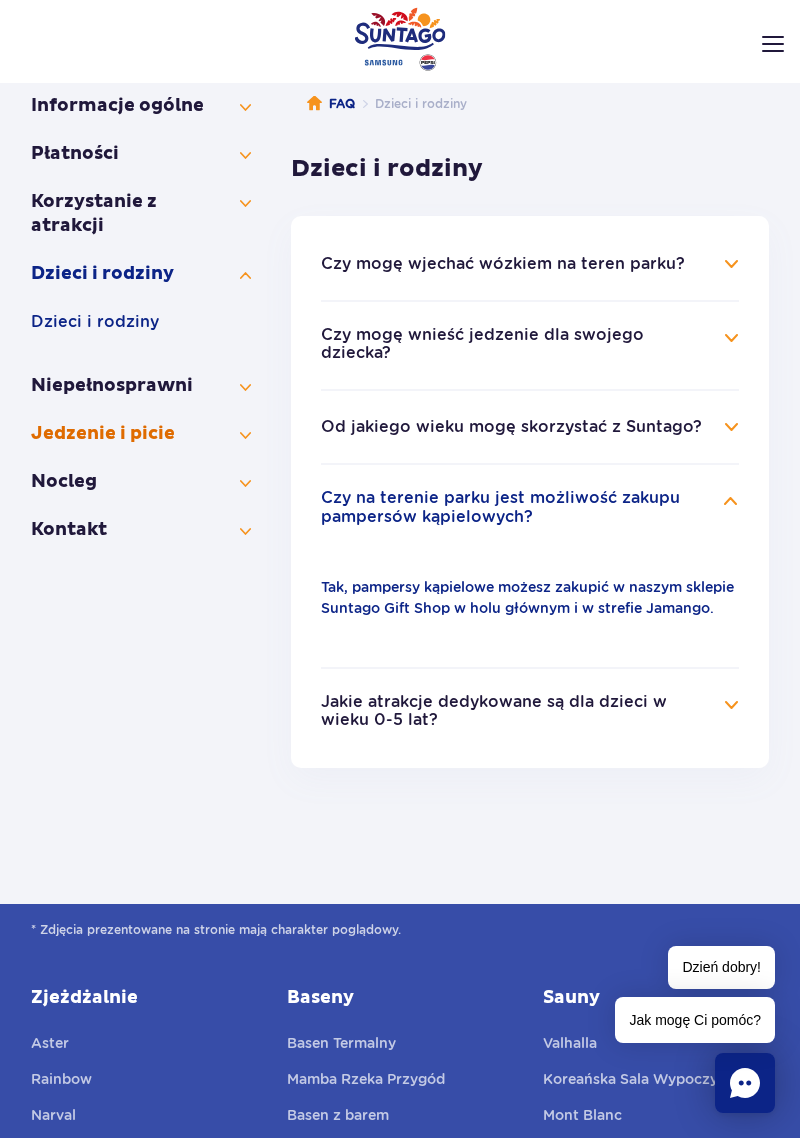 click on "Jedzenie i picie" at bounding box center (141, 434) 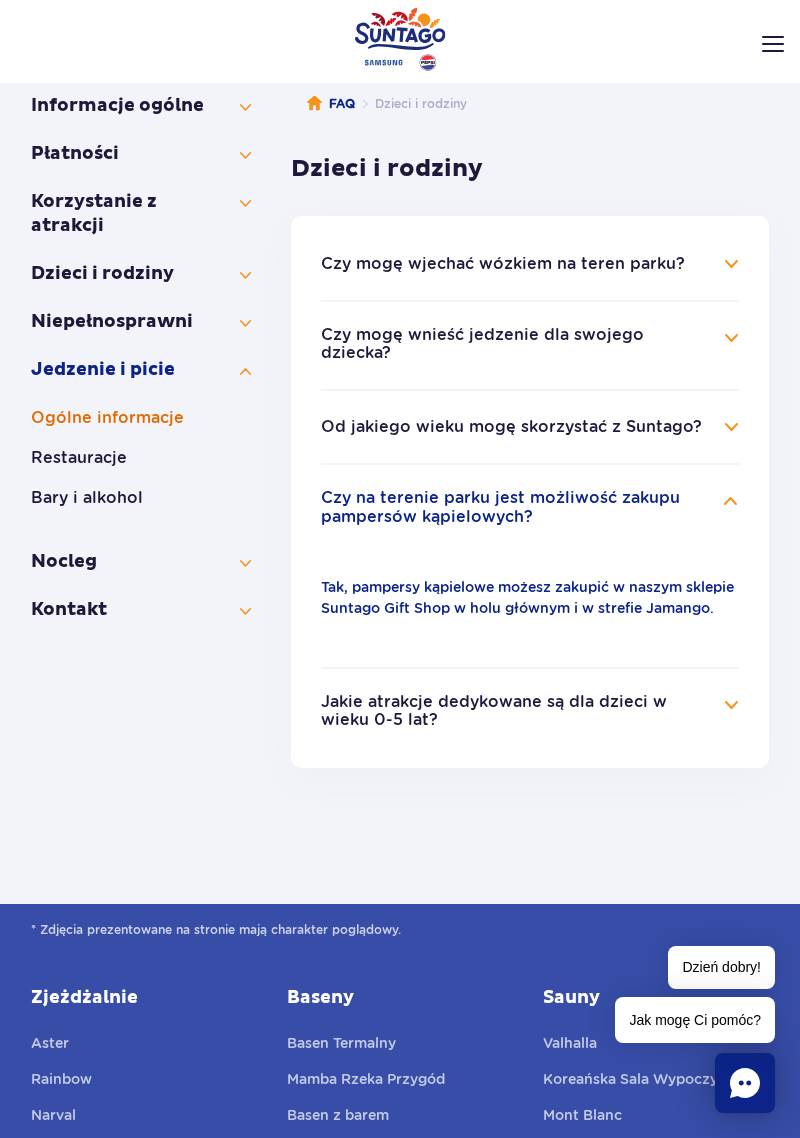click on "Ogólne informacje" at bounding box center [141, 418] 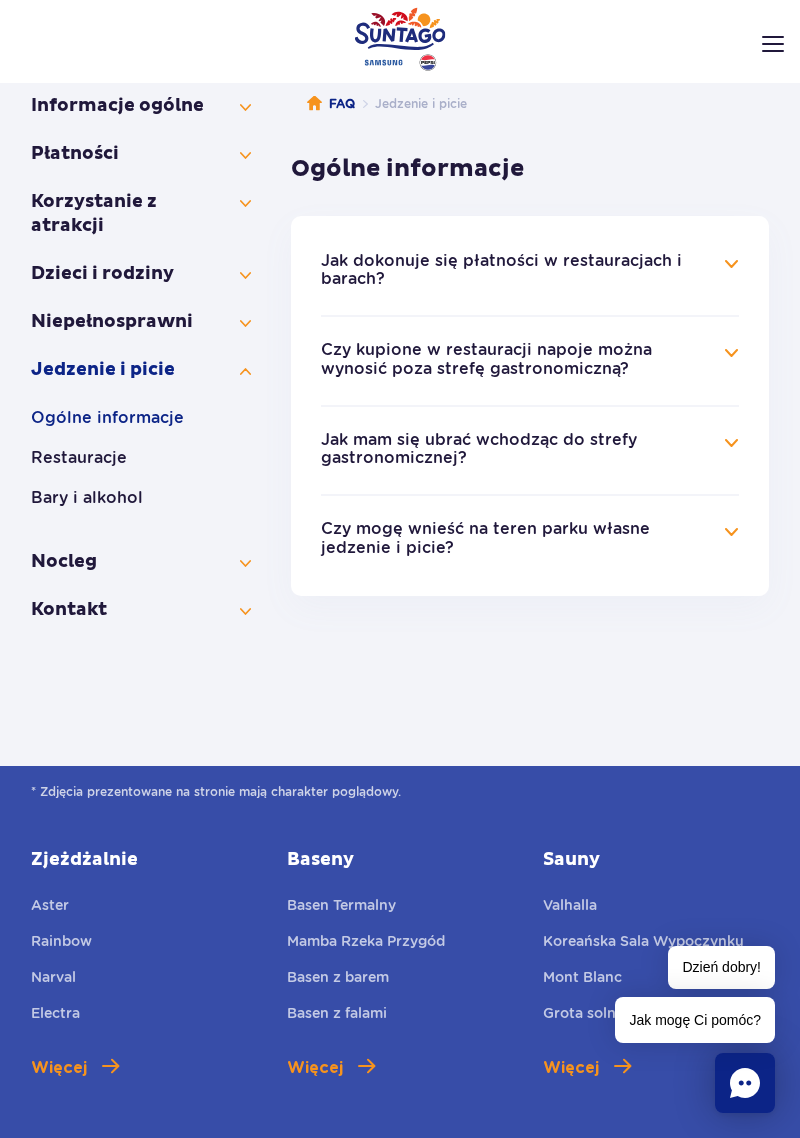 click on "Jak dokonuje się płatności w restauracjach i barach?" at bounding box center [515, 270] 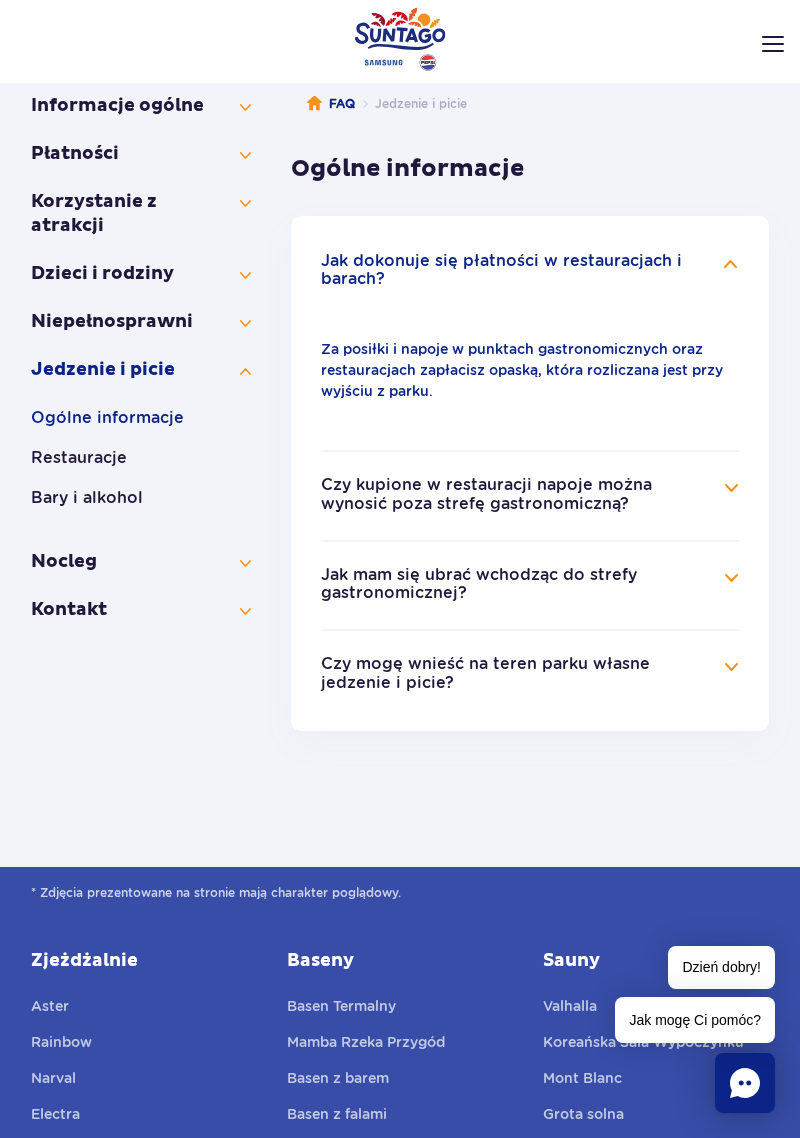 click on "Czy kupione w restauracji napoje można wynosić poza strefę gastronomiczną?" at bounding box center (530, 495) 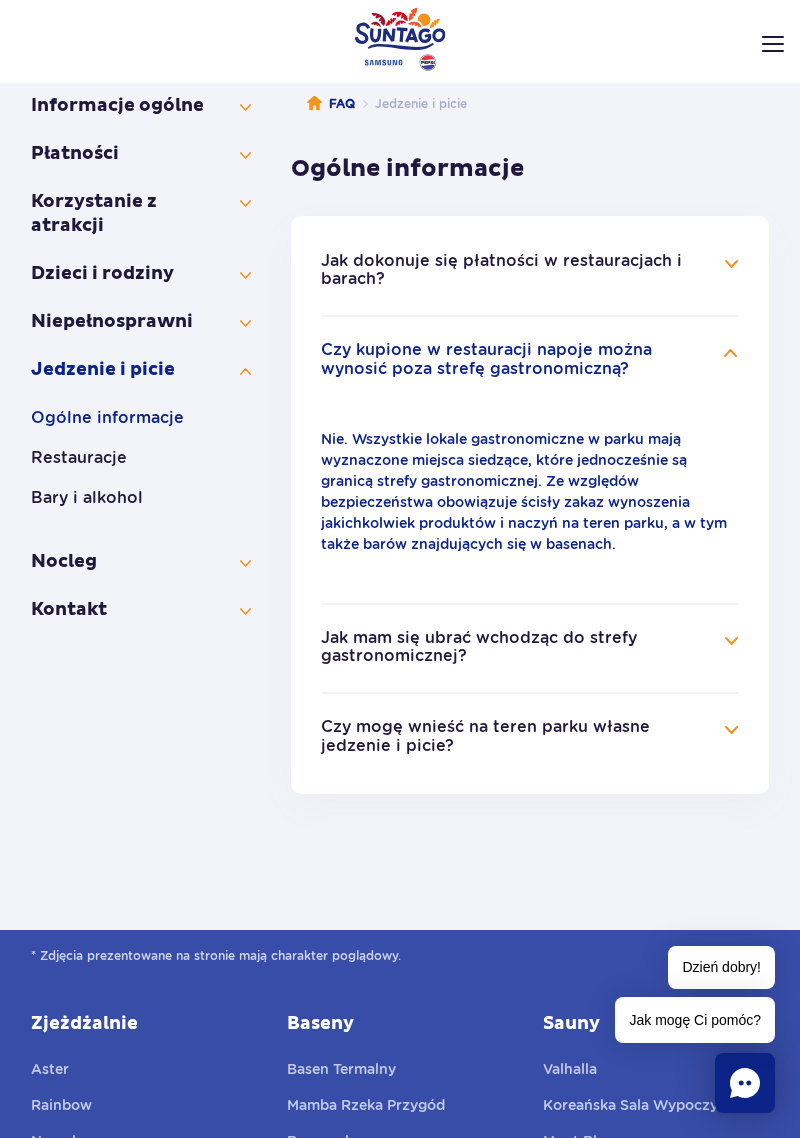 click on "Jak mam się ubrać wchodząc do strefy gastronomicznej?" at bounding box center [530, 648] 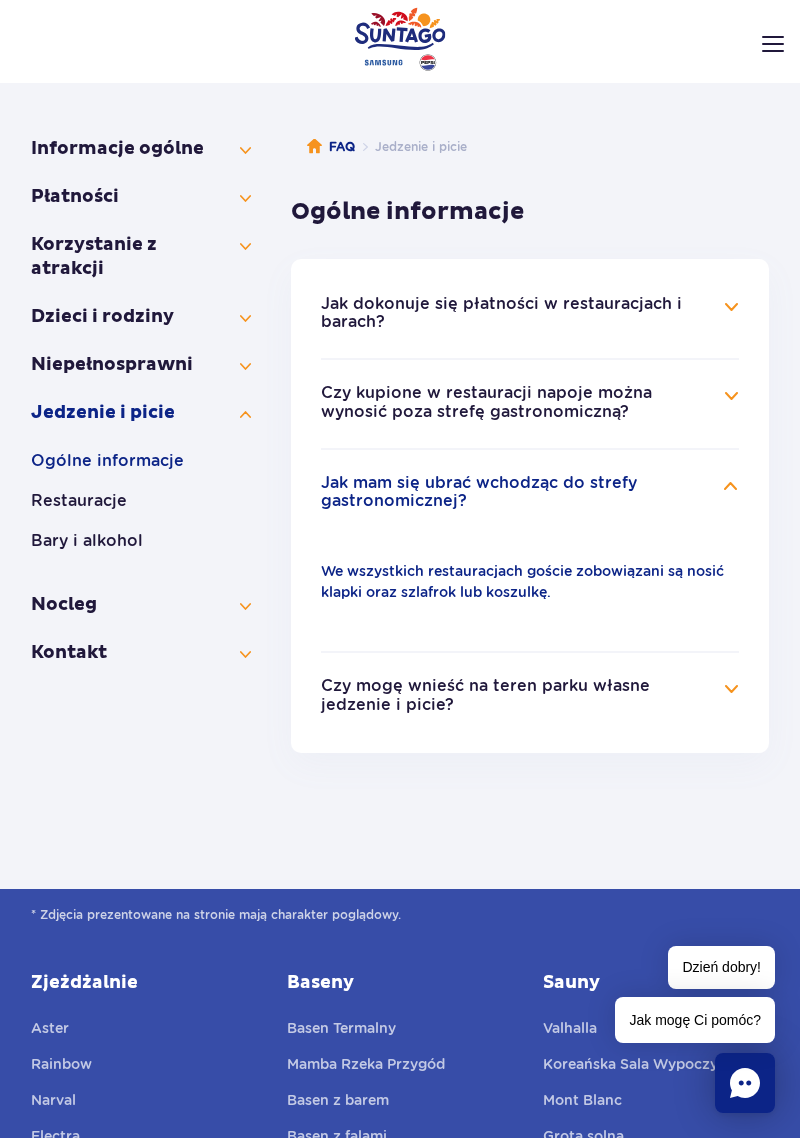 scroll, scrollTop: 162, scrollLeft: 0, axis: vertical 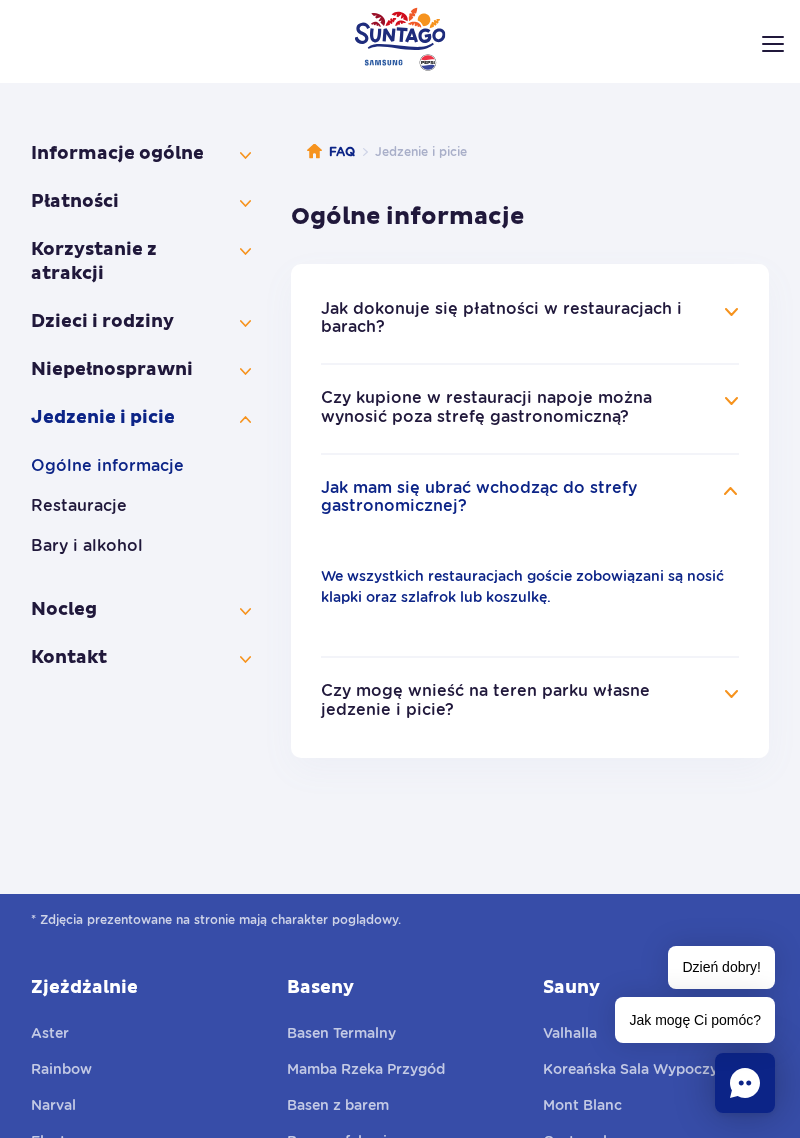 click on "Czy mogę wnieść na teren parku własne jedzenie i picie?" at bounding box center (530, 701) 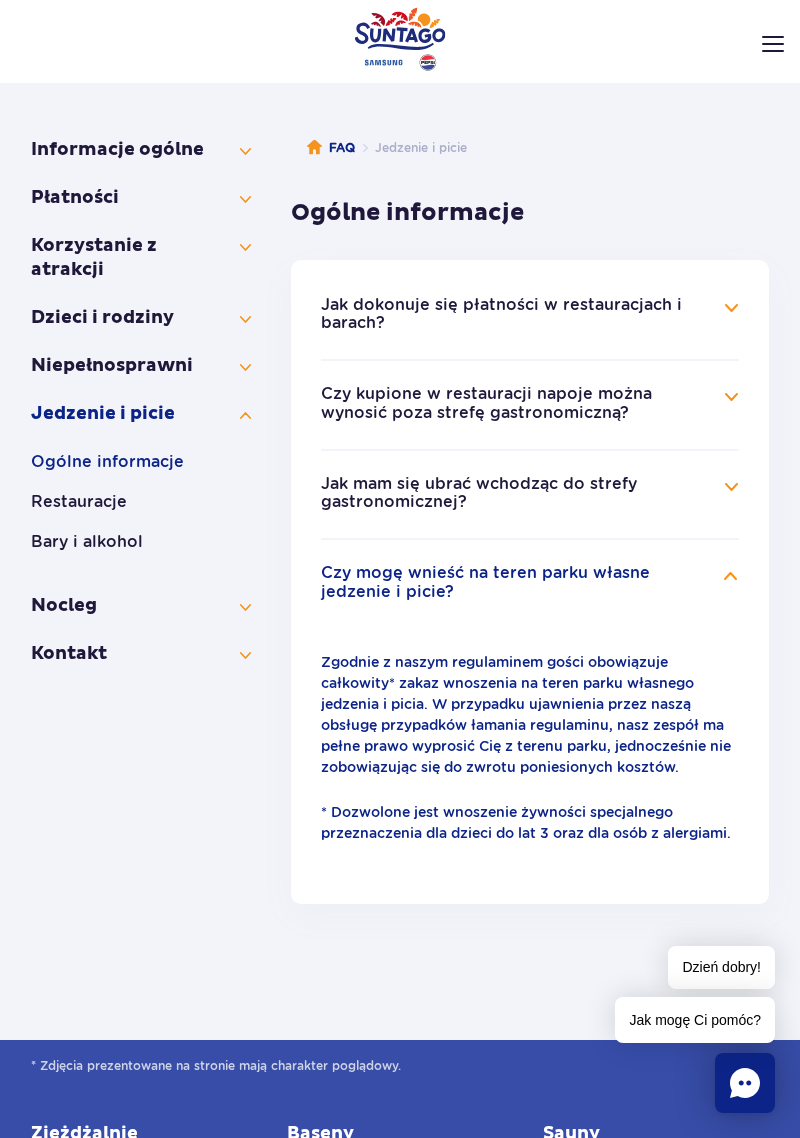 scroll, scrollTop: 174, scrollLeft: 0, axis: vertical 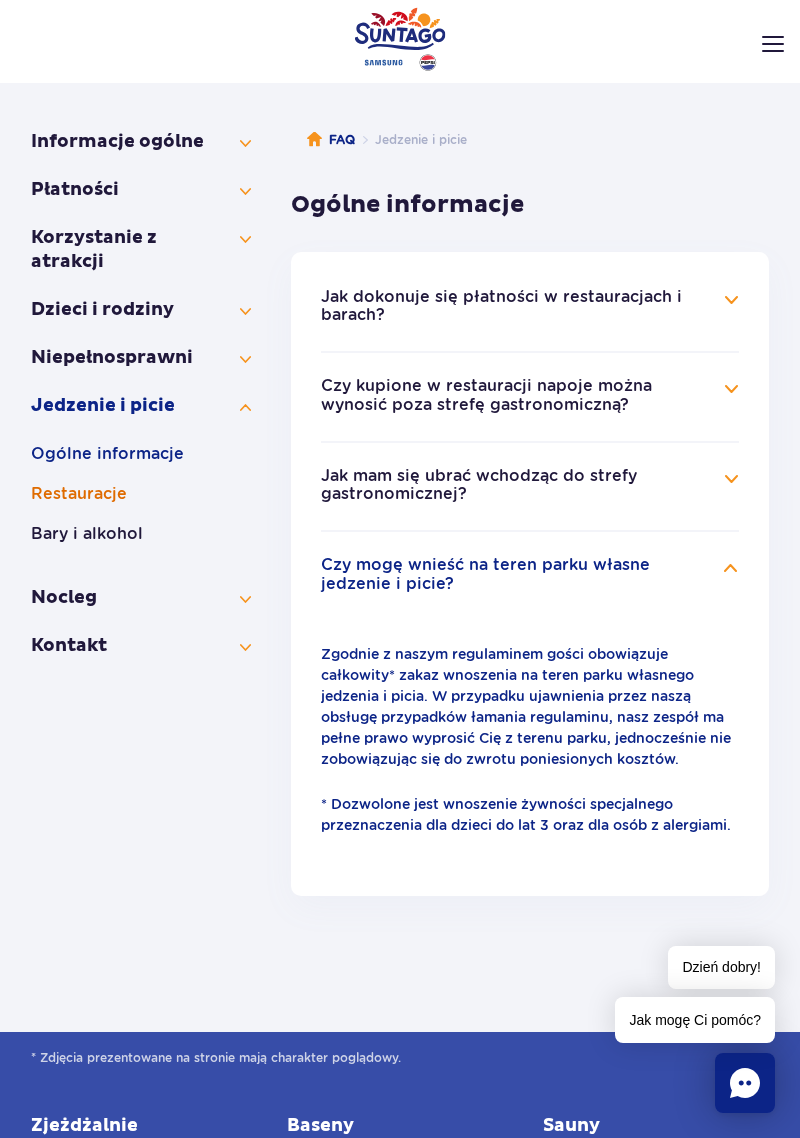 click on "Restauracje" at bounding box center [141, 494] 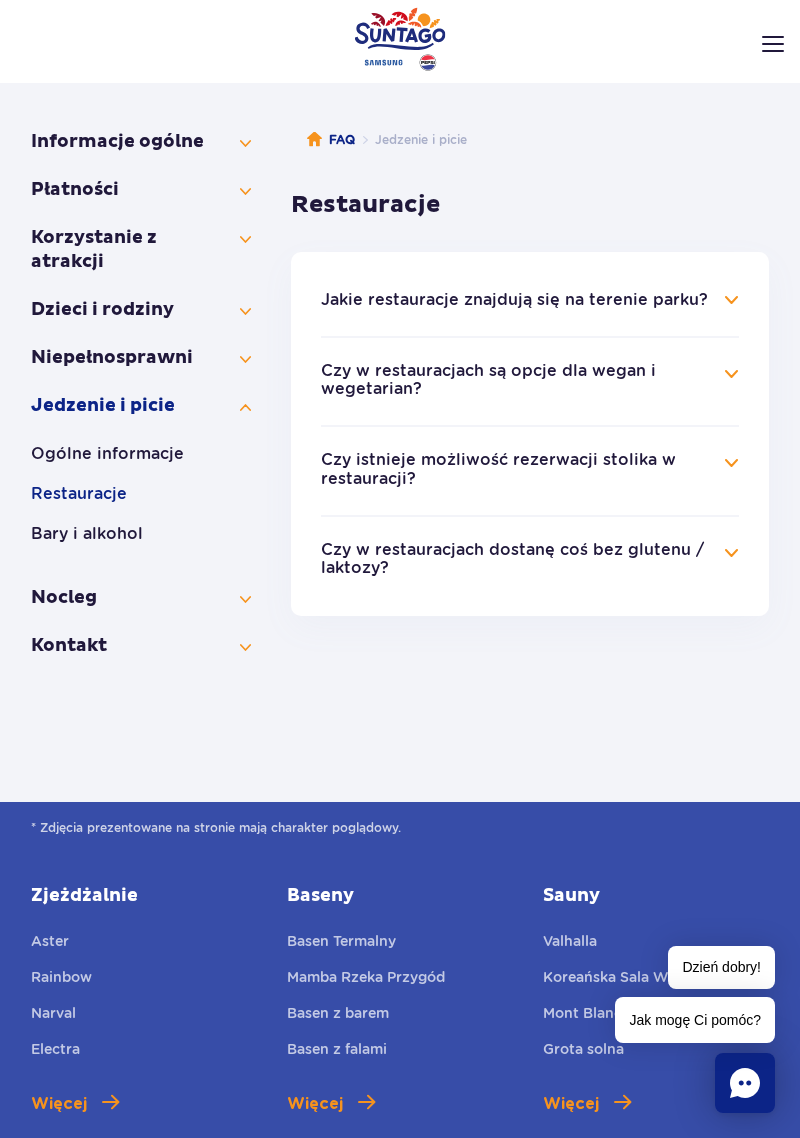 click on "Jakie restauracje znajdują się na terenie parku?" at bounding box center (530, 300) 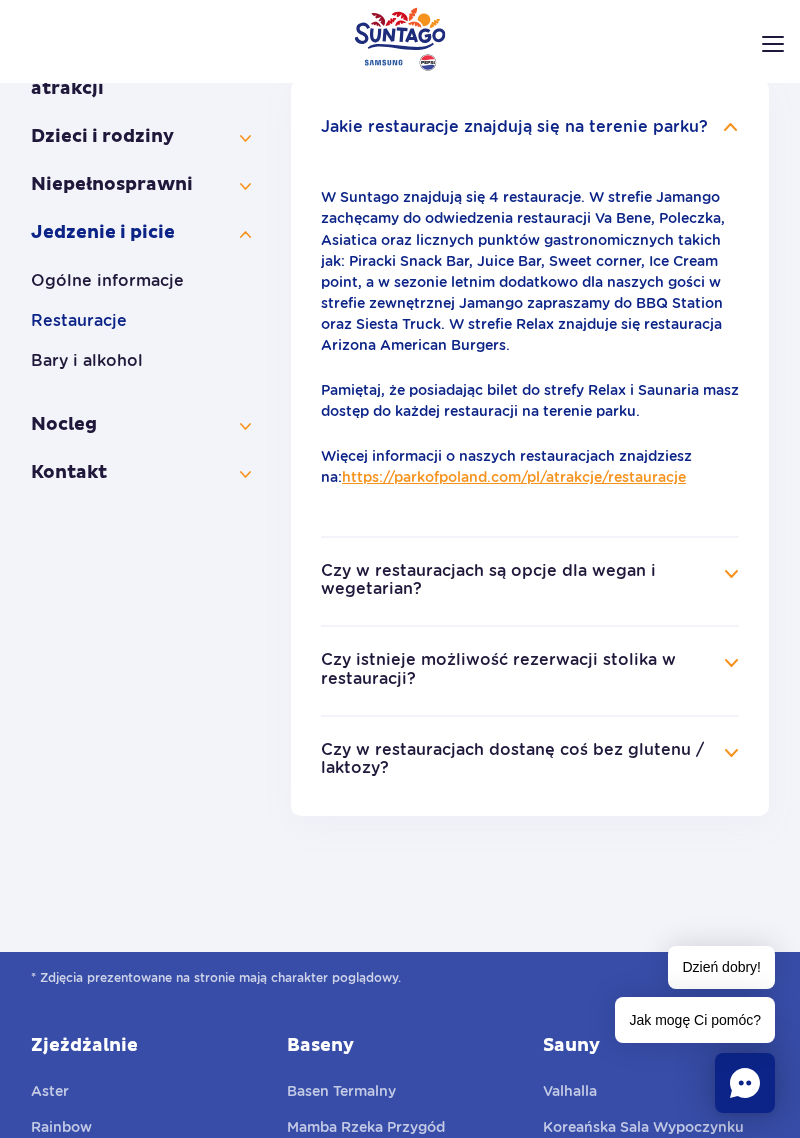 scroll, scrollTop: 355, scrollLeft: 0, axis: vertical 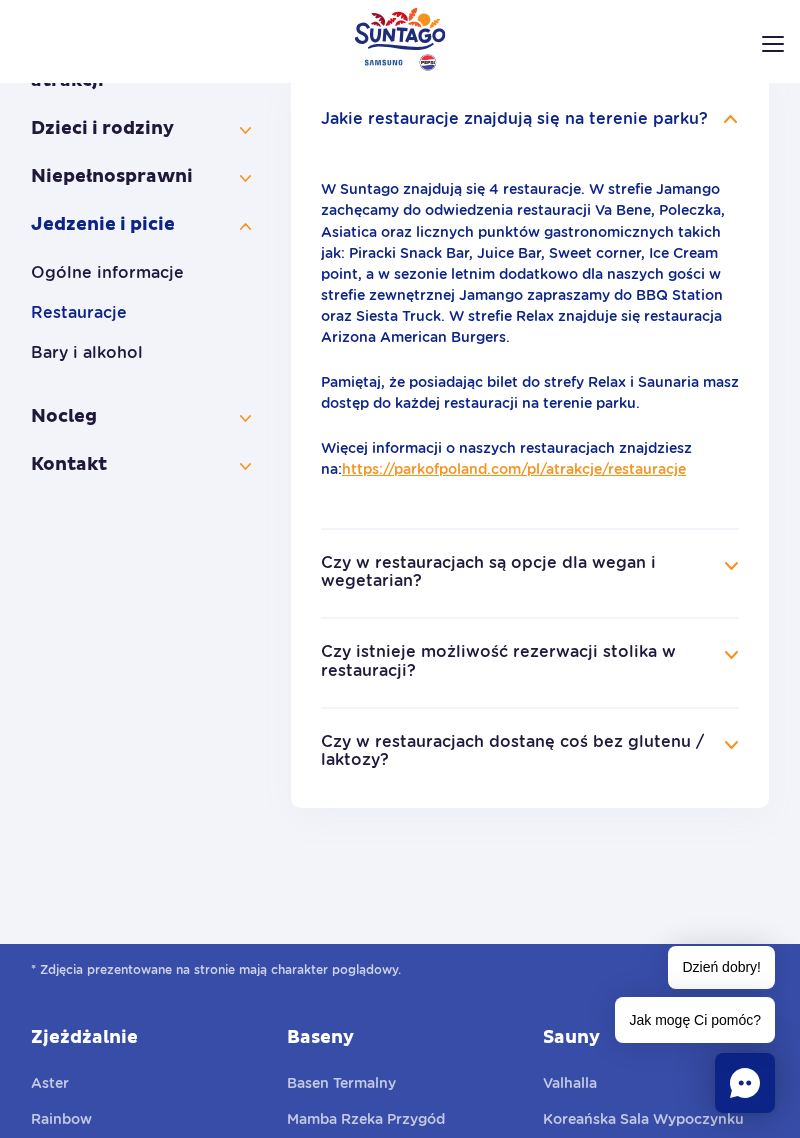 click on "Czy w restauracjach dostanę coś bez glutenu / laktozy?" at bounding box center [530, 752] 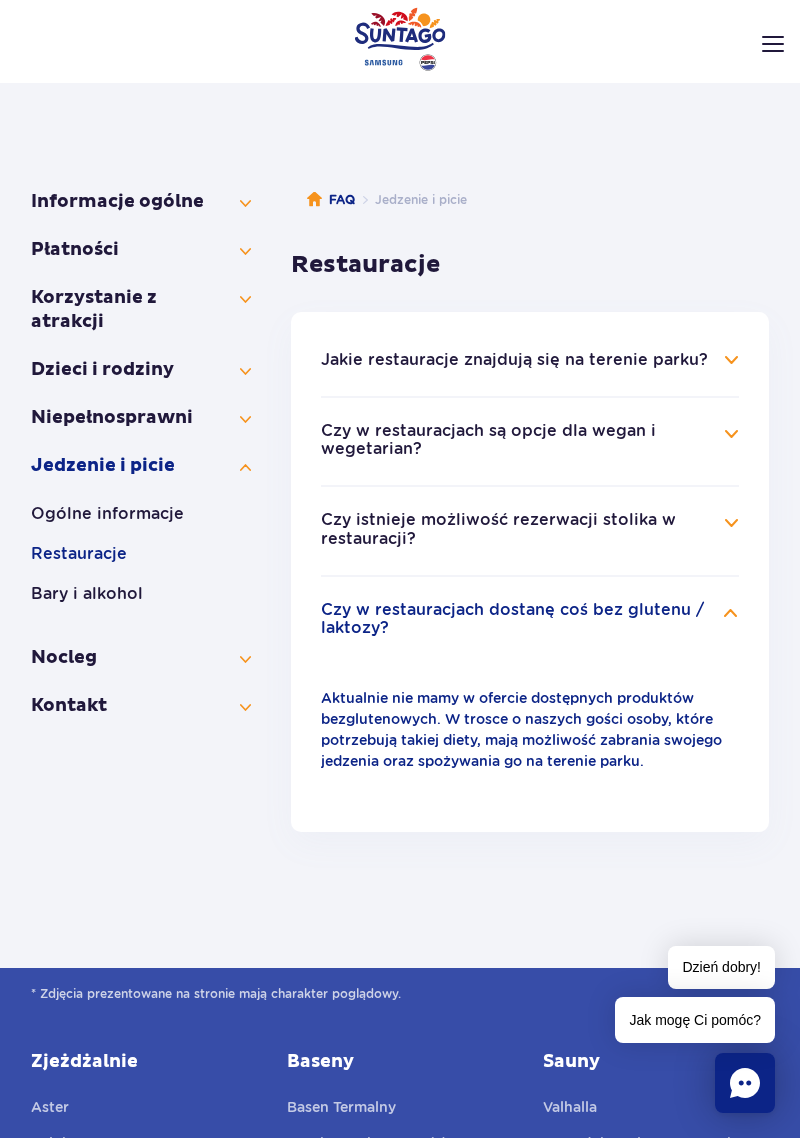 scroll, scrollTop: 104, scrollLeft: 0, axis: vertical 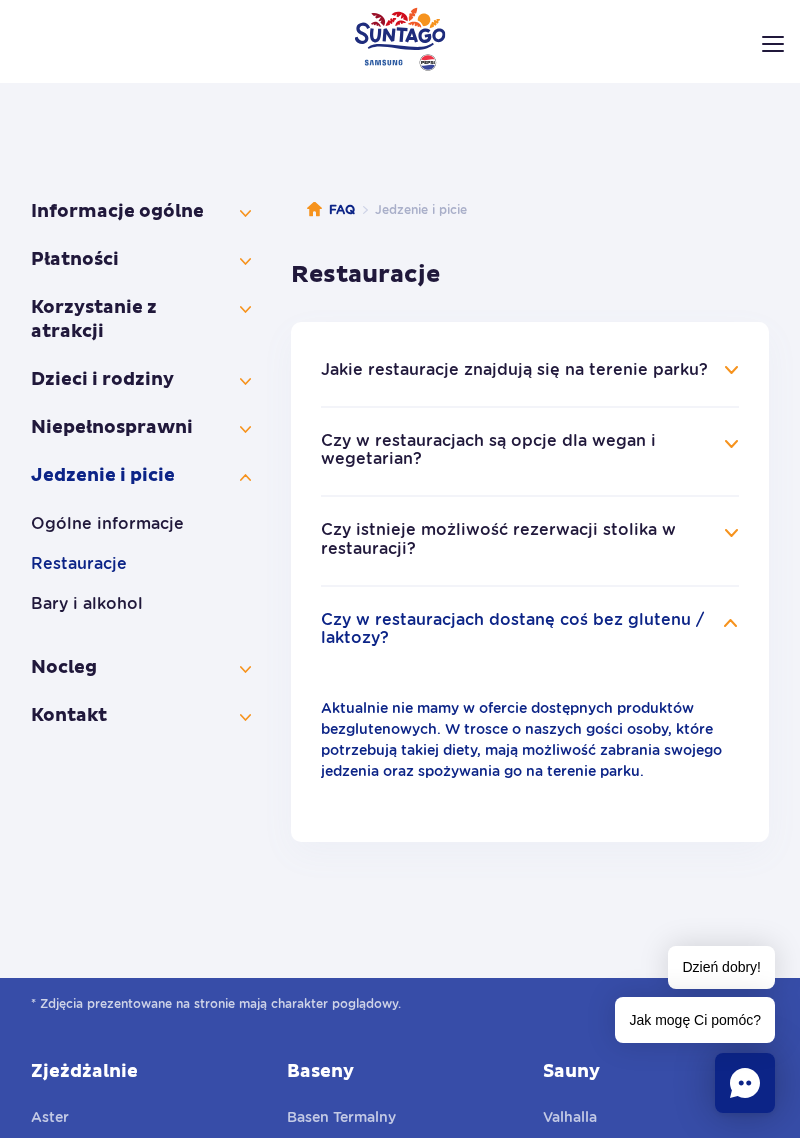 click on "Czy istnieje możliwość rezerwacji stolika w restauracji?" at bounding box center [530, 540] 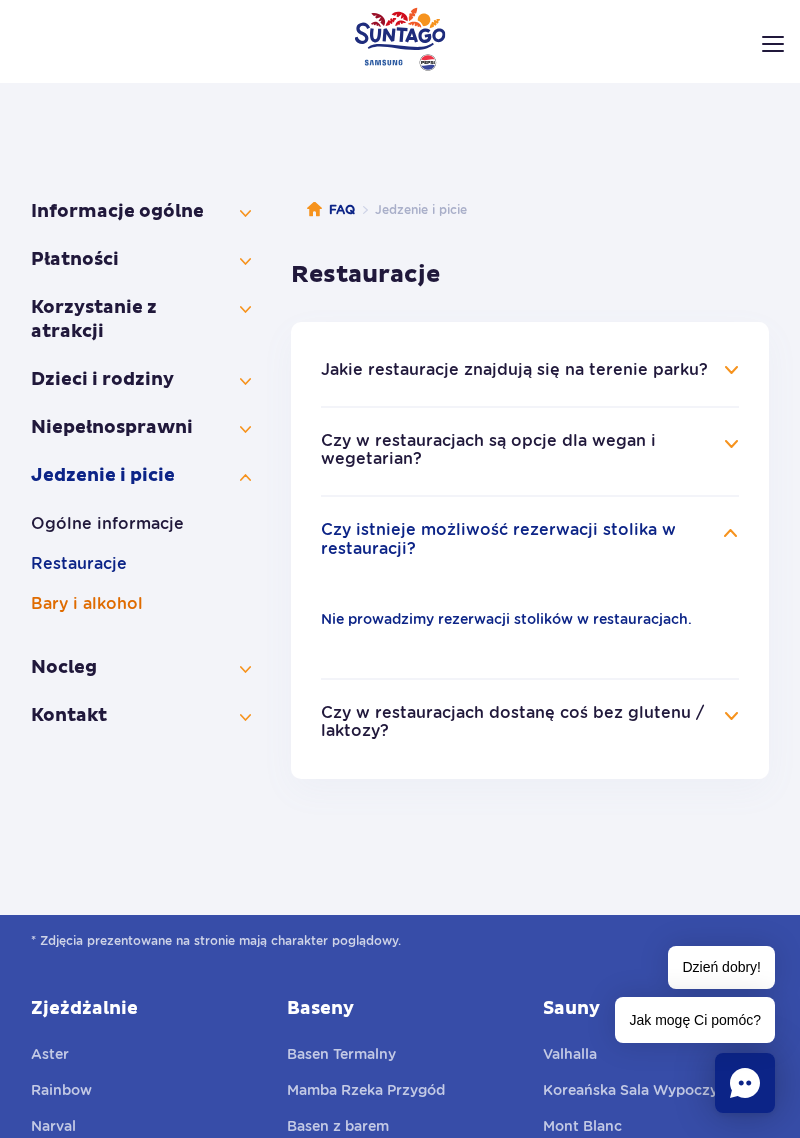 click on "Bary i alkohol" at bounding box center [141, 604] 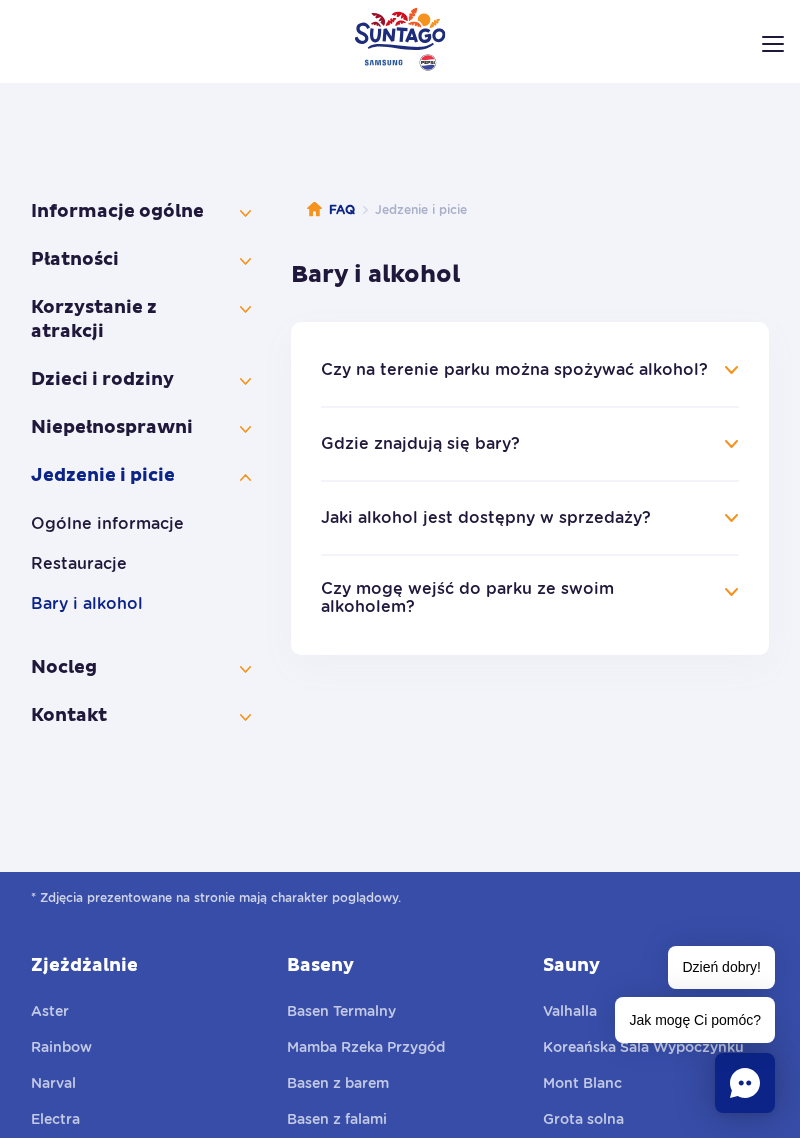 click on "Czy na terenie parku można spożywać alkohol?" at bounding box center [530, 370] 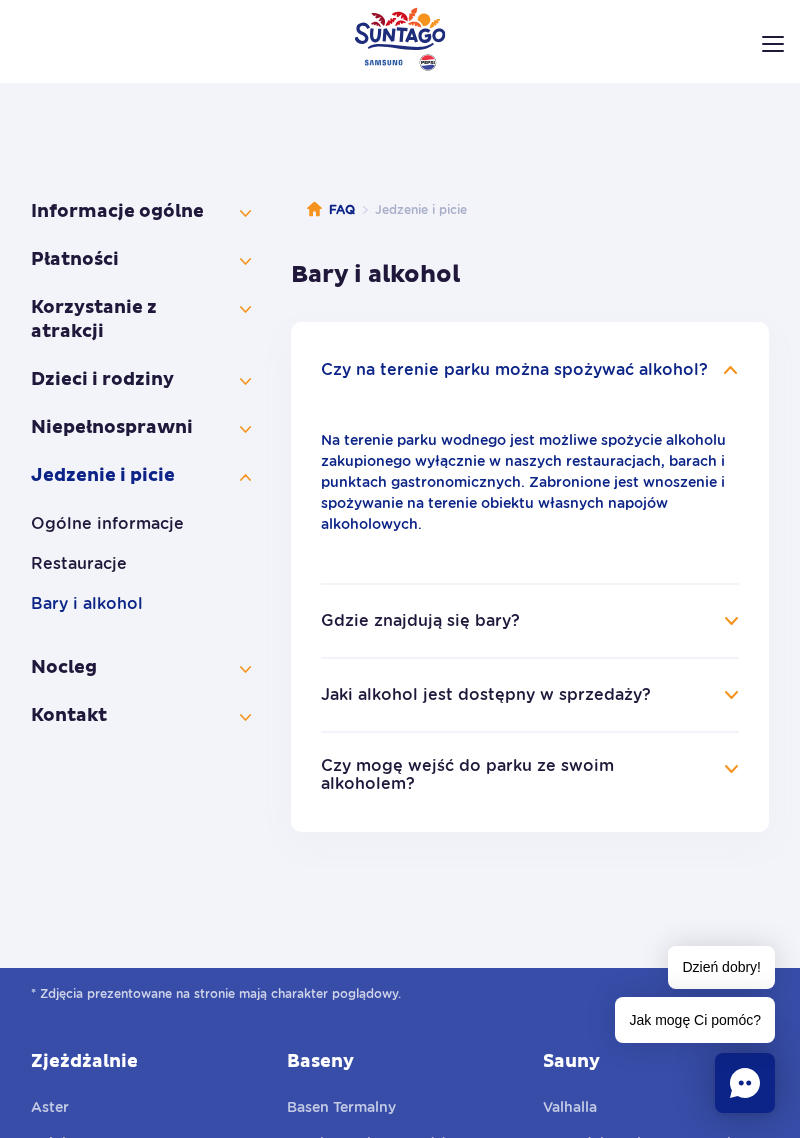 click on "Jaki alkohol jest dostępny w sprzedaży?" at bounding box center [530, 695] 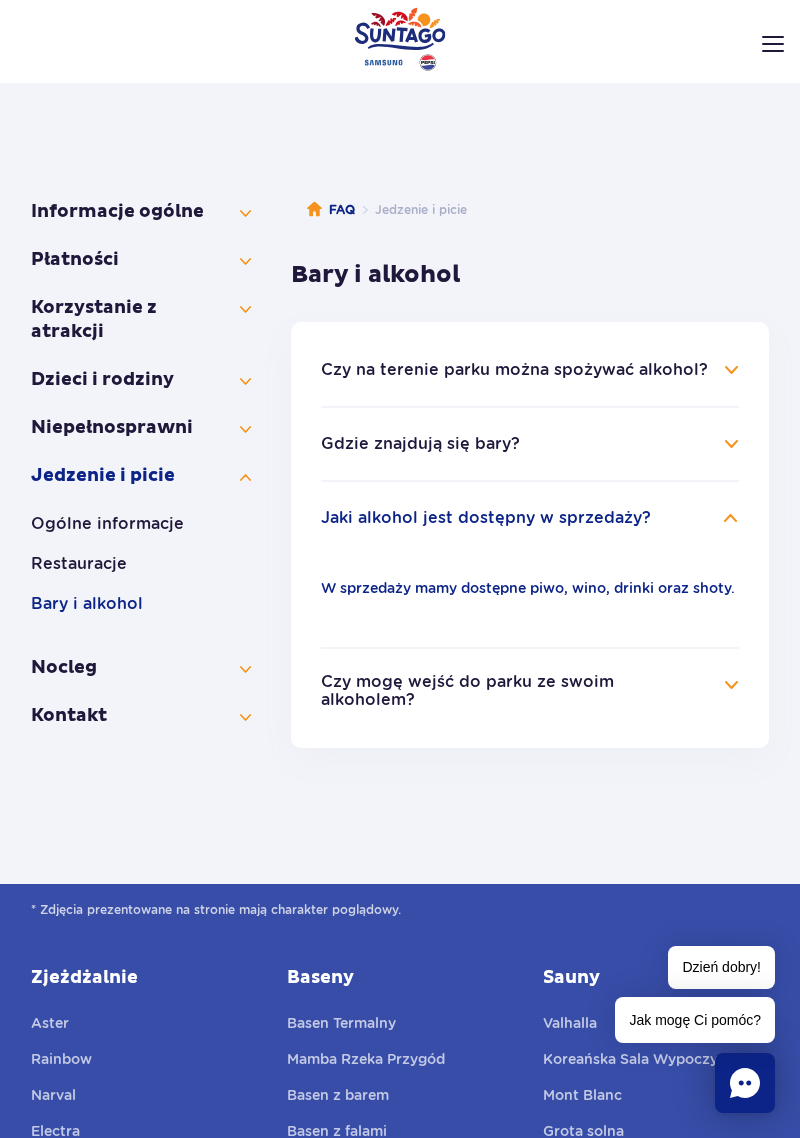 click on "Czy mogę wejść do parku ze swoim alkoholem?" at bounding box center [530, 692] 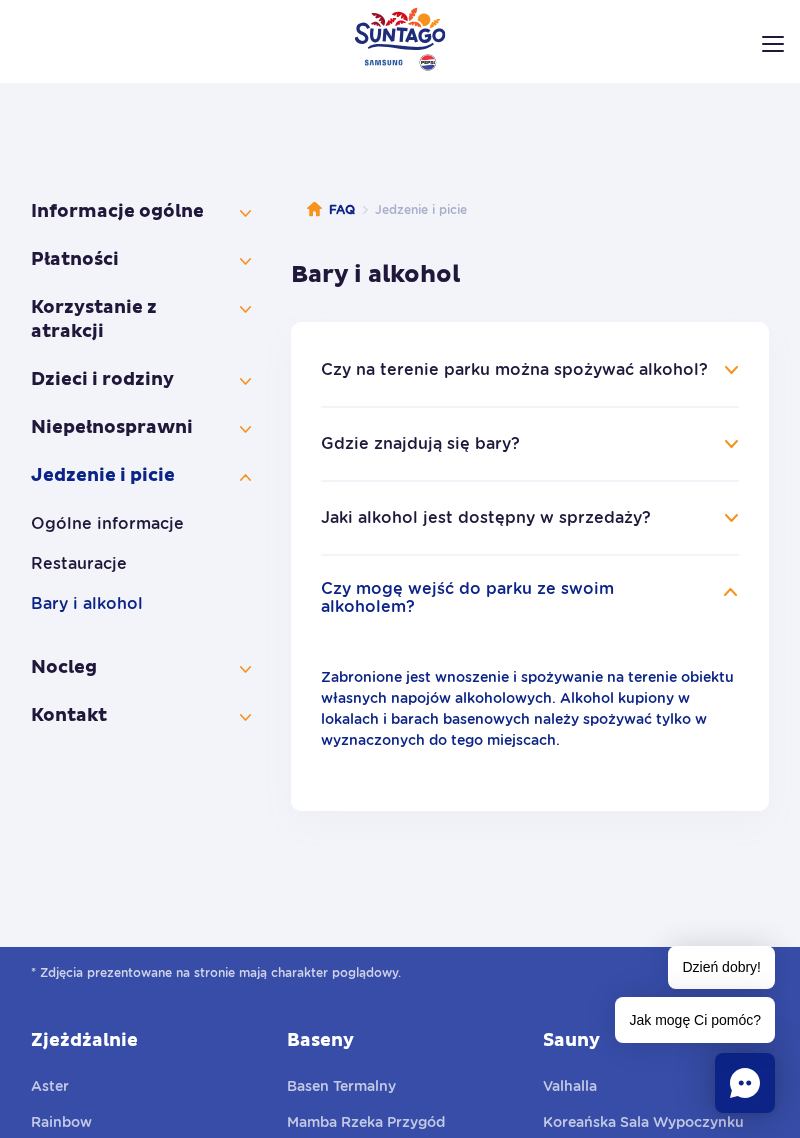 scroll, scrollTop: 94, scrollLeft: 0, axis: vertical 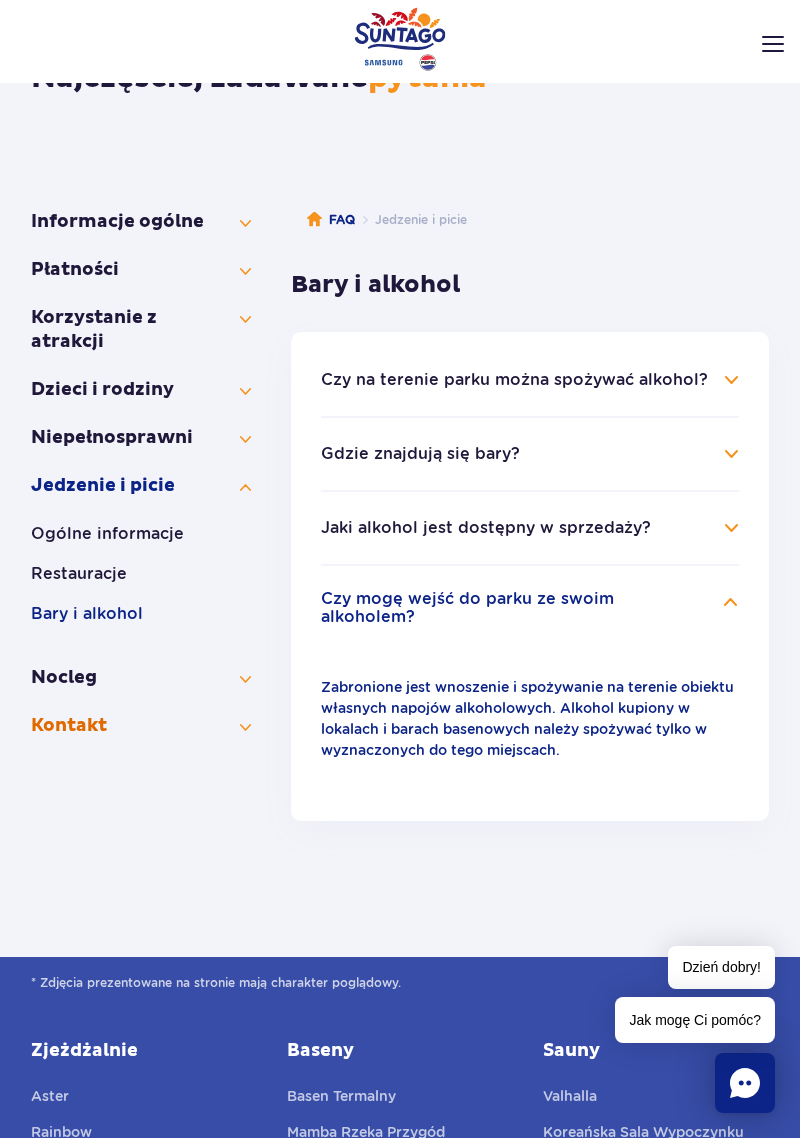 click on "Kontakt" at bounding box center [141, 726] 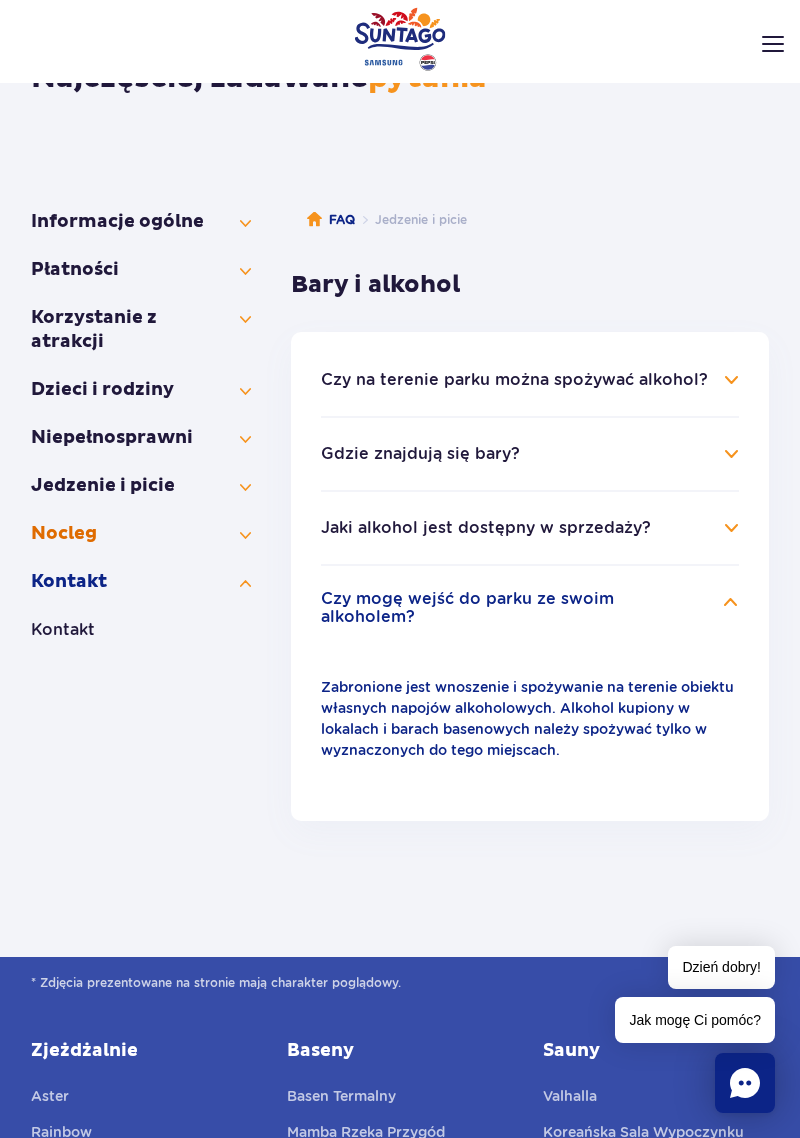 click on "Nocleg" at bounding box center [141, 534] 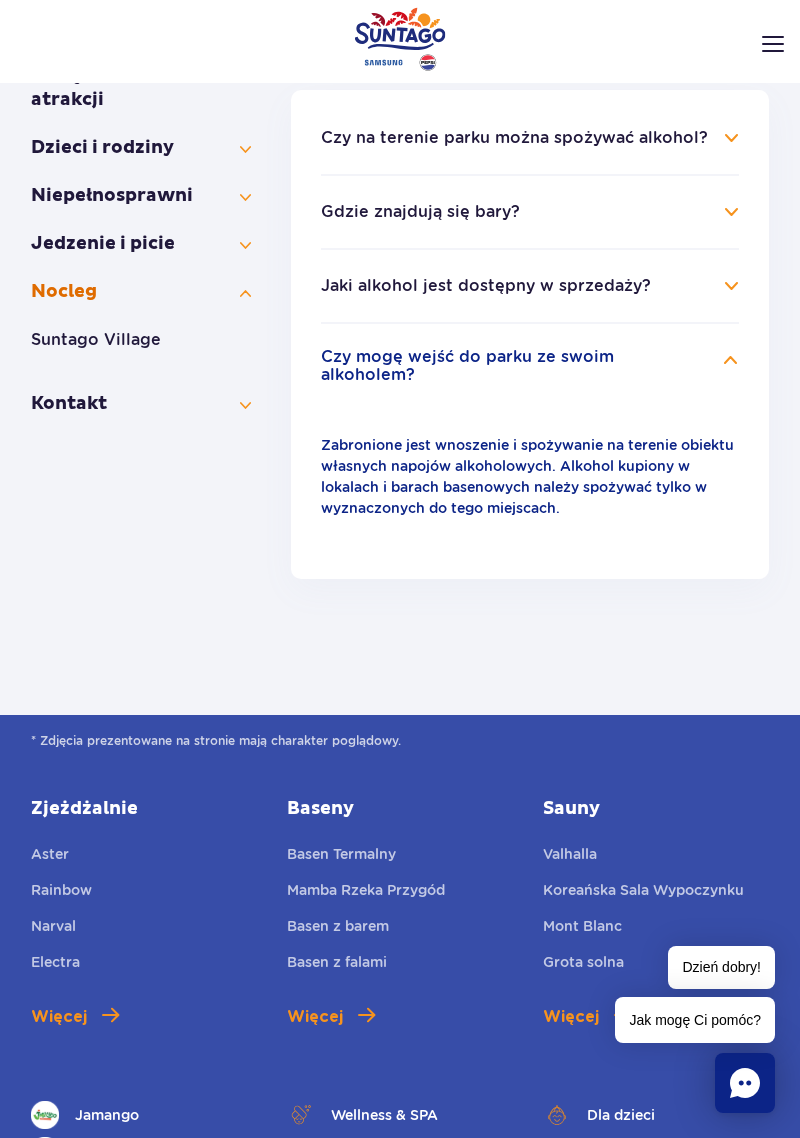 scroll, scrollTop: 0, scrollLeft: 0, axis: both 